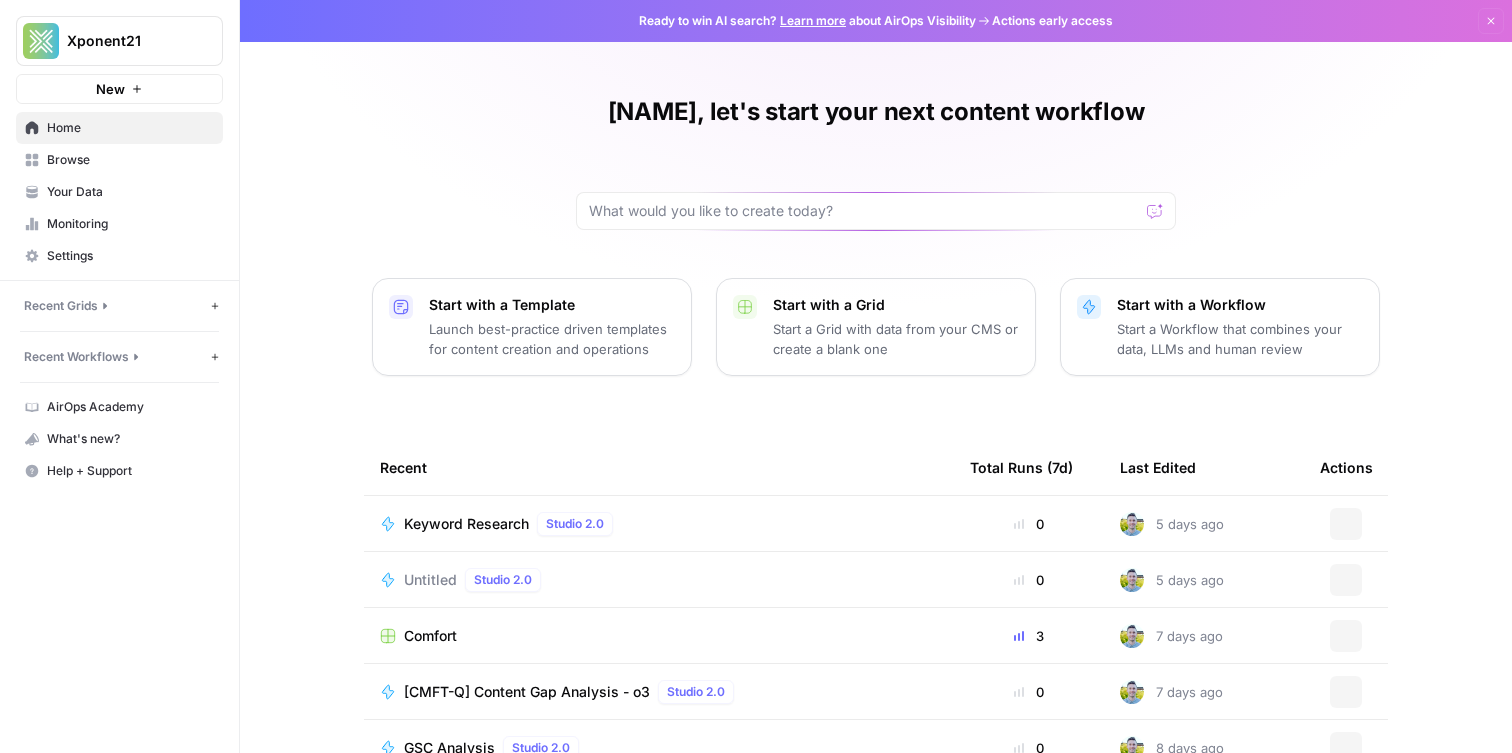 scroll, scrollTop: 0, scrollLeft: 0, axis: both 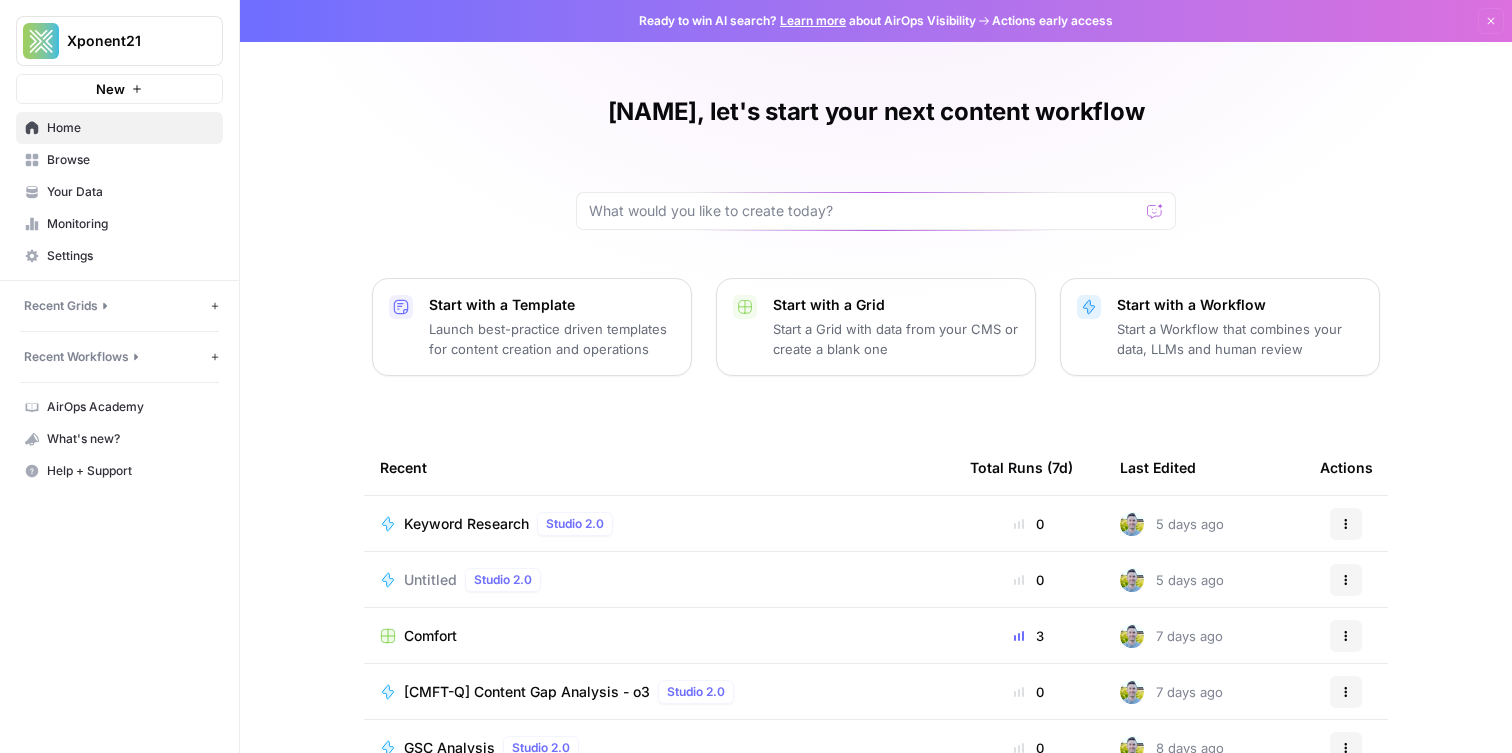 click on "Browse" at bounding box center [130, 160] 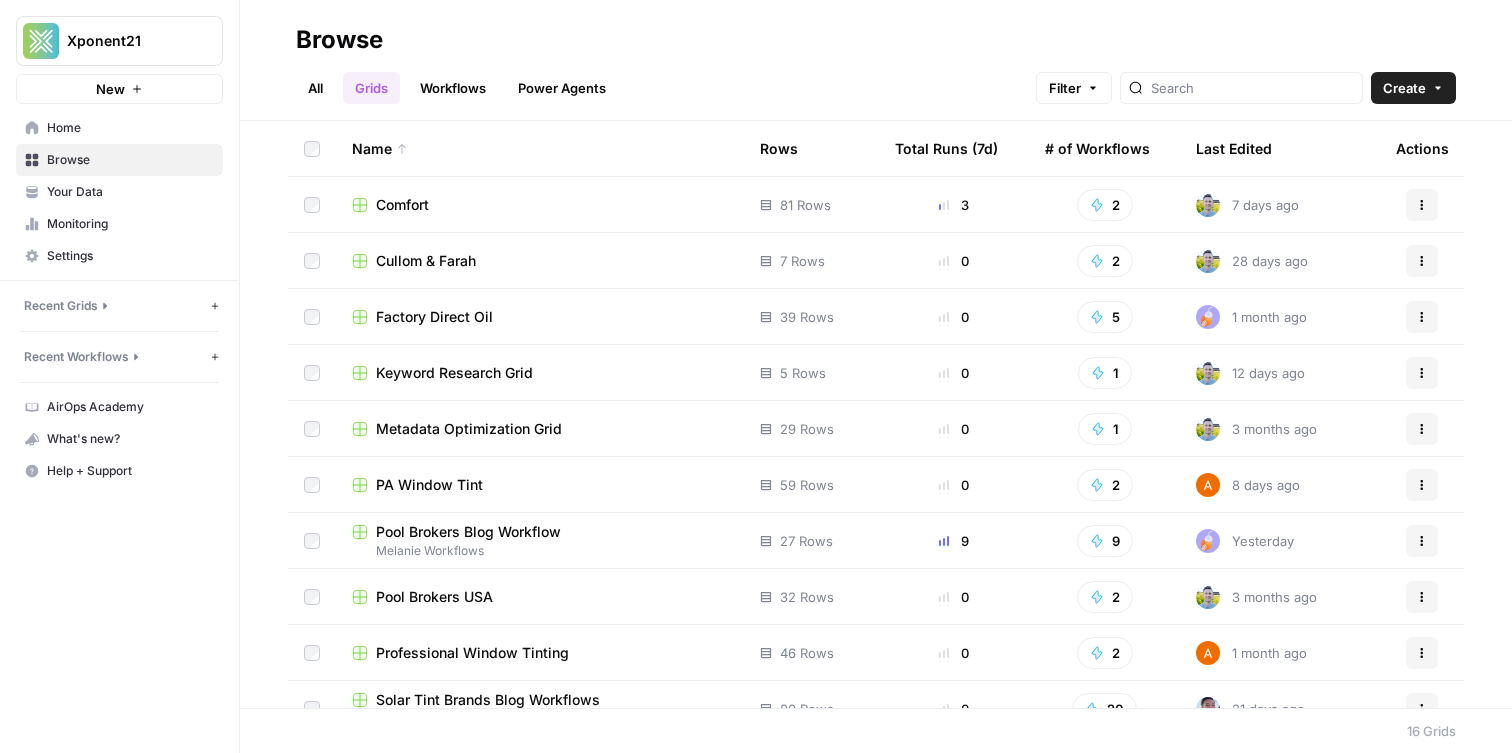 click on "Workflows" at bounding box center (453, 88) 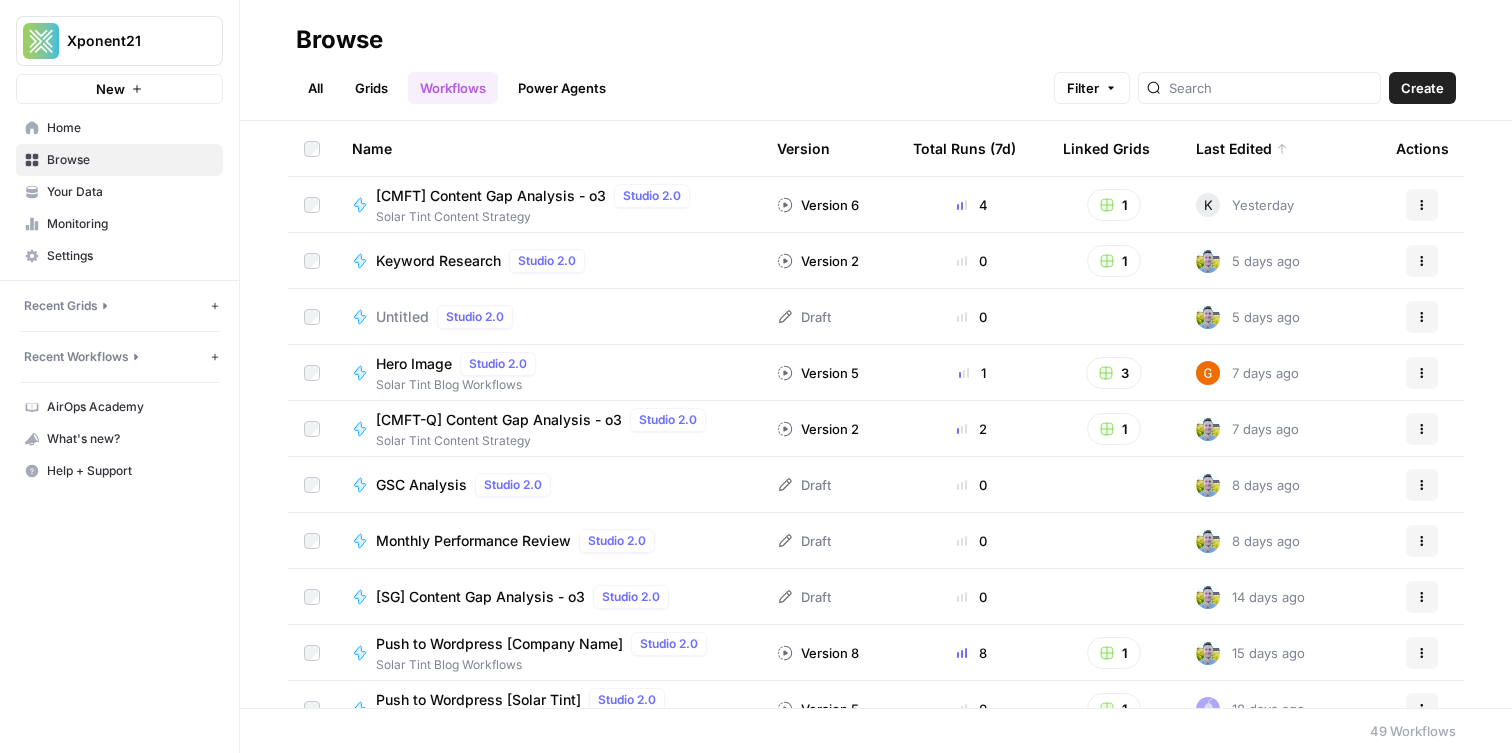 click on "Grids" at bounding box center [371, 88] 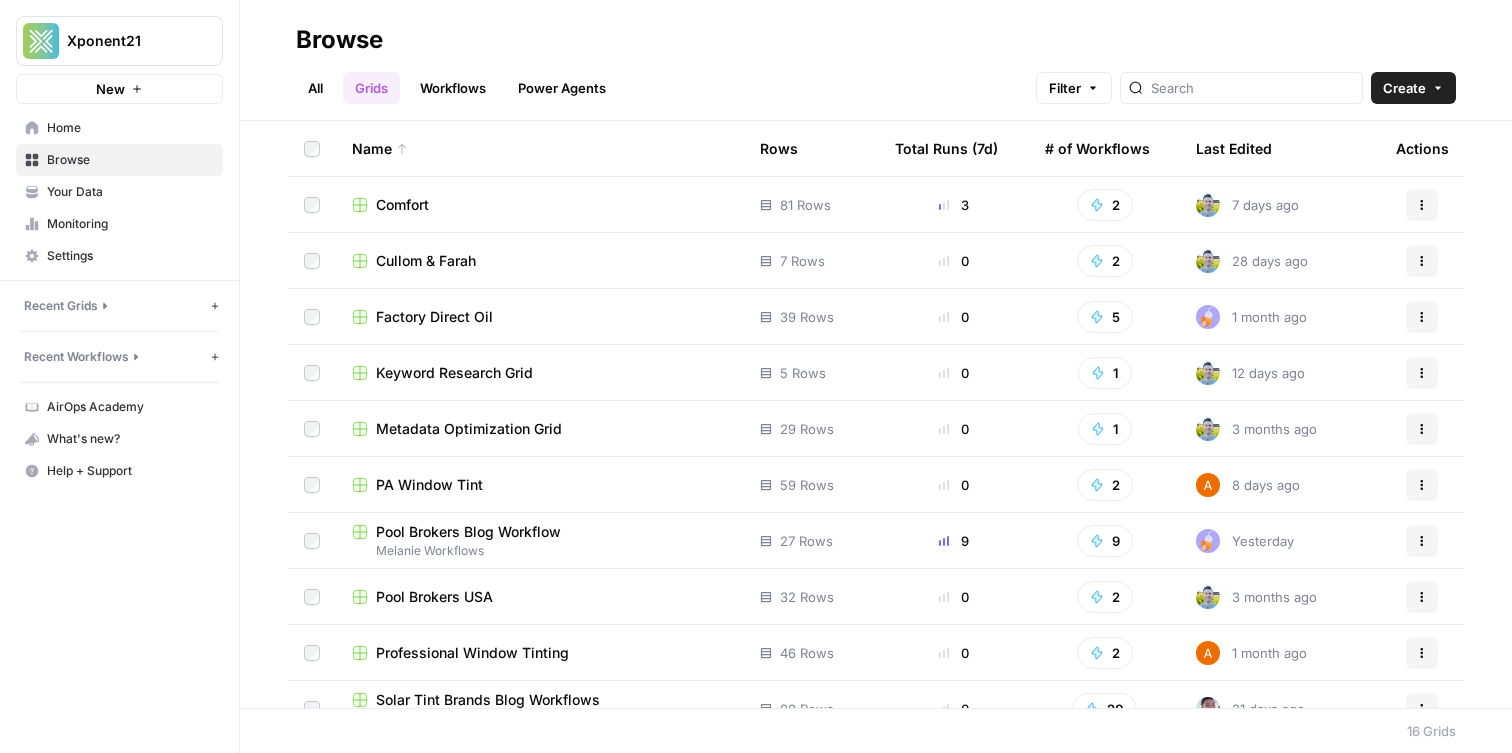 click on "Power Agents" at bounding box center [562, 88] 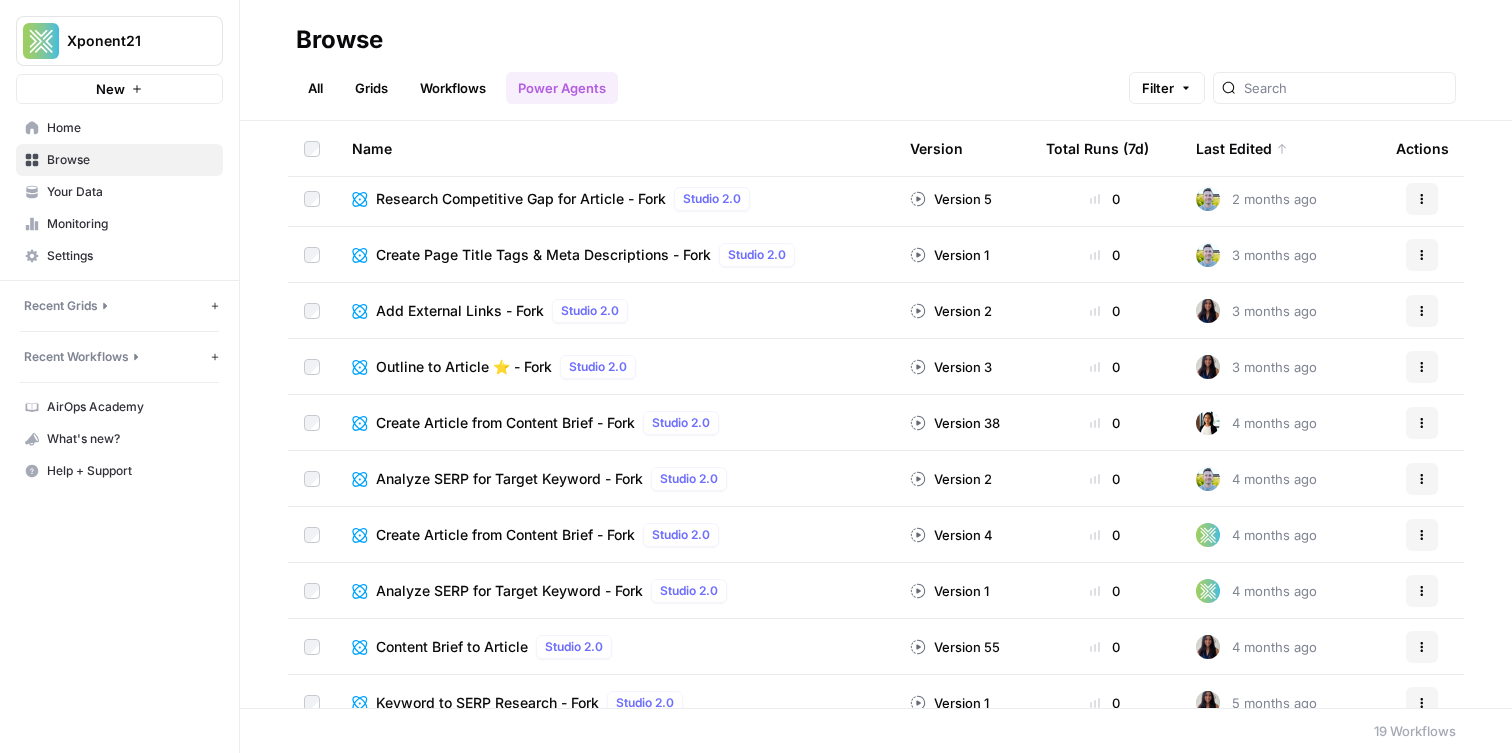 scroll, scrollTop: 533, scrollLeft: 0, axis: vertical 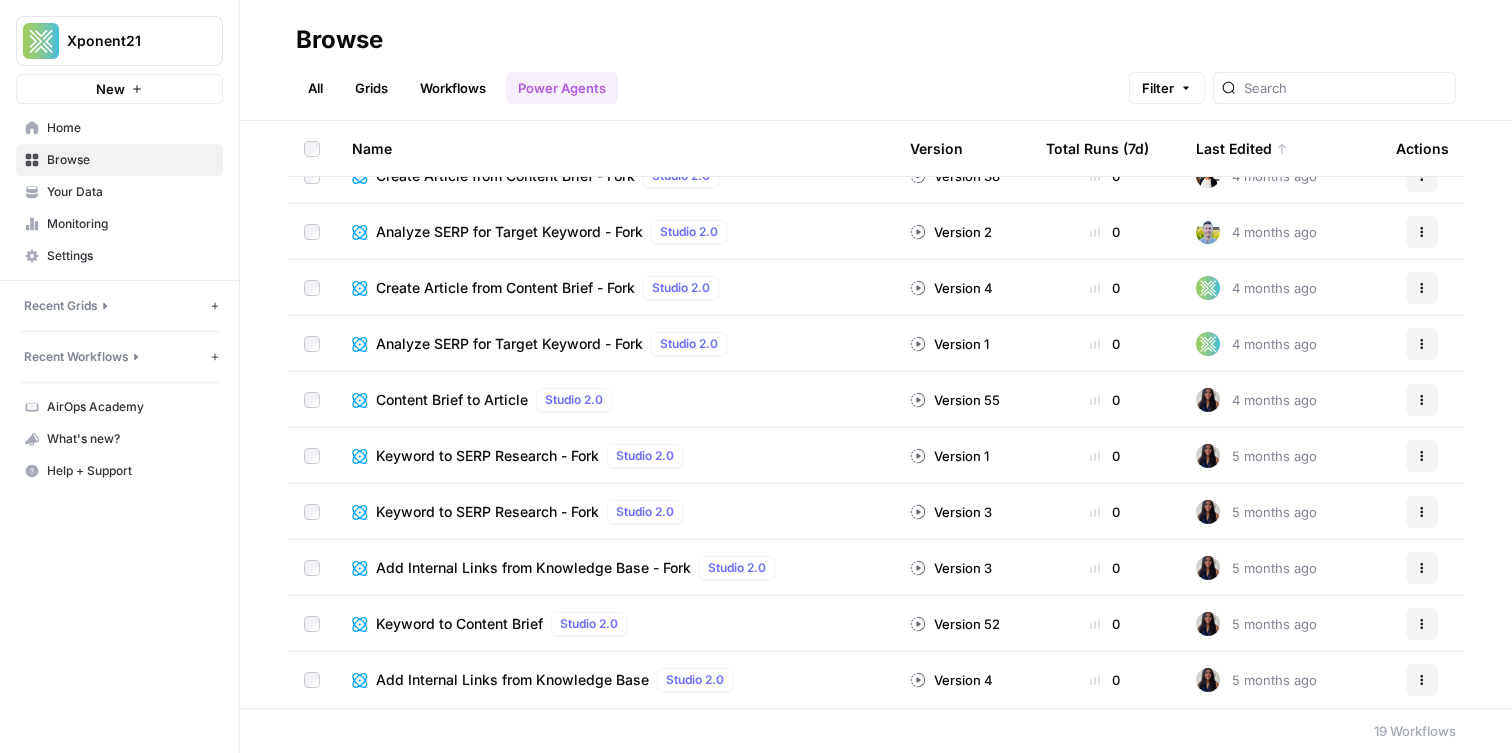 click on "All" at bounding box center [315, 88] 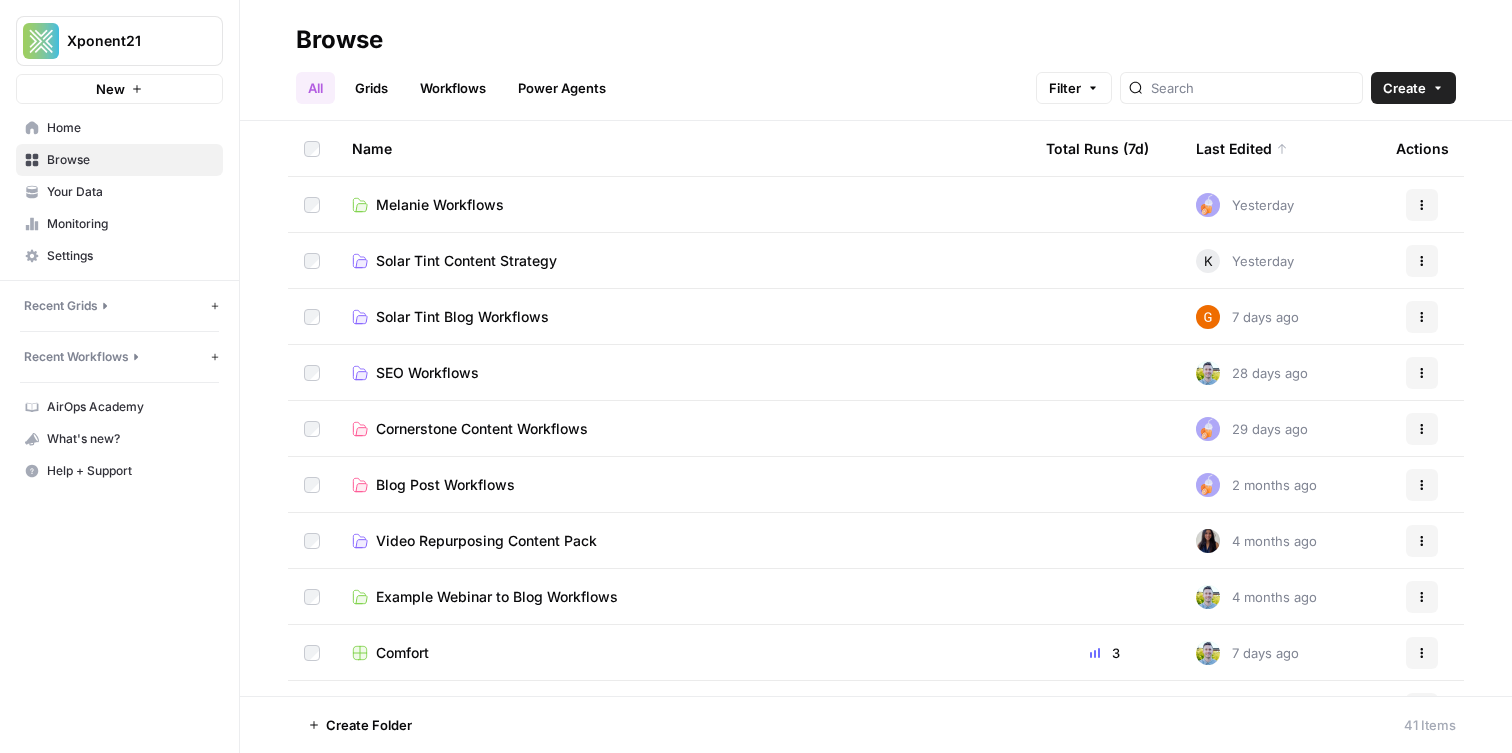 click on "Your Data" at bounding box center [119, 192] 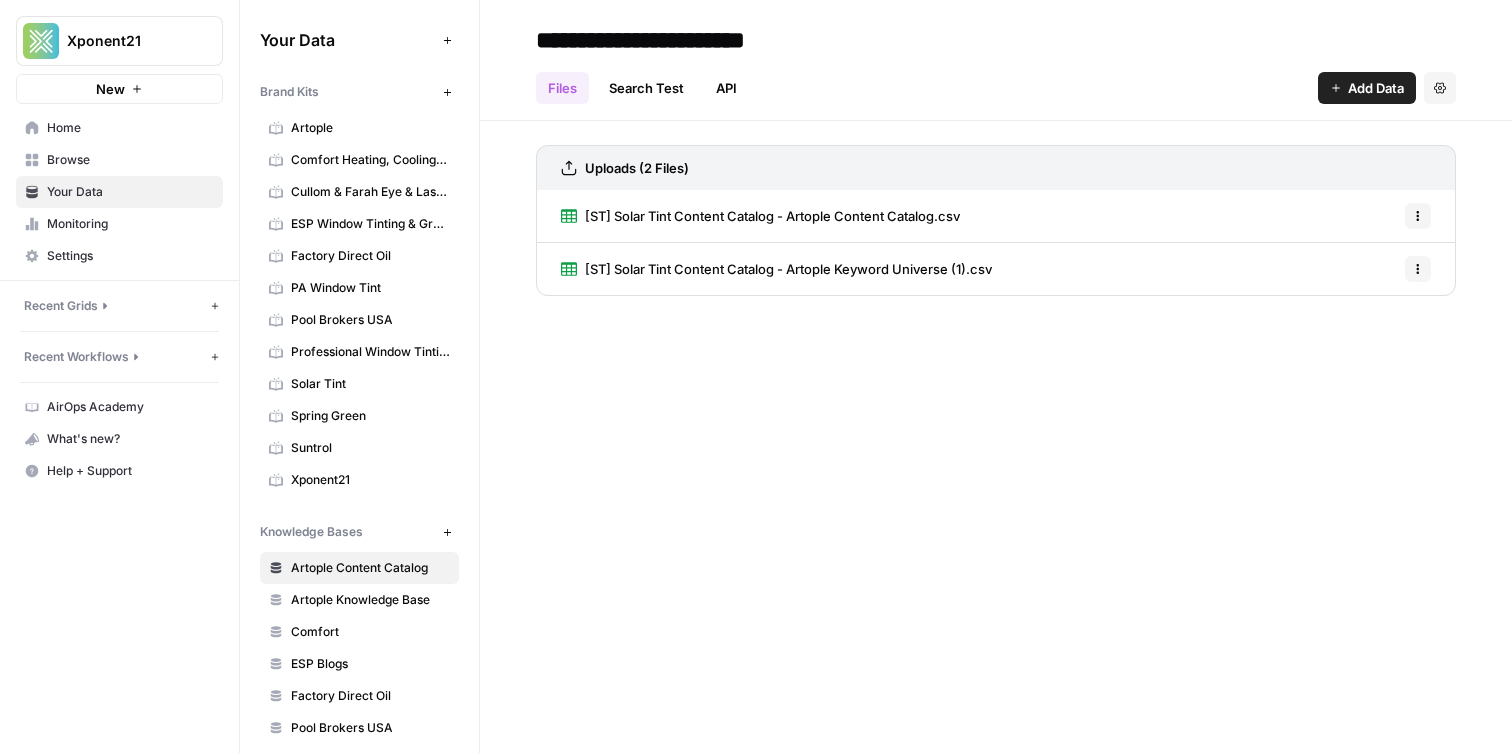 click on "Browse" at bounding box center (130, 160) 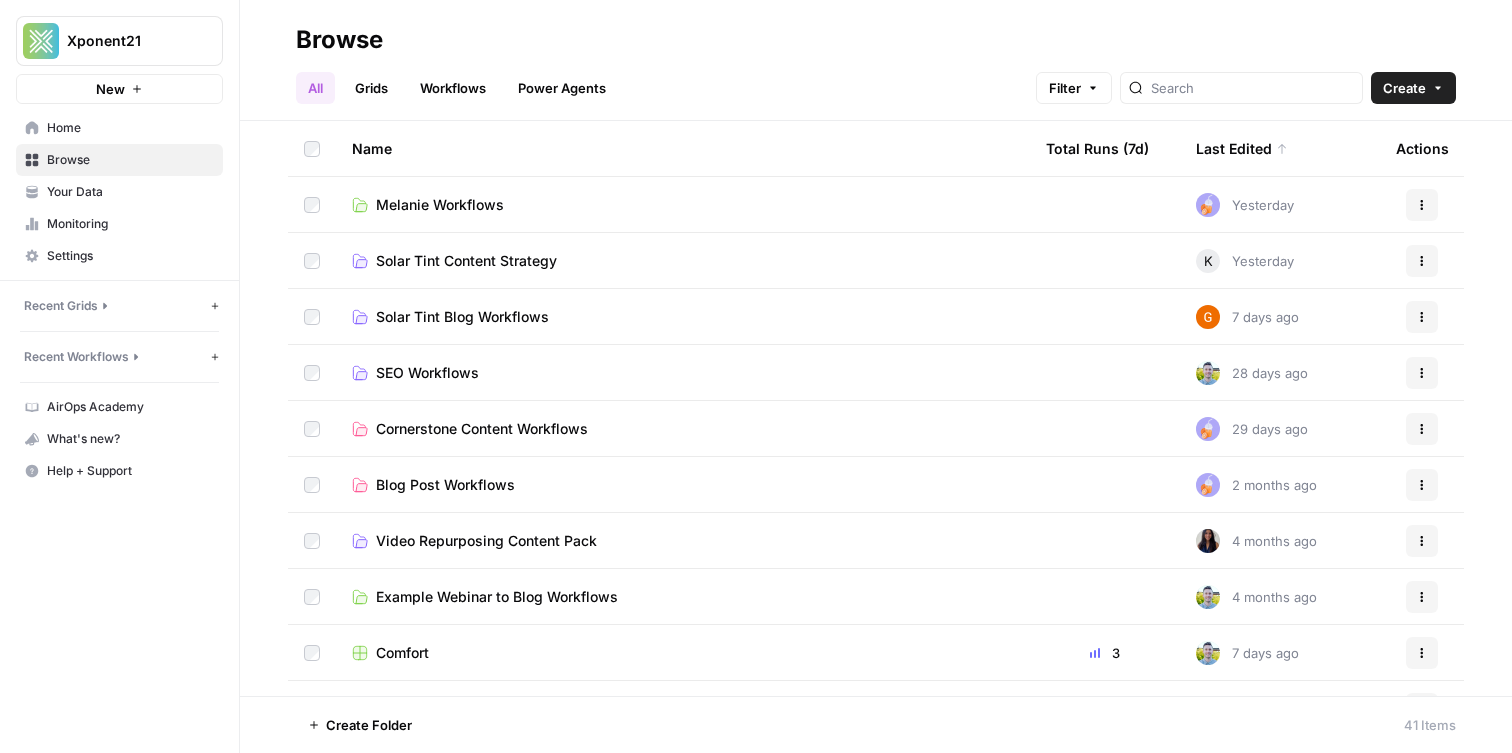 click on "Grids" at bounding box center (371, 88) 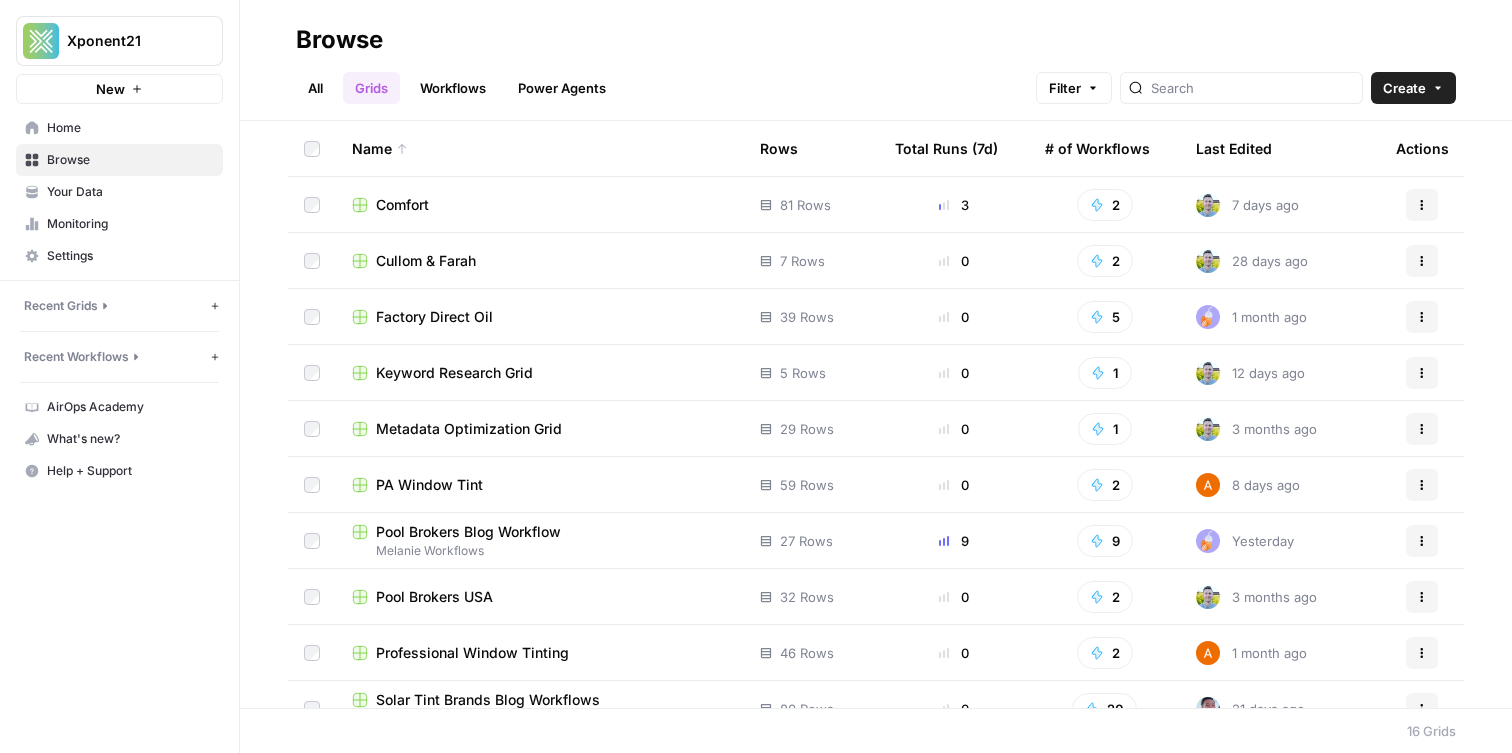 click on "Workflows" at bounding box center (453, 88) 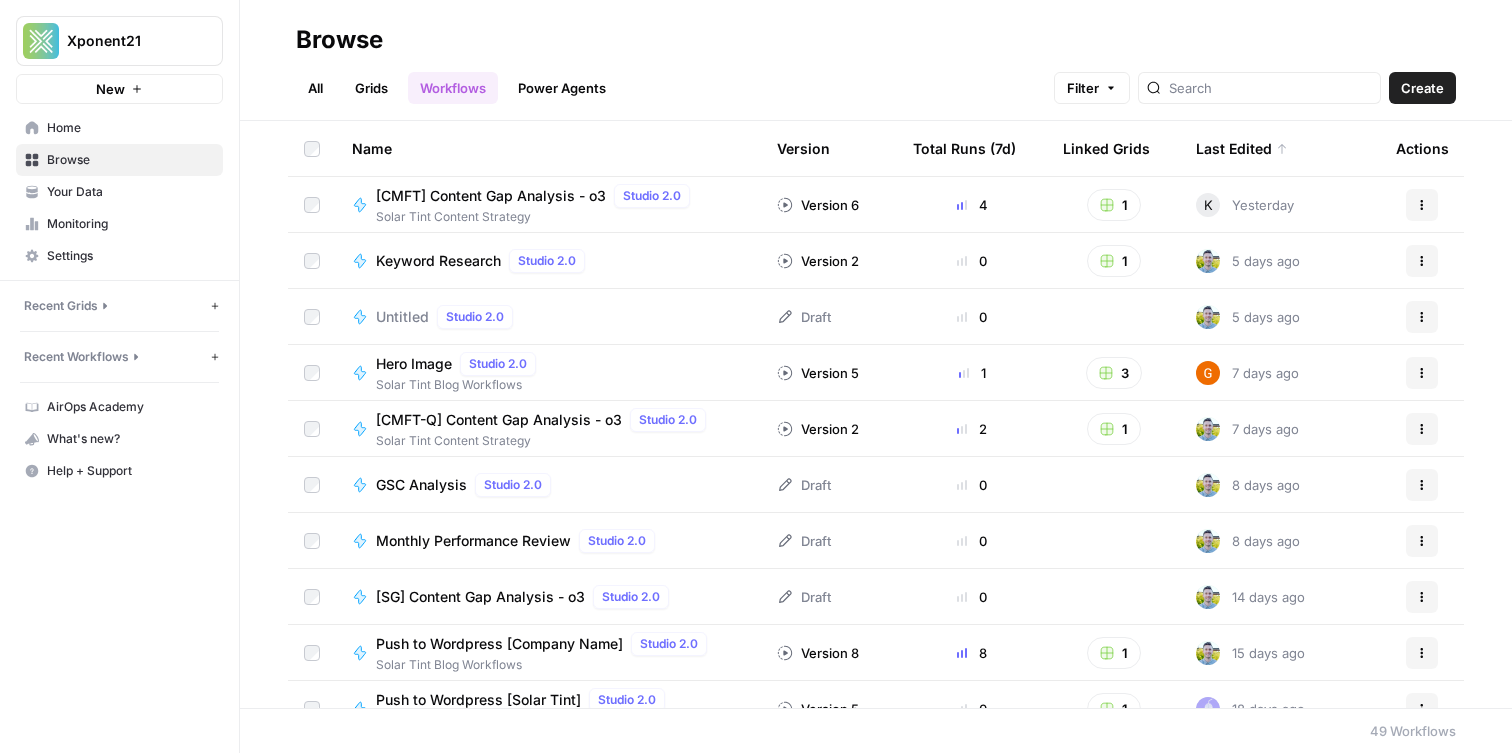 click on "All" at bounding box center (315, 88) 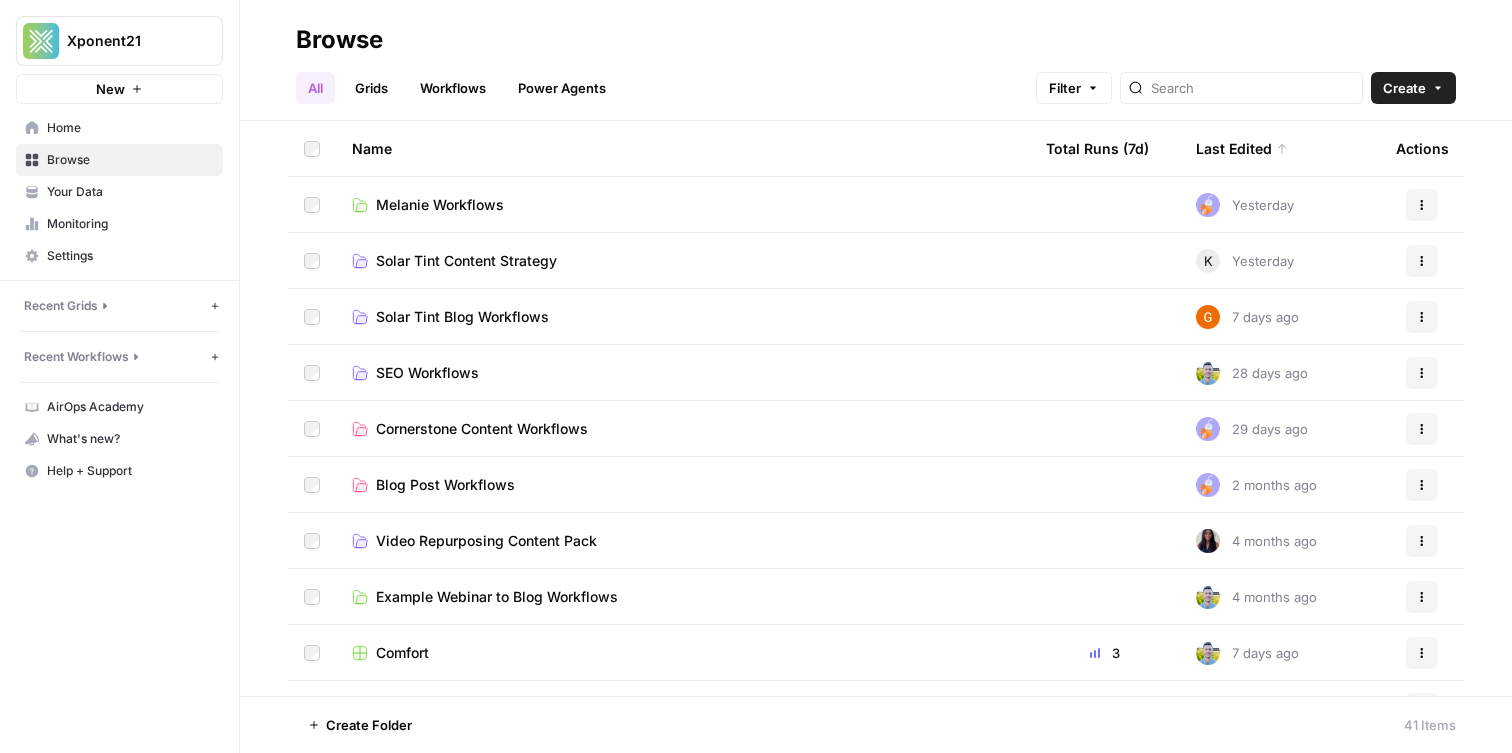 click on "Workflows" at bounding box center [453, 88] 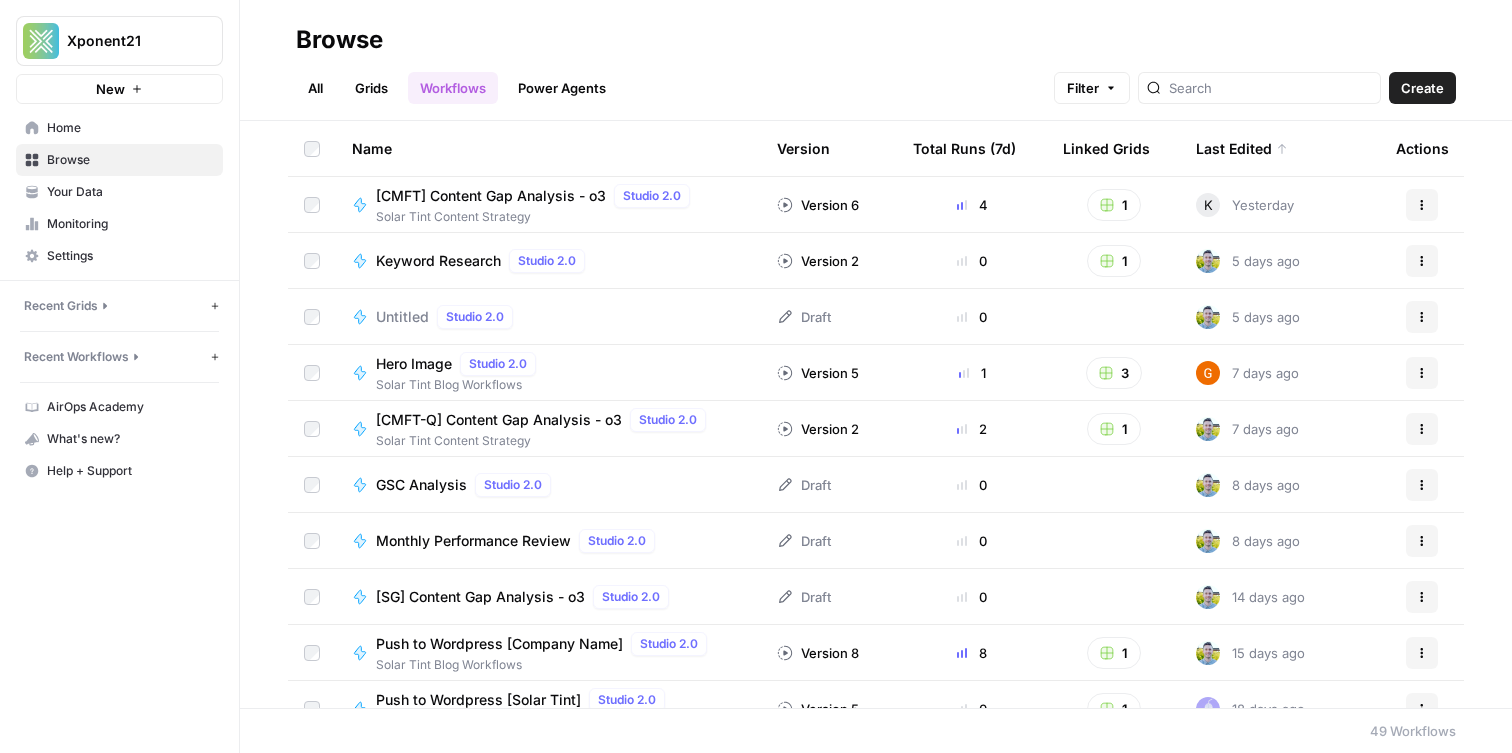 click on "Untitled" at bounding box center (402, 317) 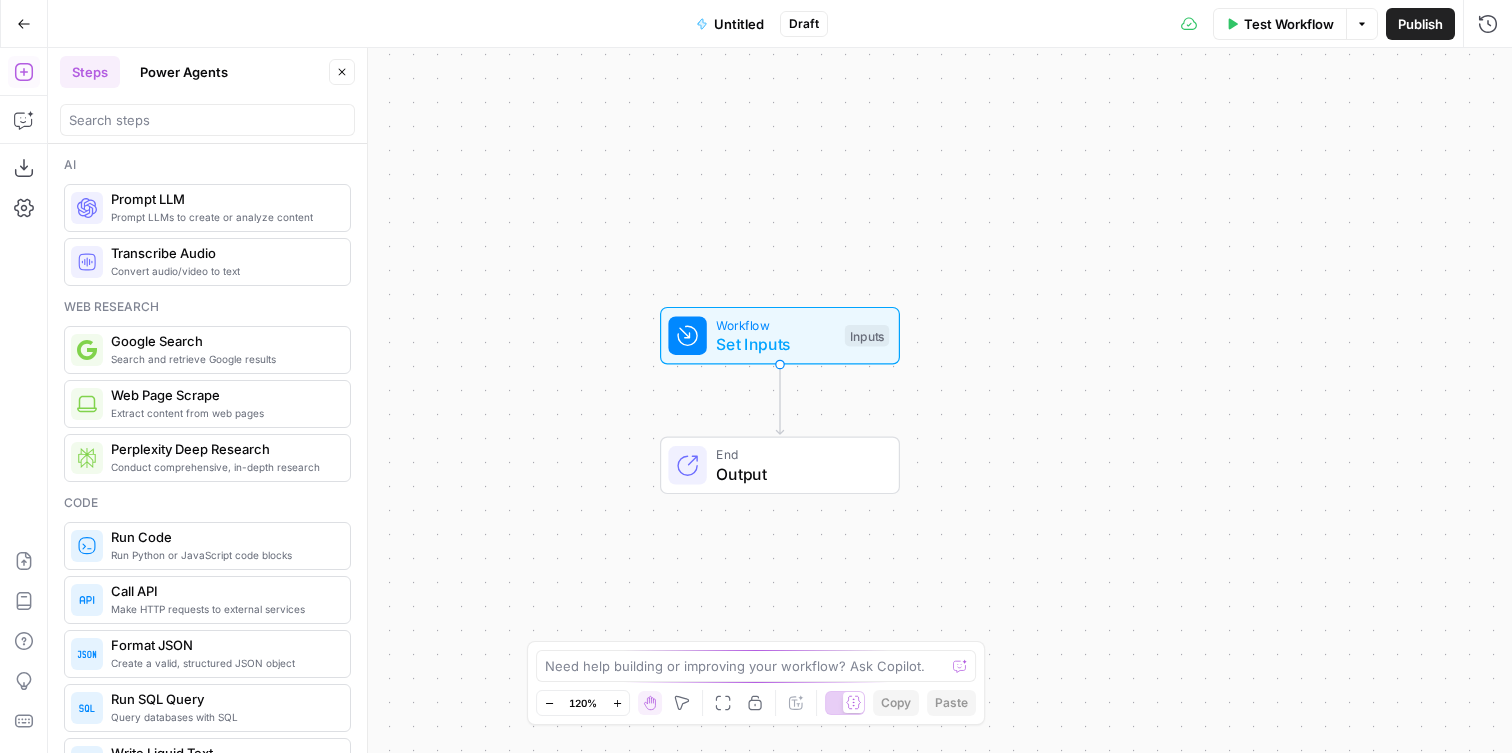 click on "Power Agents" at bounding box center (184, 72) 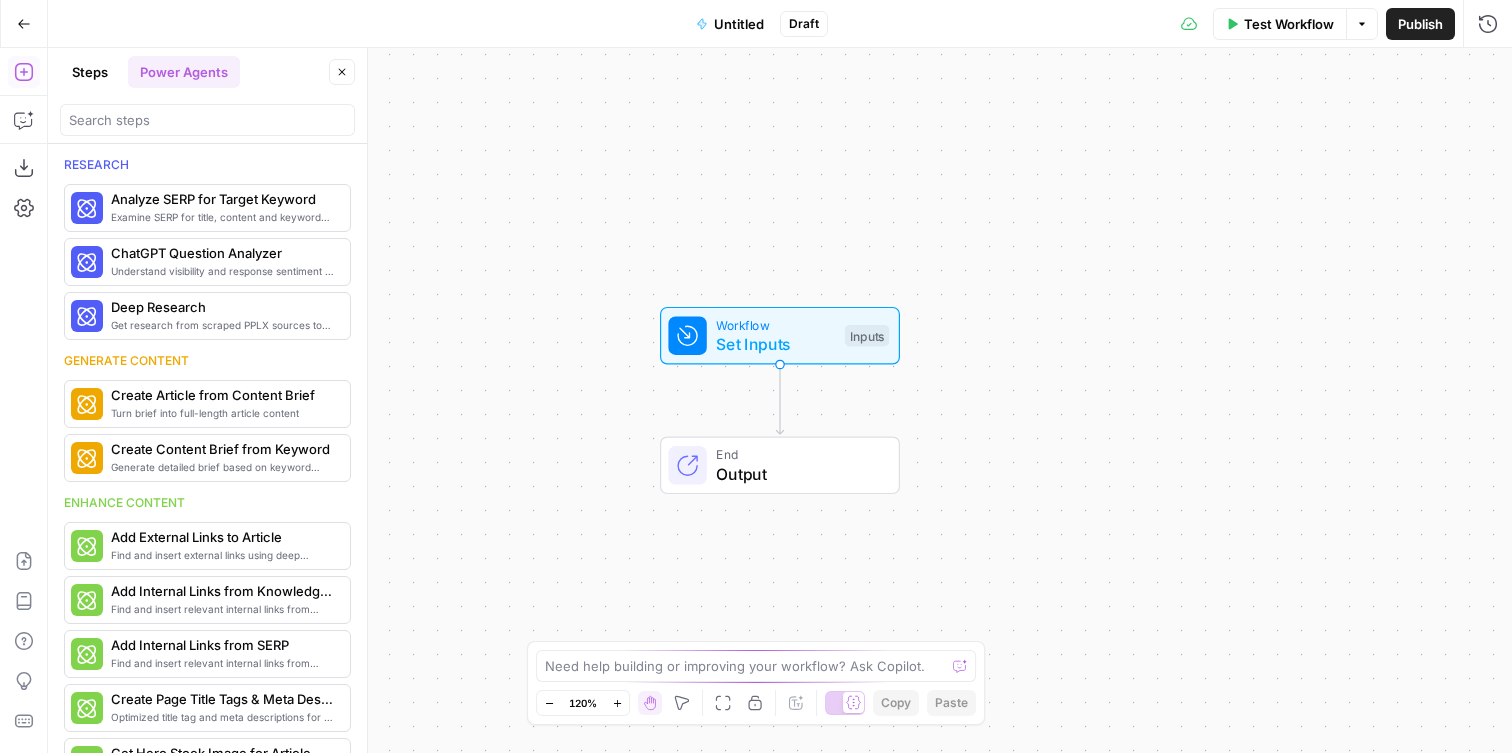 click on "Steps" at bounding box center (90, 72) 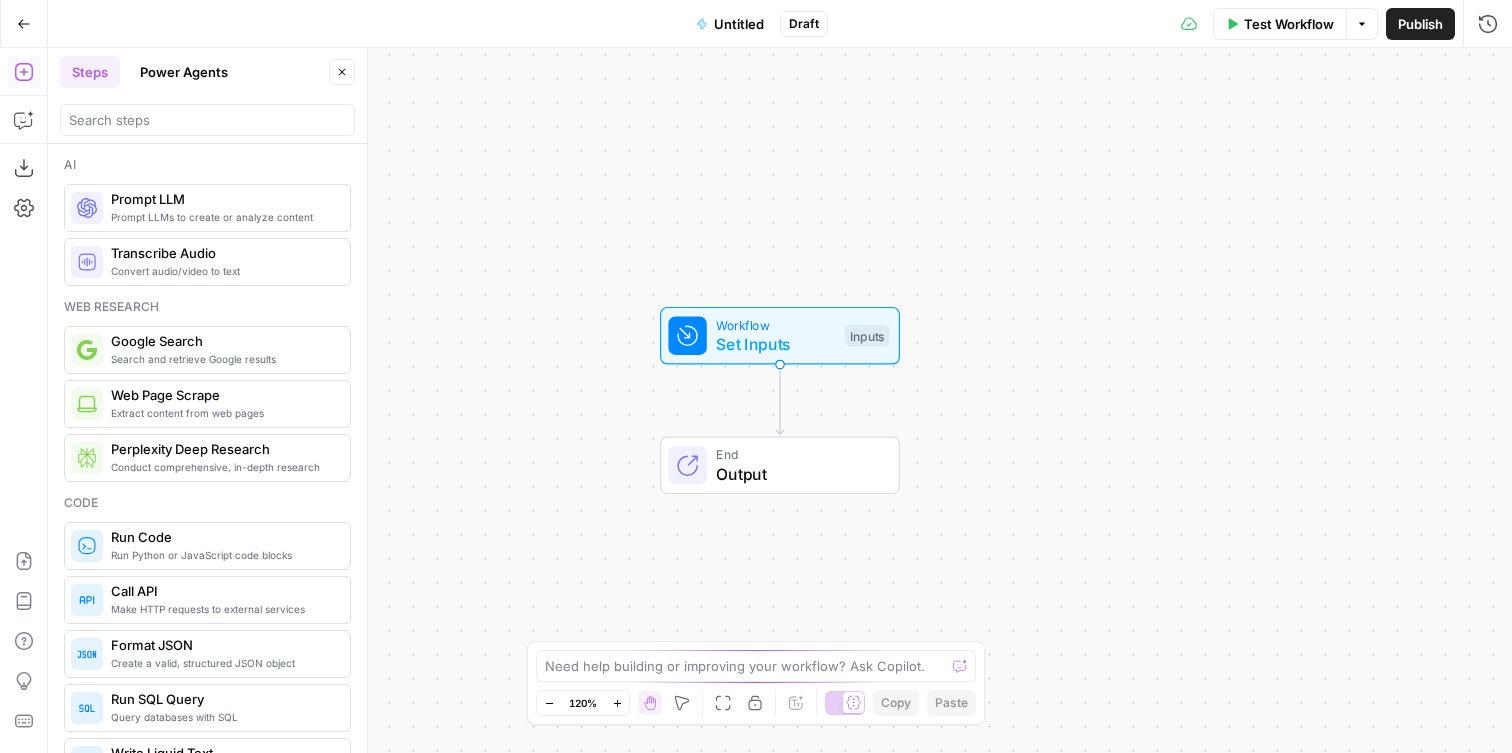 click at bounding box center [207, 120] 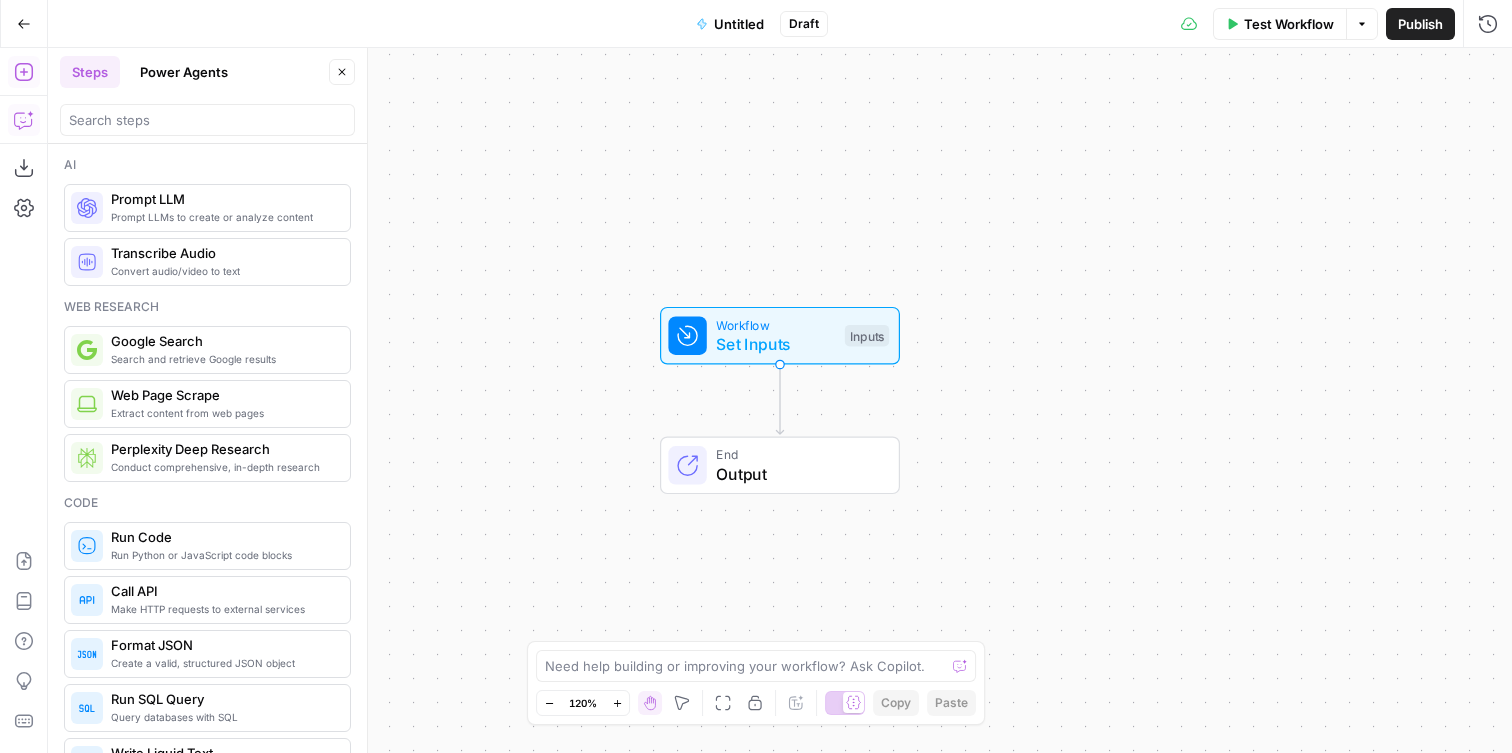click on "Copilot" at bounding box center (24, 120) 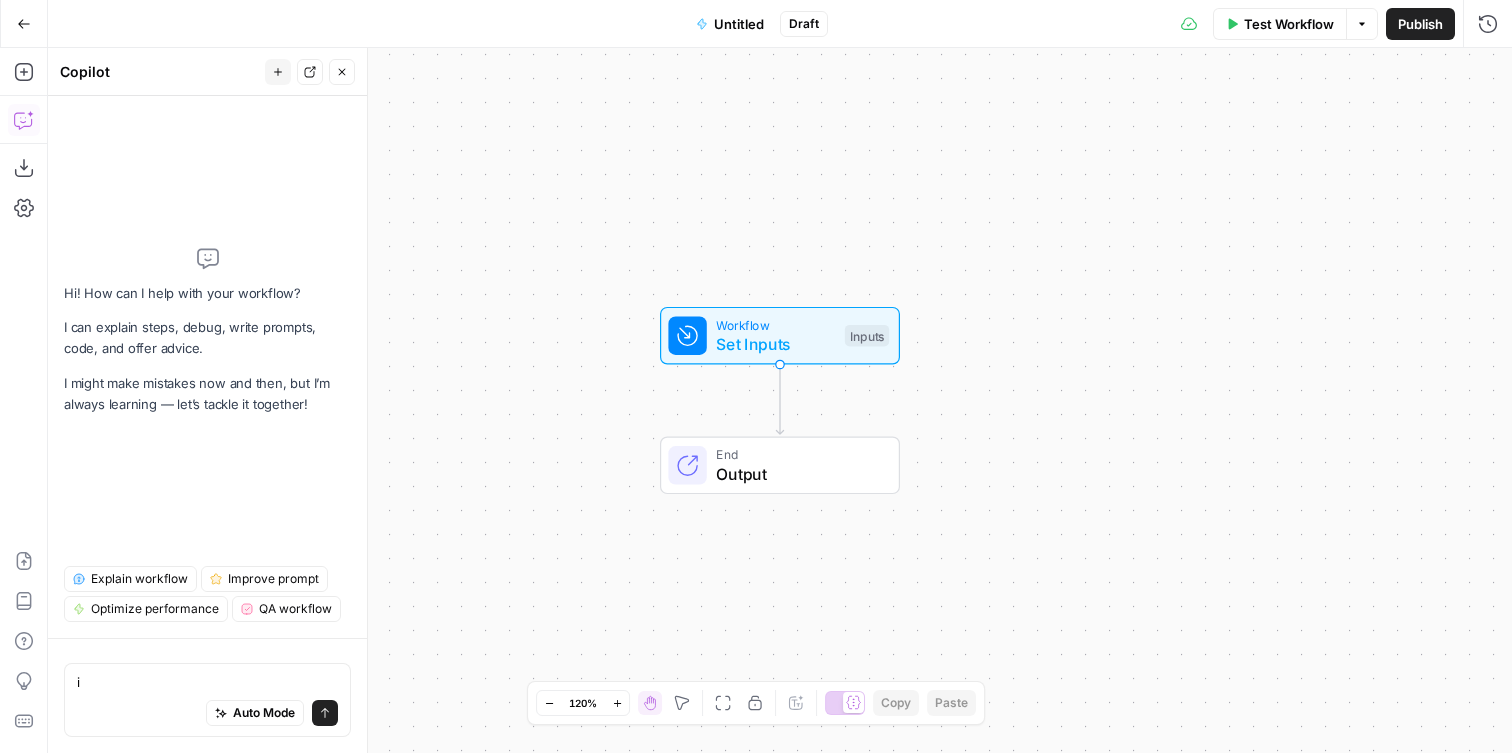 type on "i" 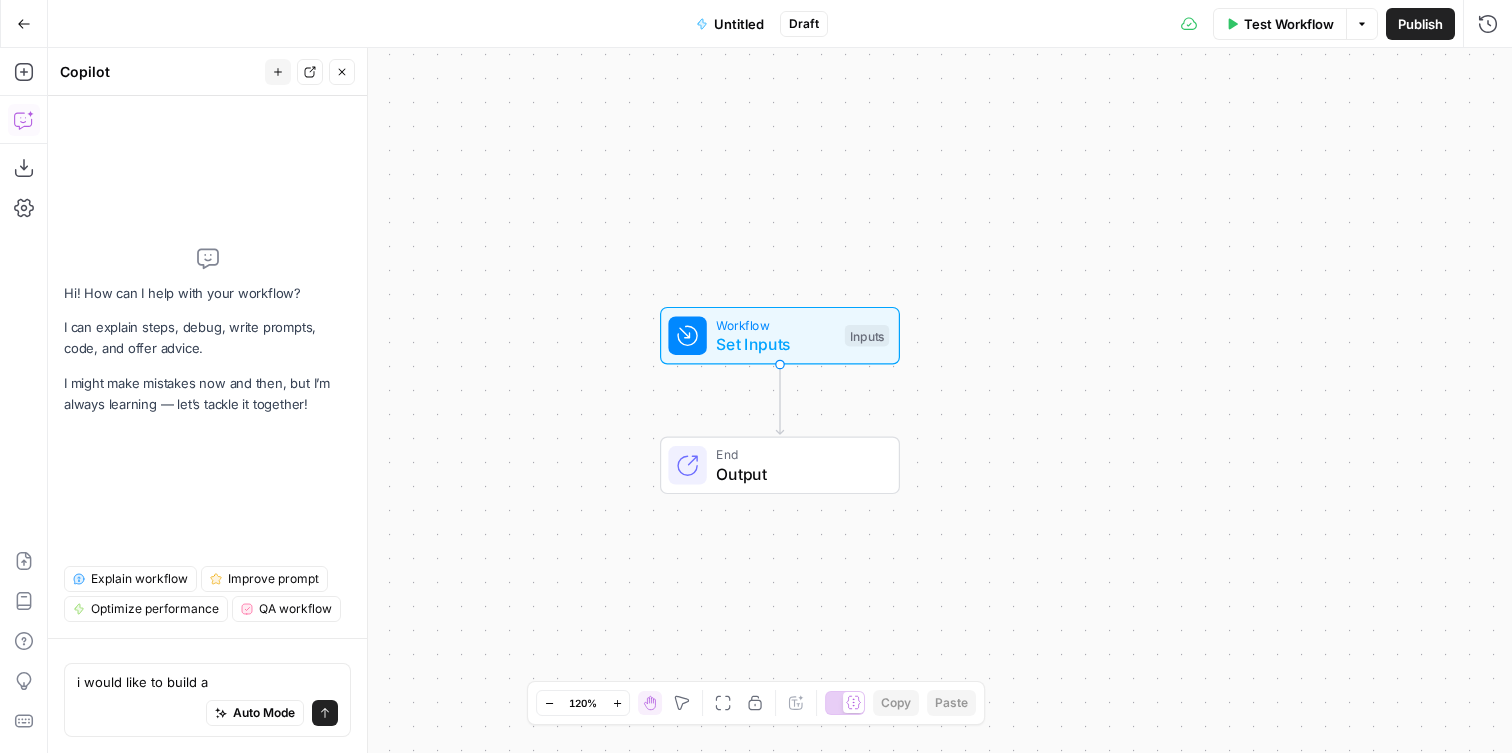 type on "i would like to build a" 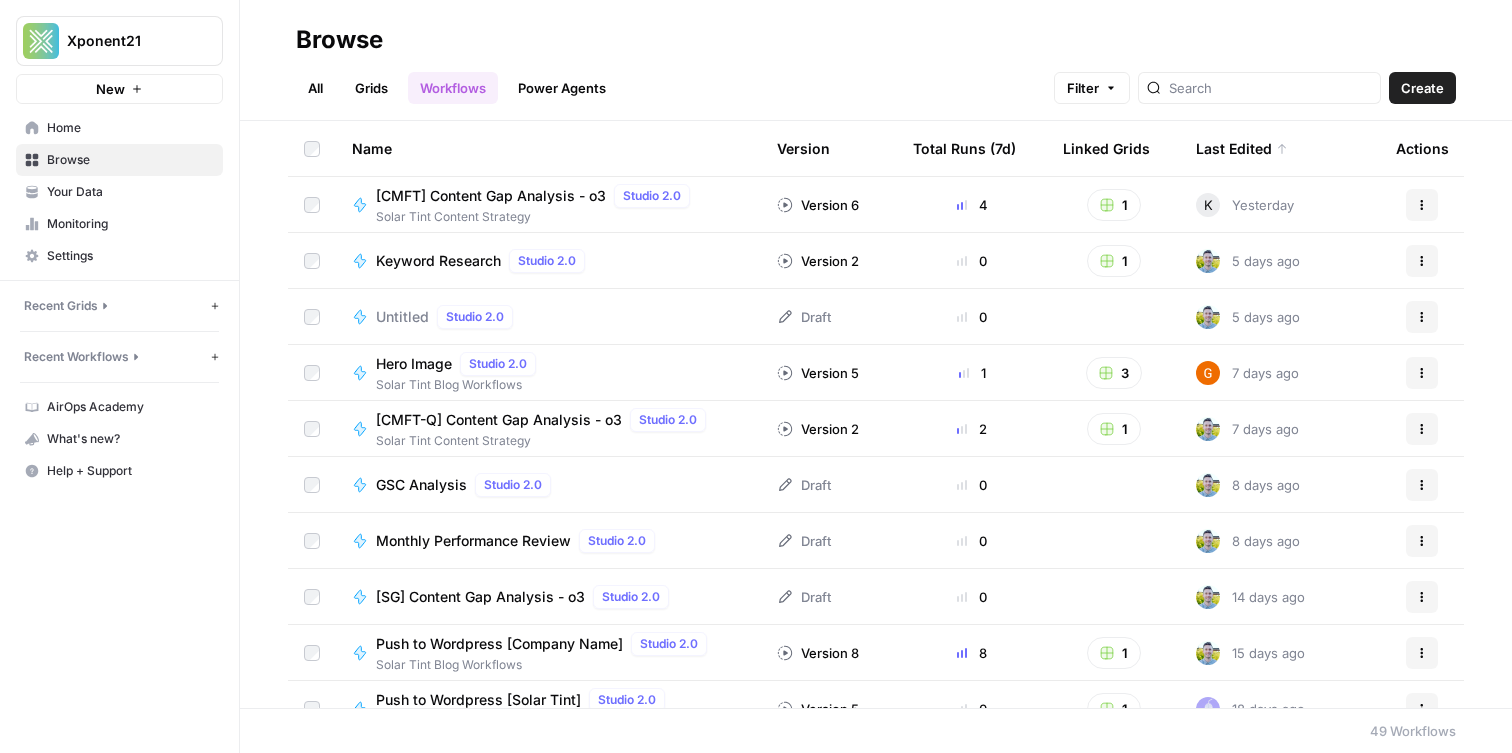 click on "Monitoring" at bounding box center (130, 224) 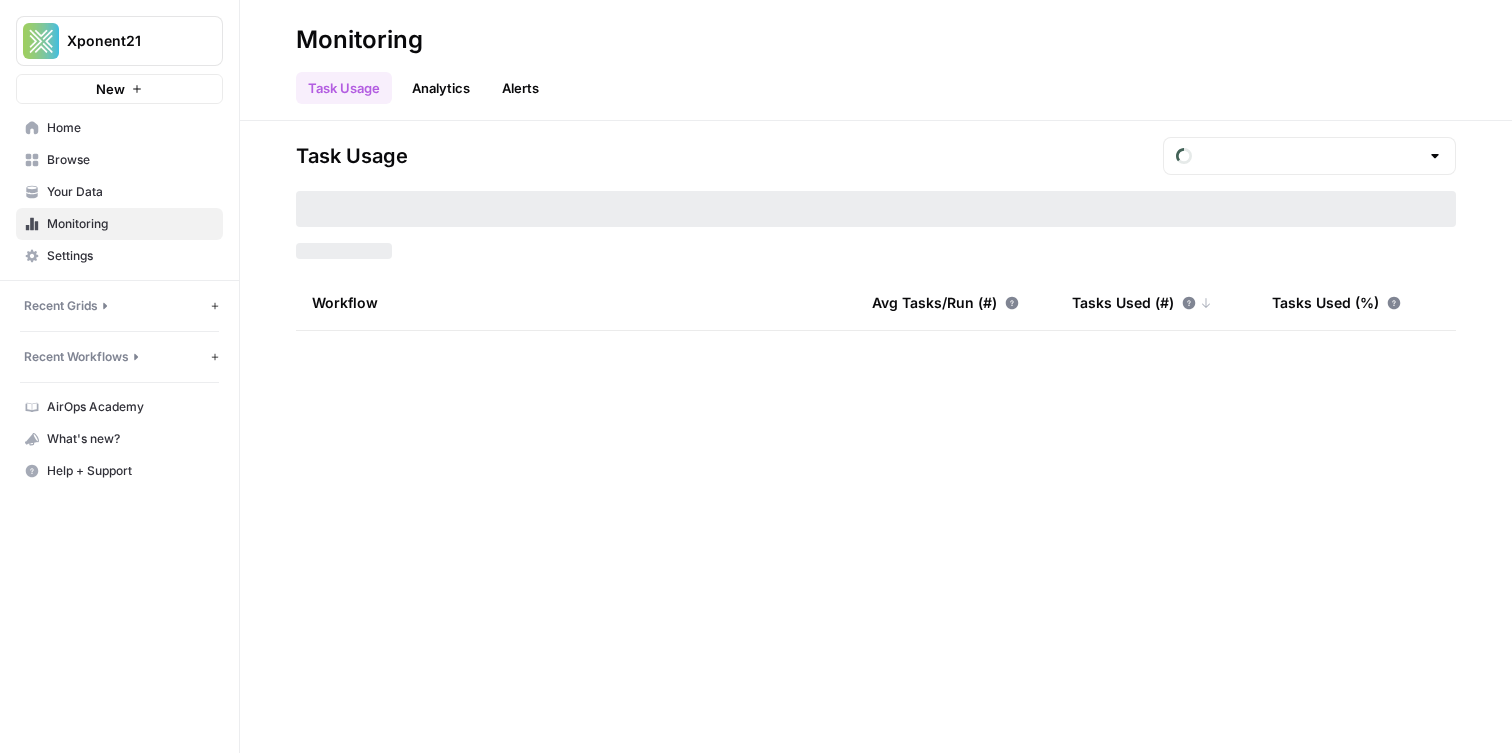 type on "August Tasks" 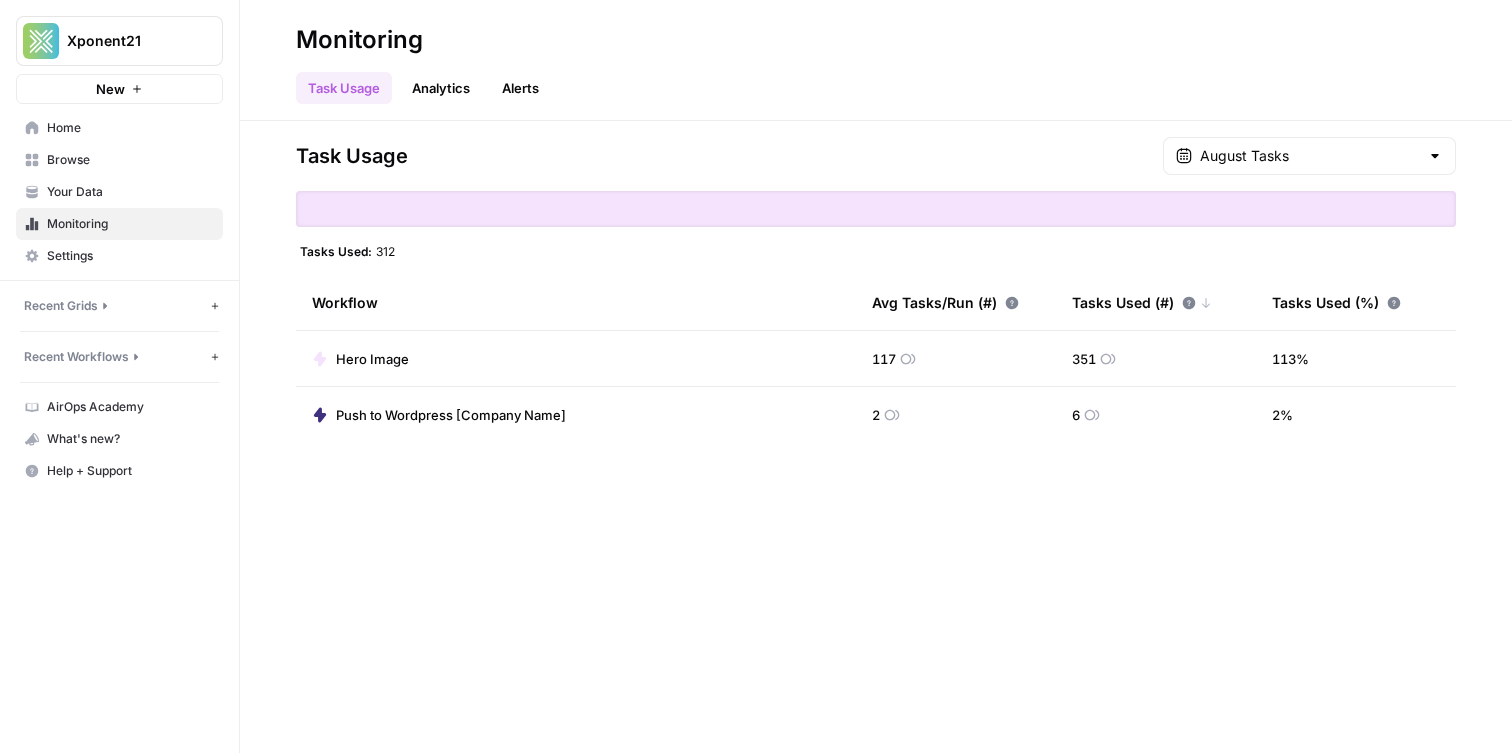 click on "Analytics" at bounding box center [441, 88] 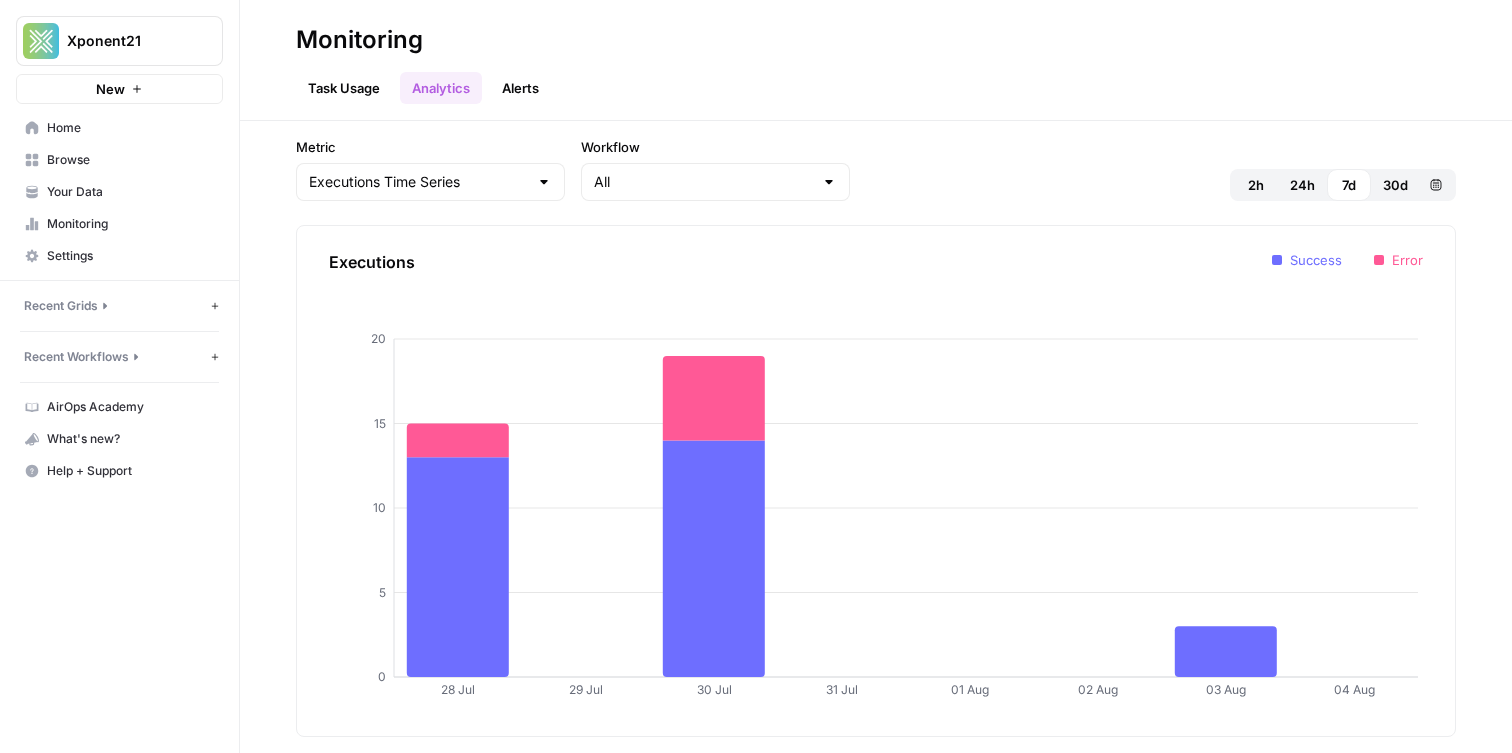click 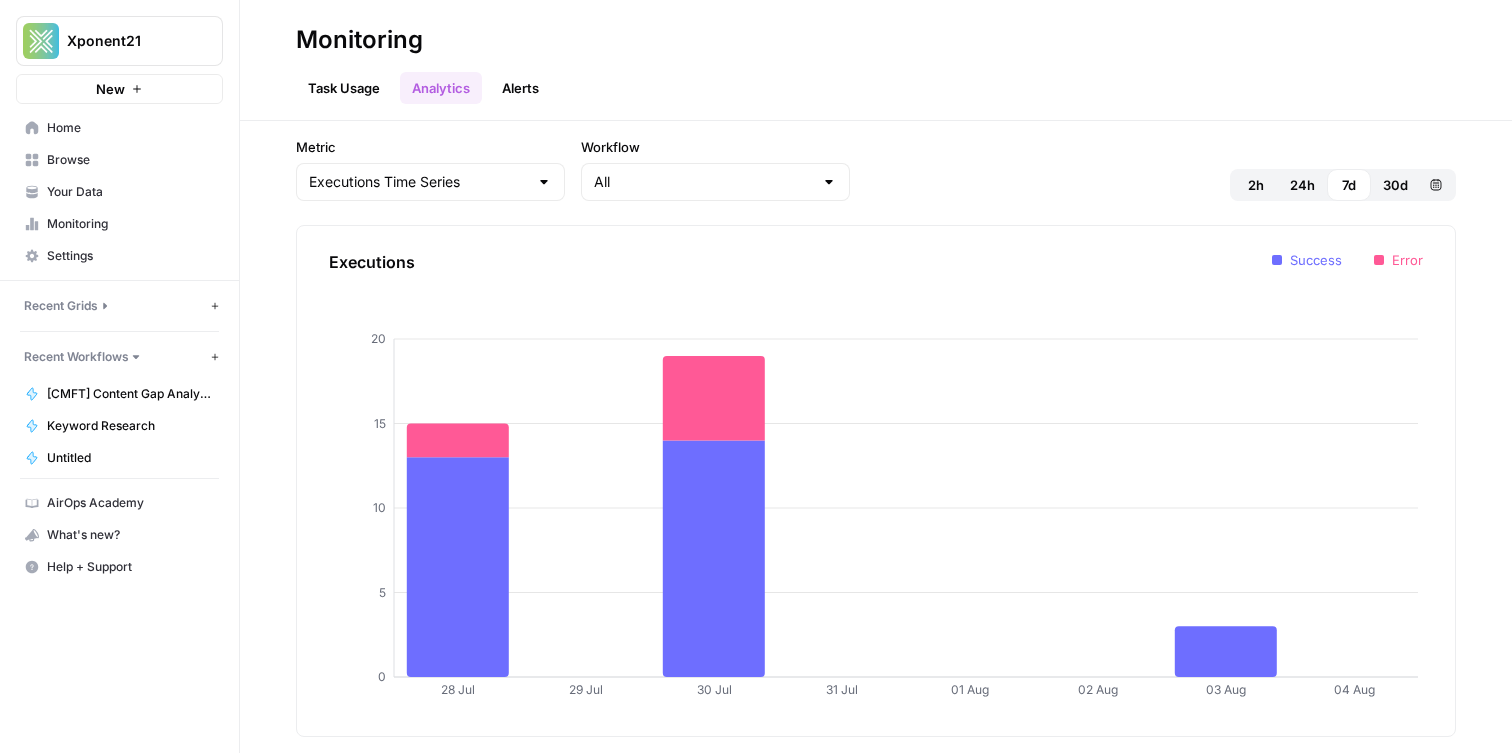 click 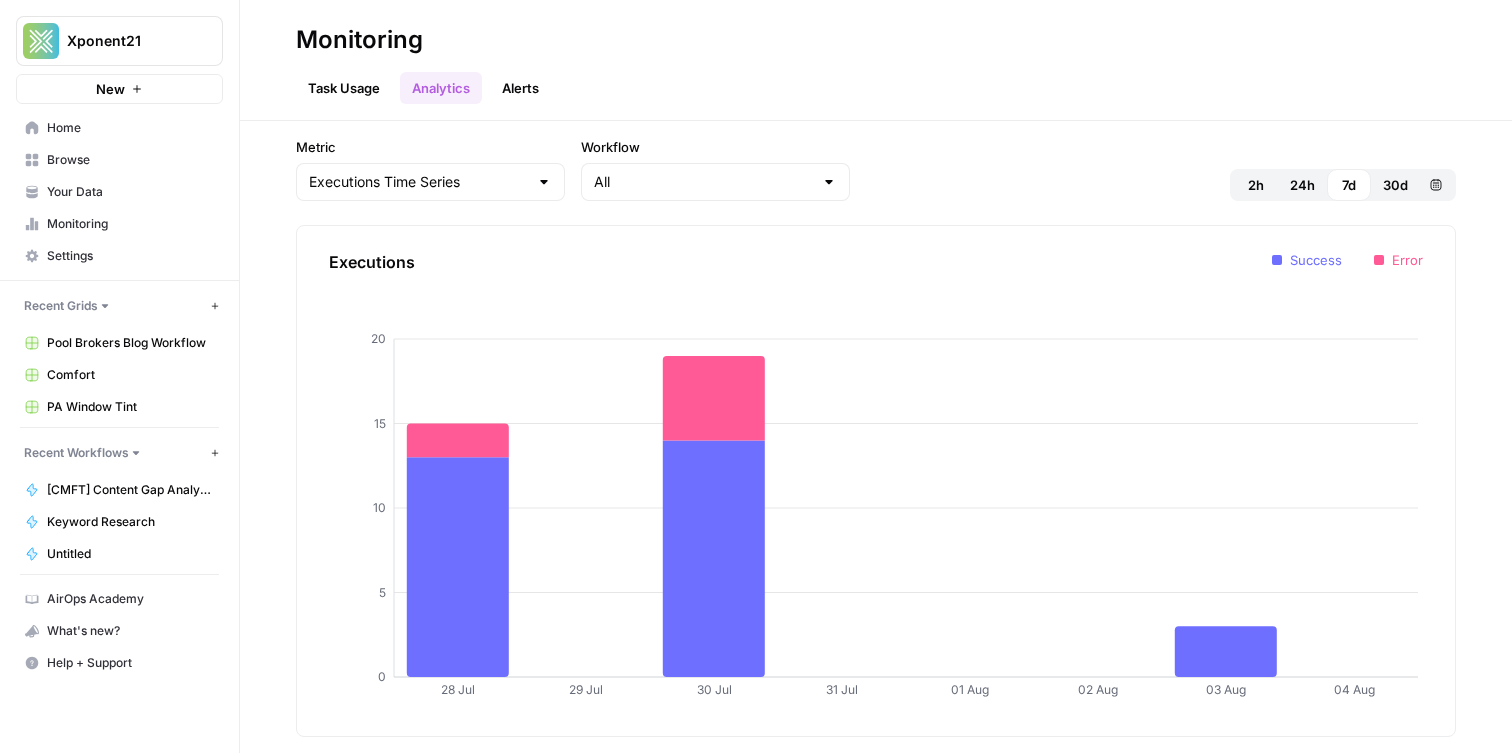 click on "Monitoring" at bounding box center [130, 224] 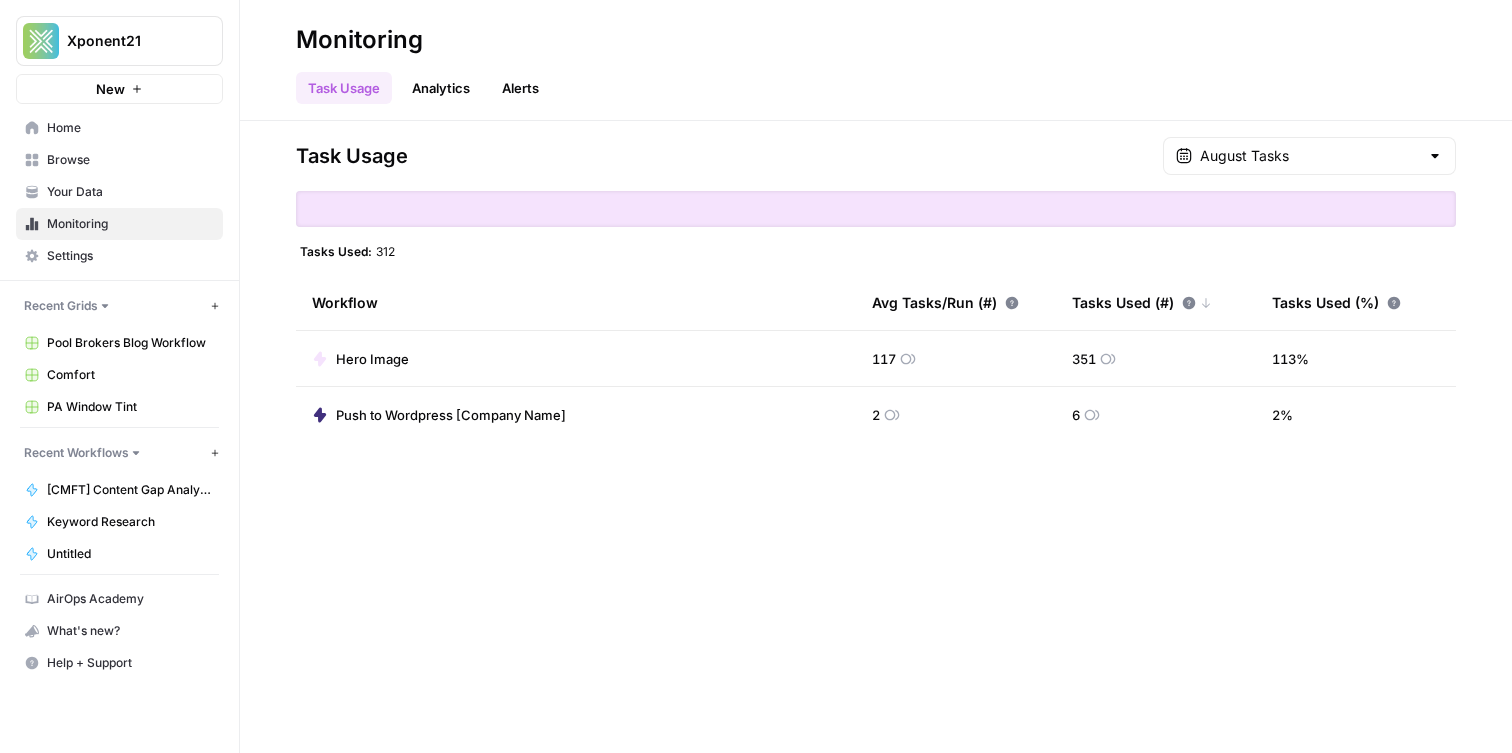 click on "Home" at bounding box center [119, 128] 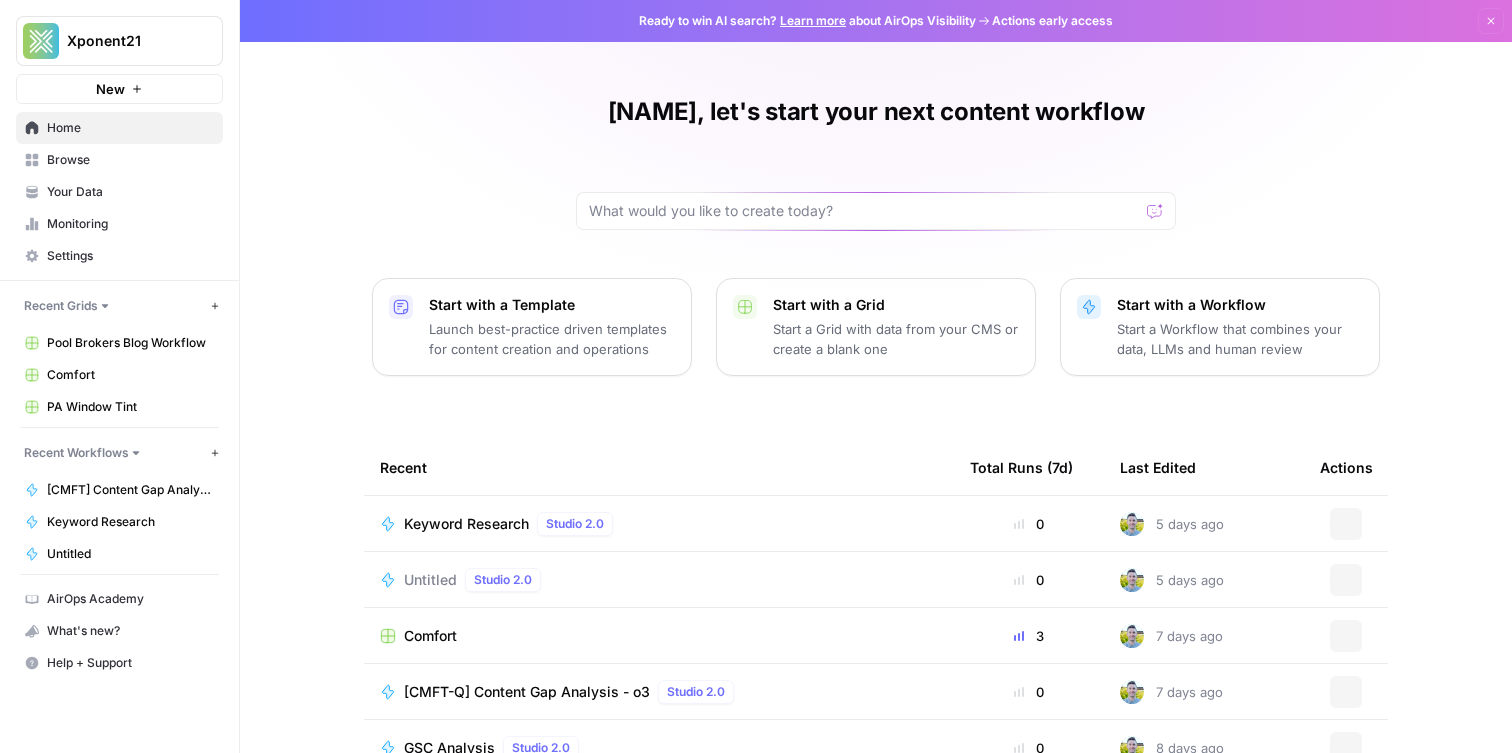 click on "Your Data" at bounding box center (119, 192) 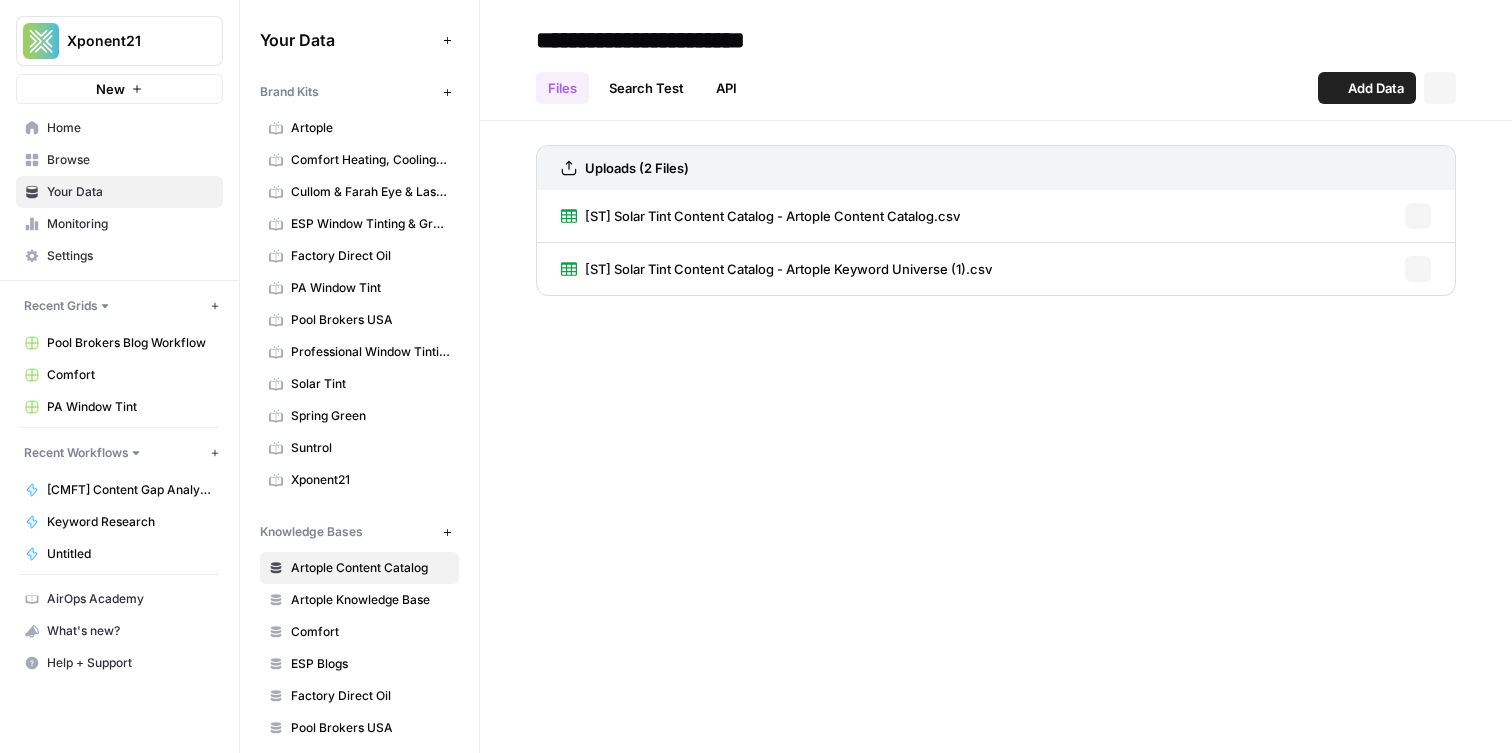 click on "Browse" at bounding box center (130, 160) 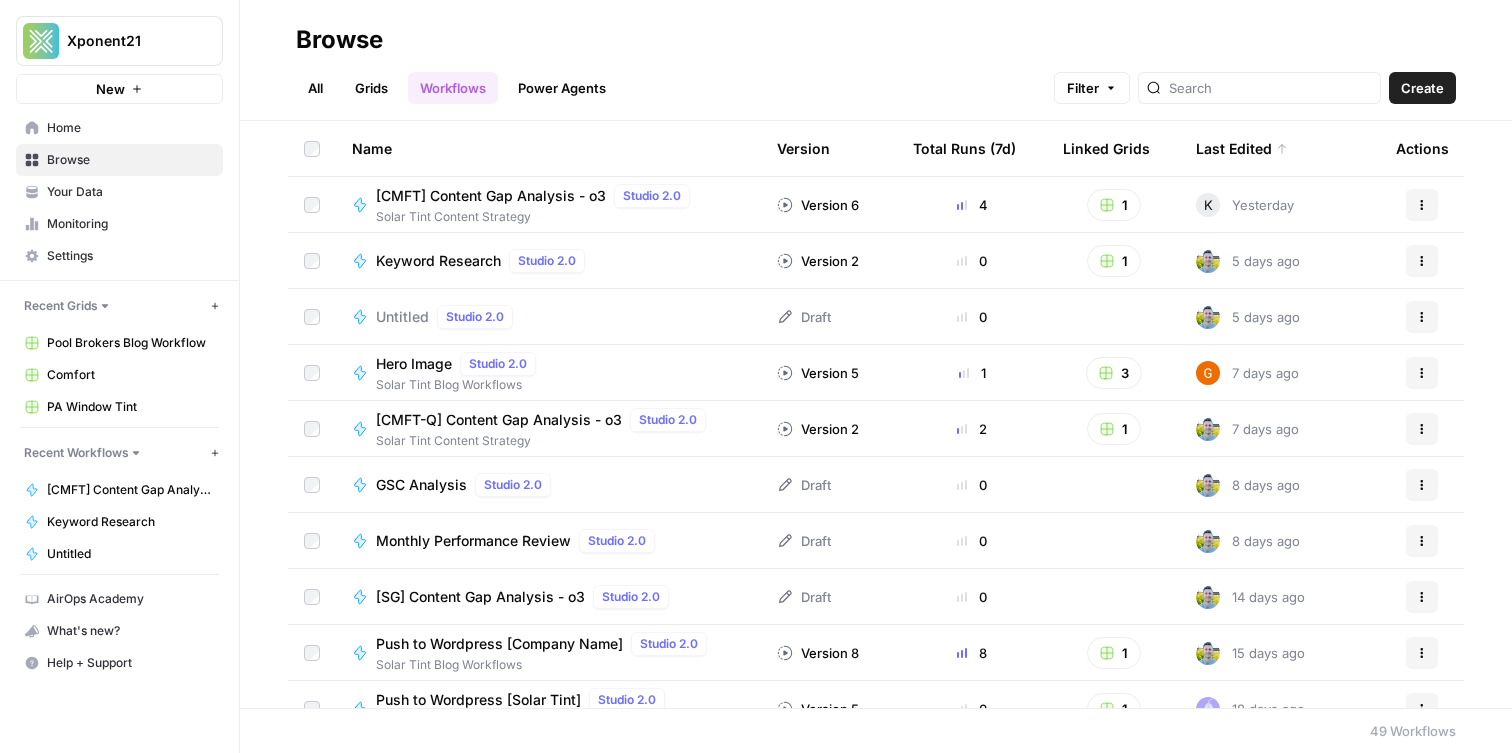 click on "Untitled" at bounding box center [402, 317] 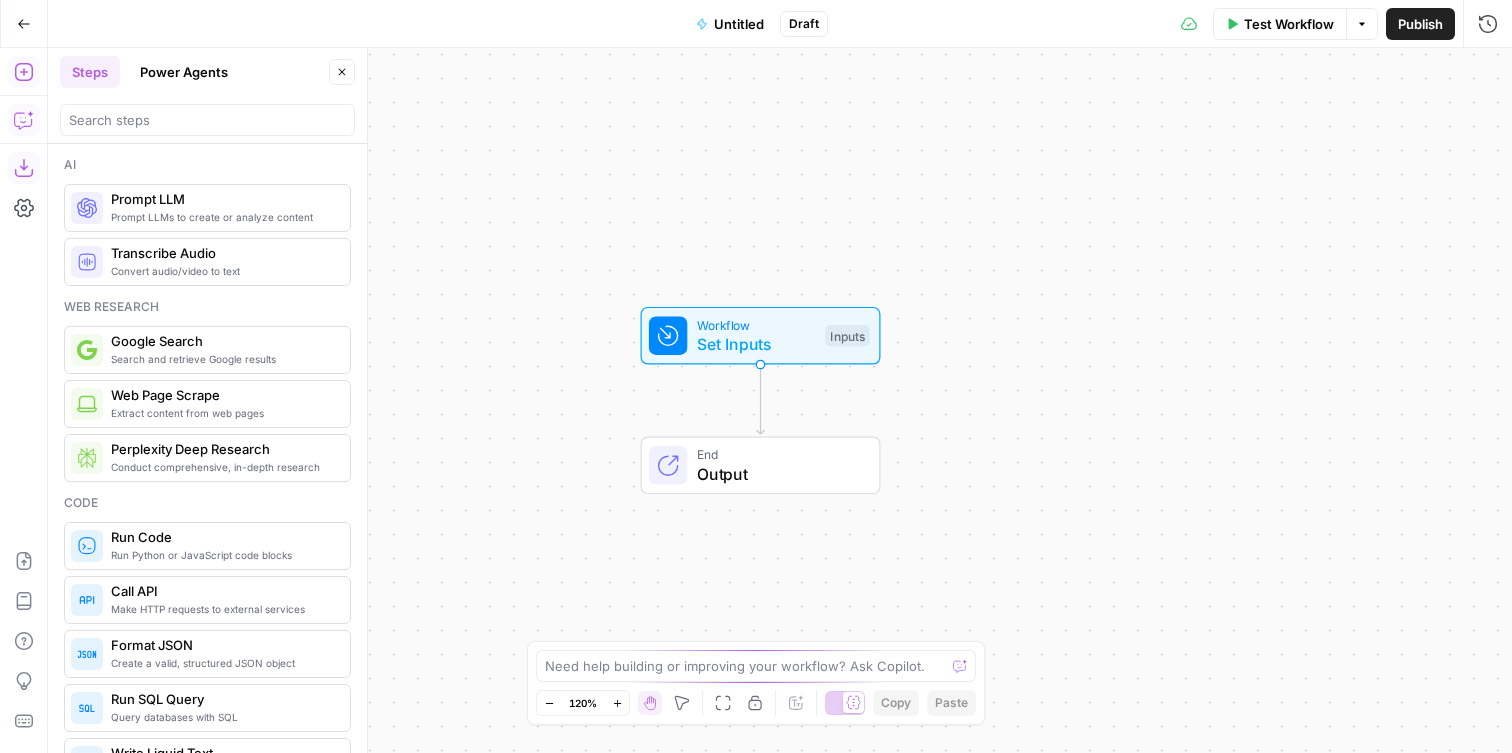 click 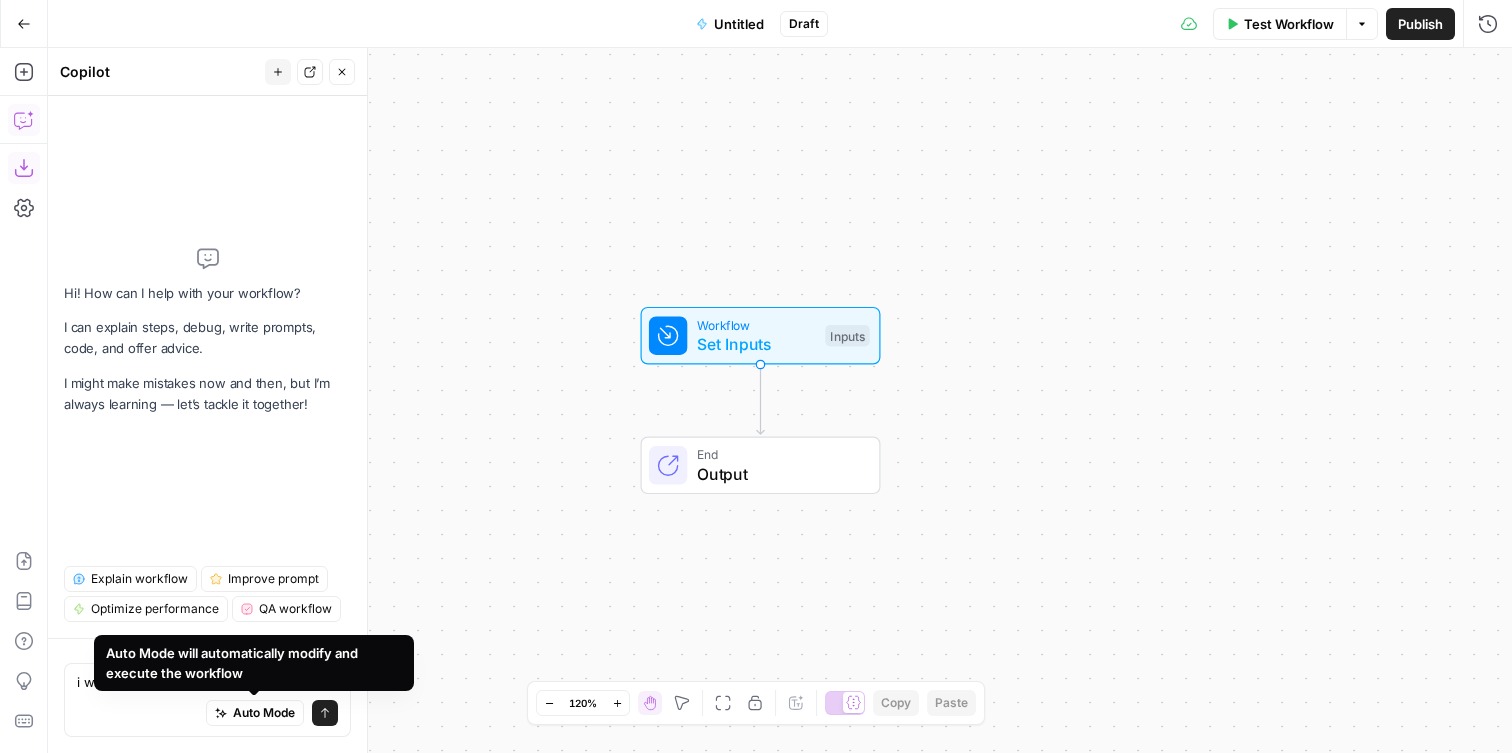 click on "Auto Mode Send" at bounding box center [207, 714] 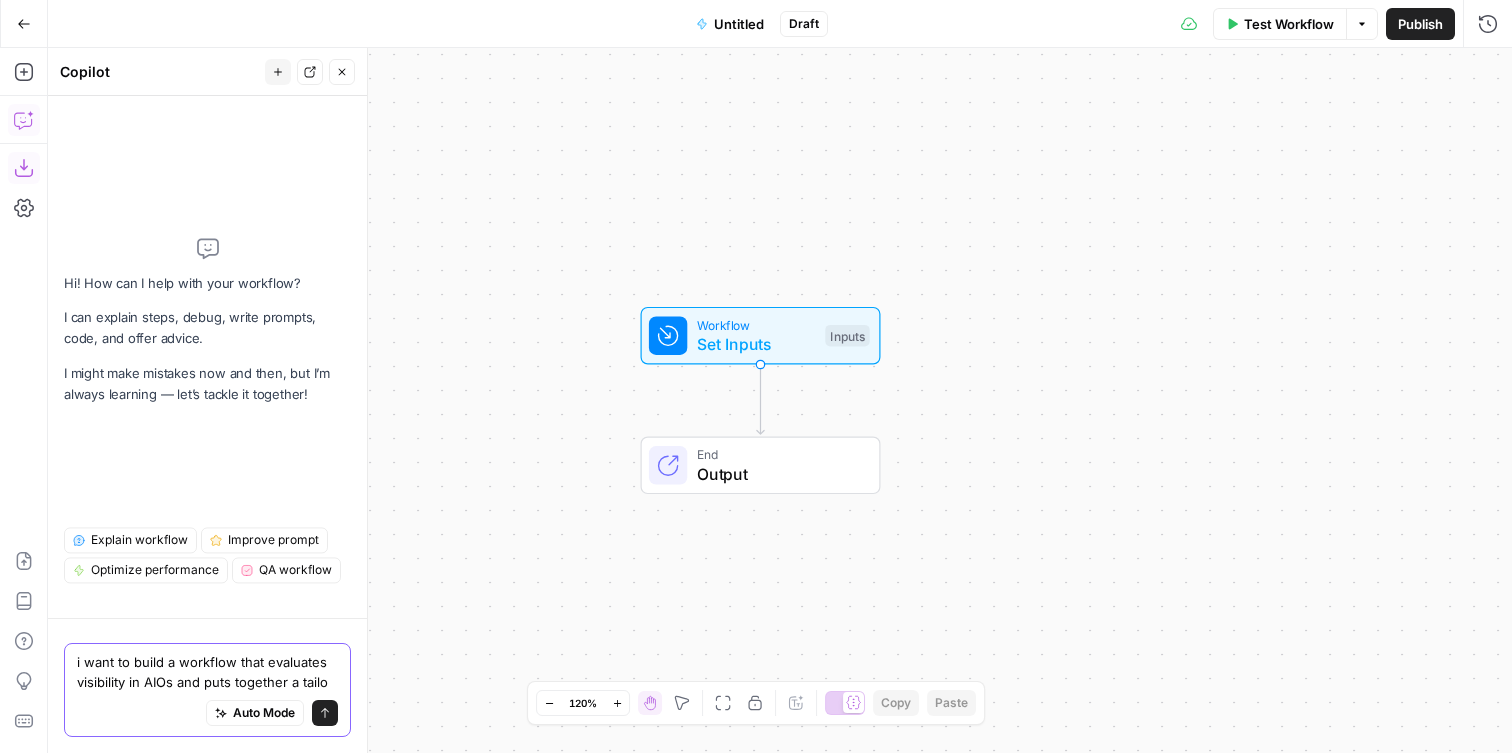 scroll, scrollTop: 0, scrollLeft: 0, axis: both 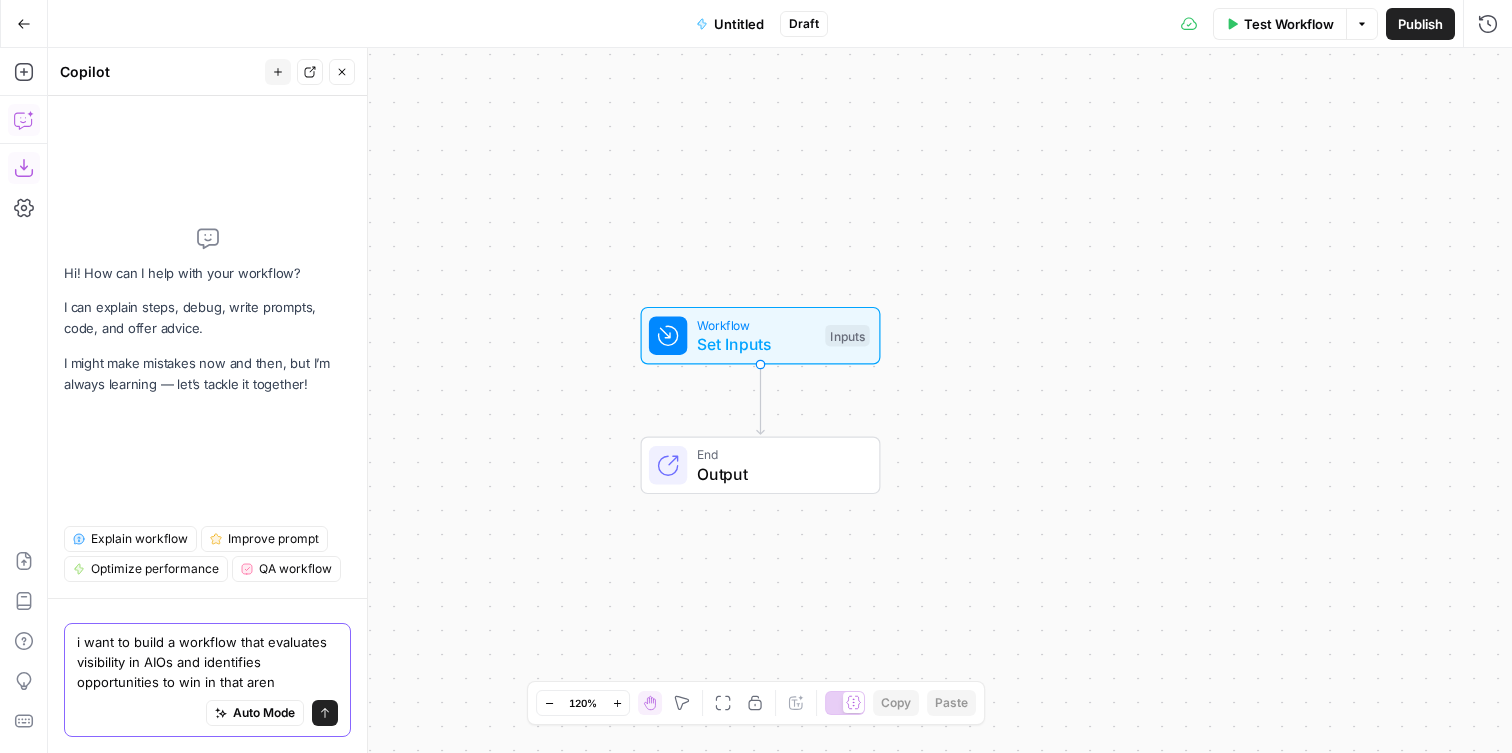 type on "i want to build a workflow that evaluates visibility in AIOs and identifies opportunities to win in that arena" 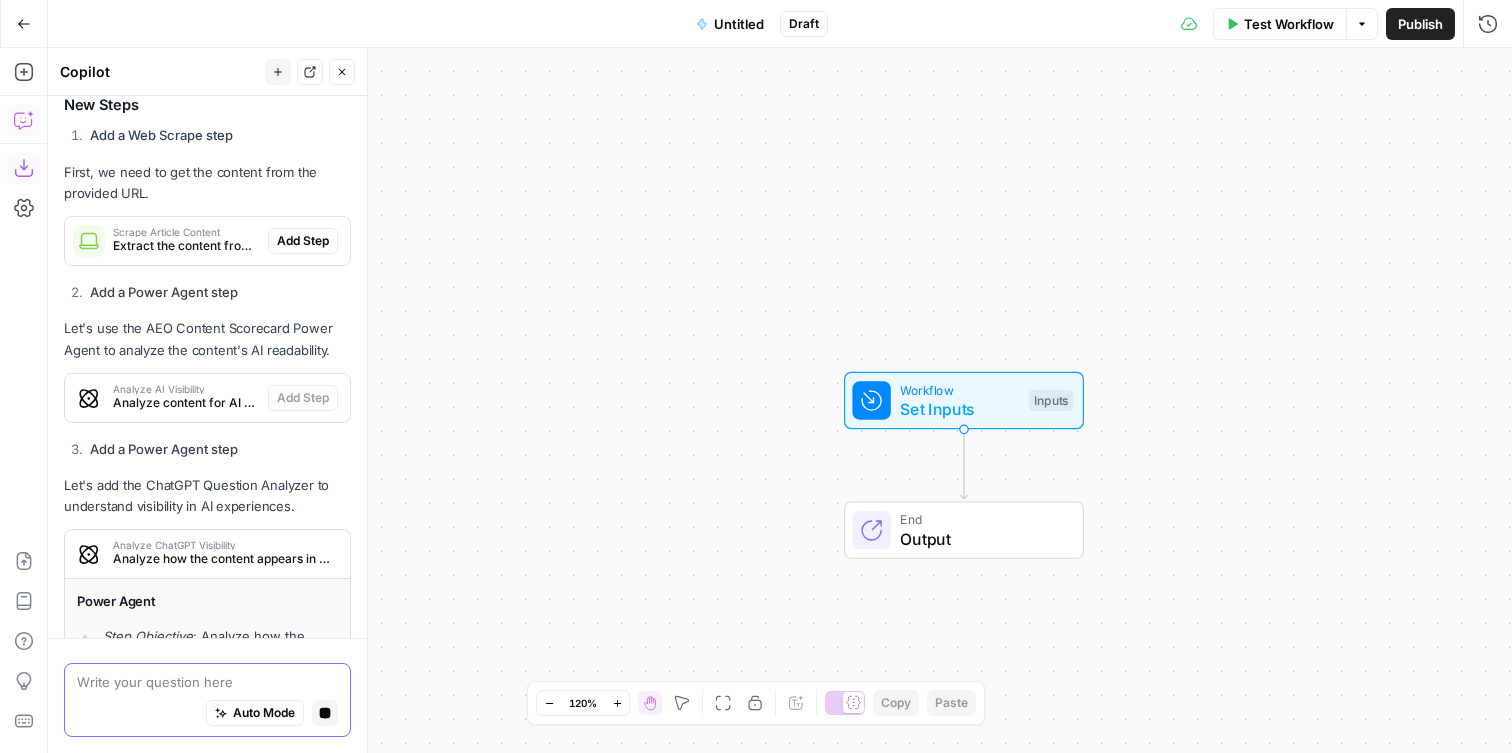 type 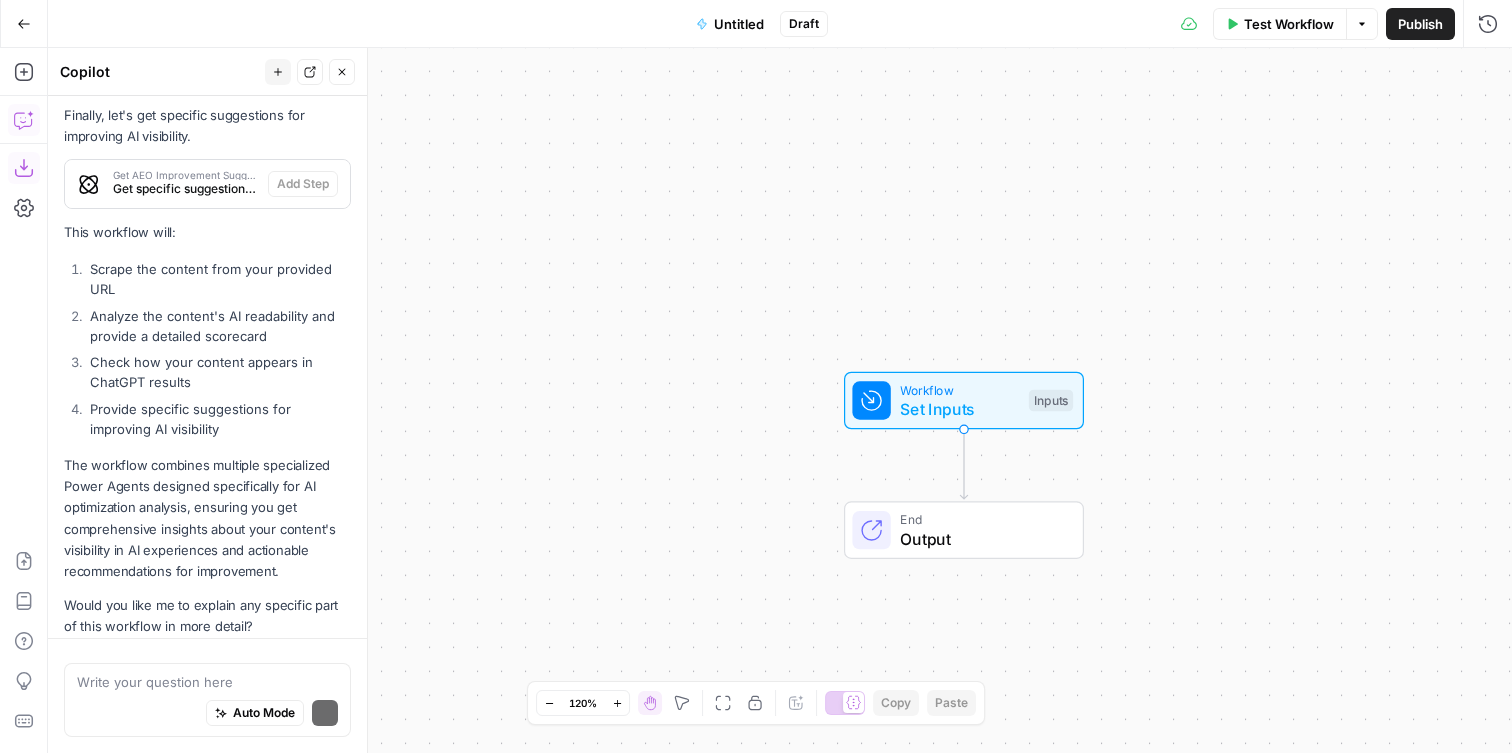 scroll, scrollTop: 1547, scrollLeft: 0, axis: vertical 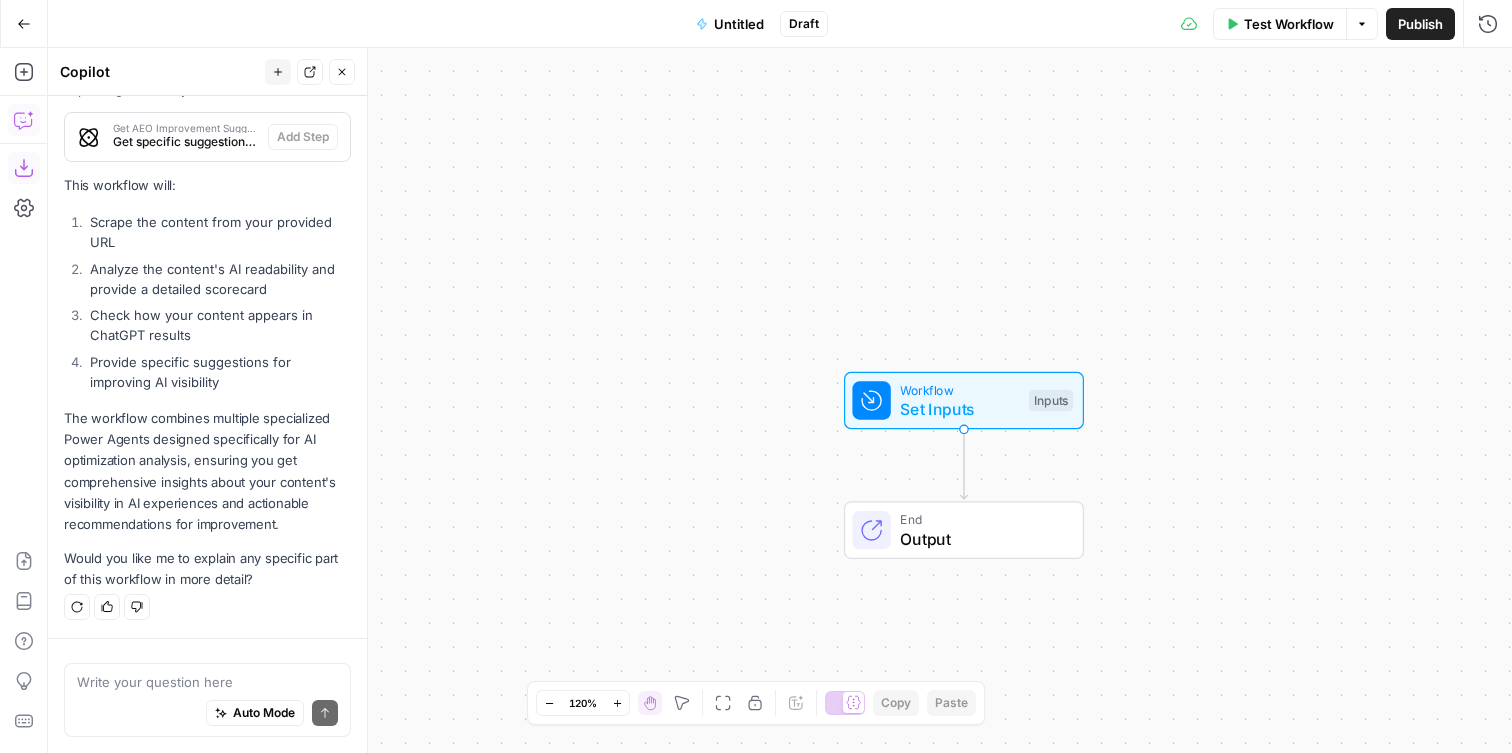 click on "Go Back" at bounding box center [24, 24] 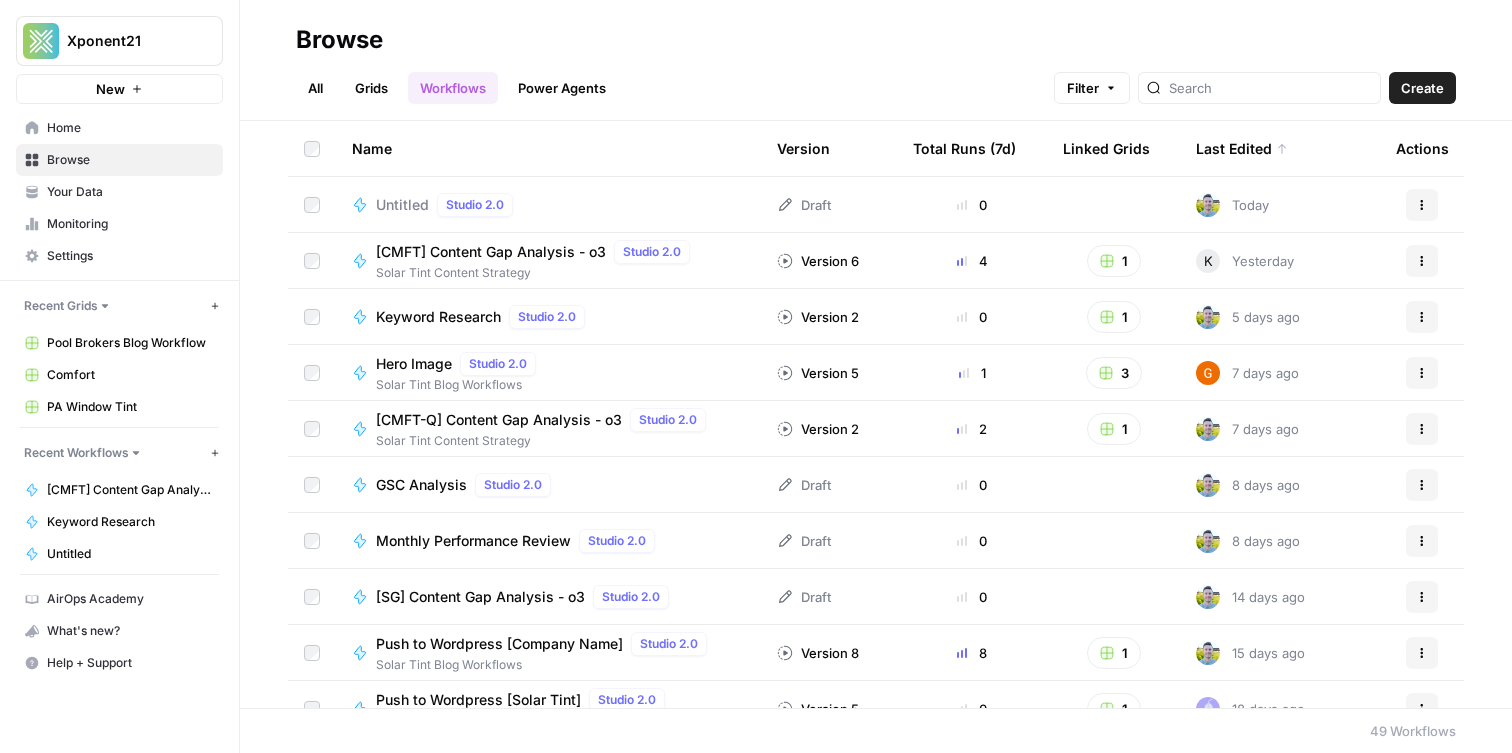 click on "Keyword Research" at bounding box center [438, 317] 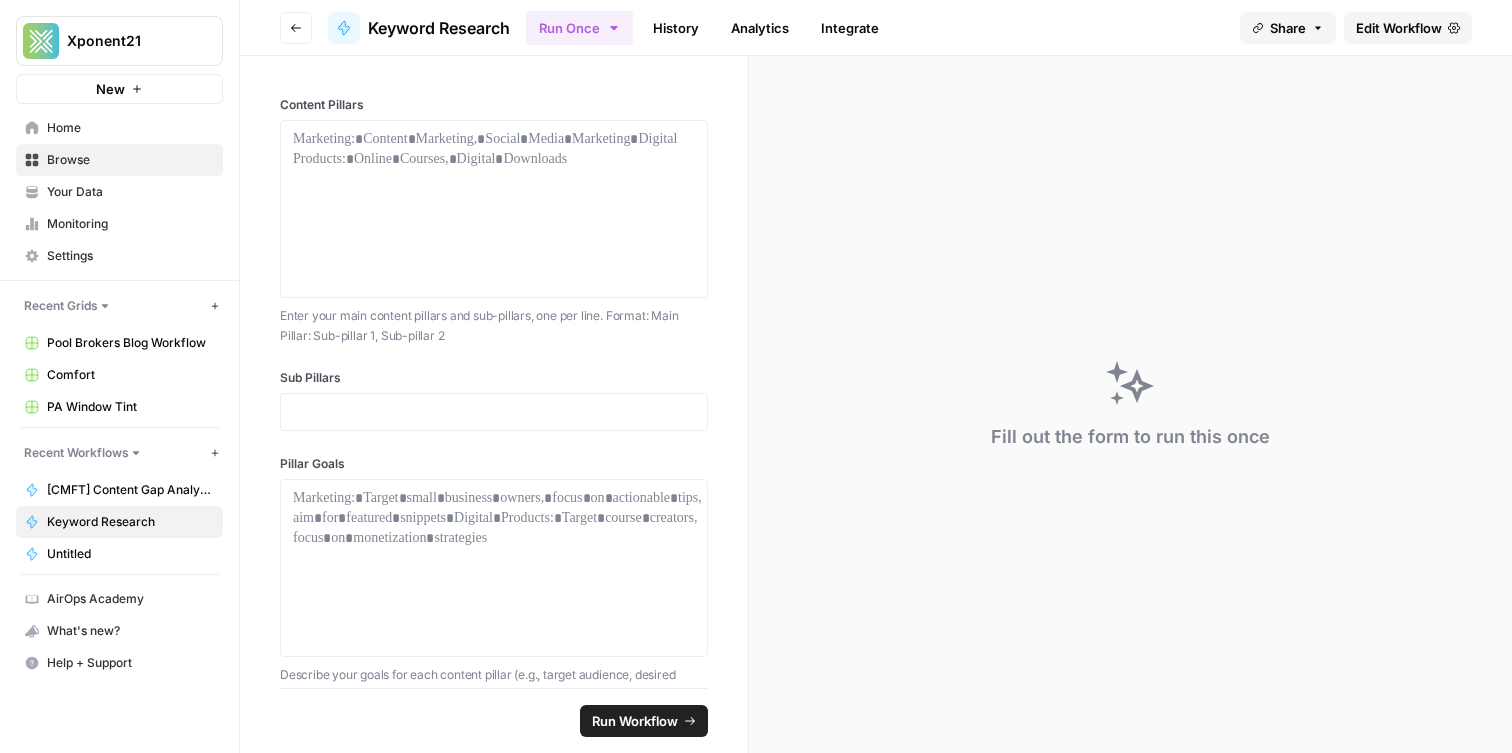 click on "Edit Workflow" at bounding box center [1399, 28] 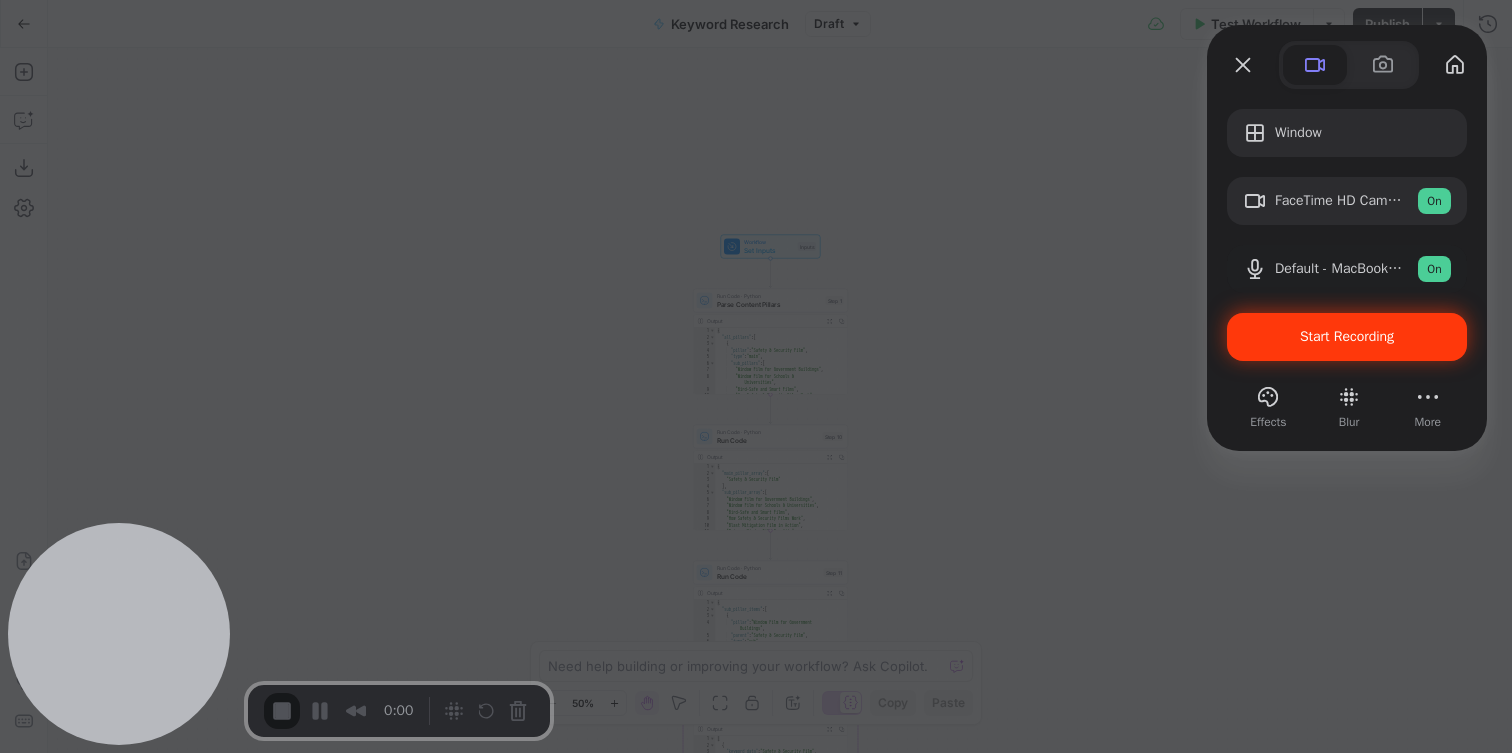 click on "Start Recording" at bounding box center (1347, 336) 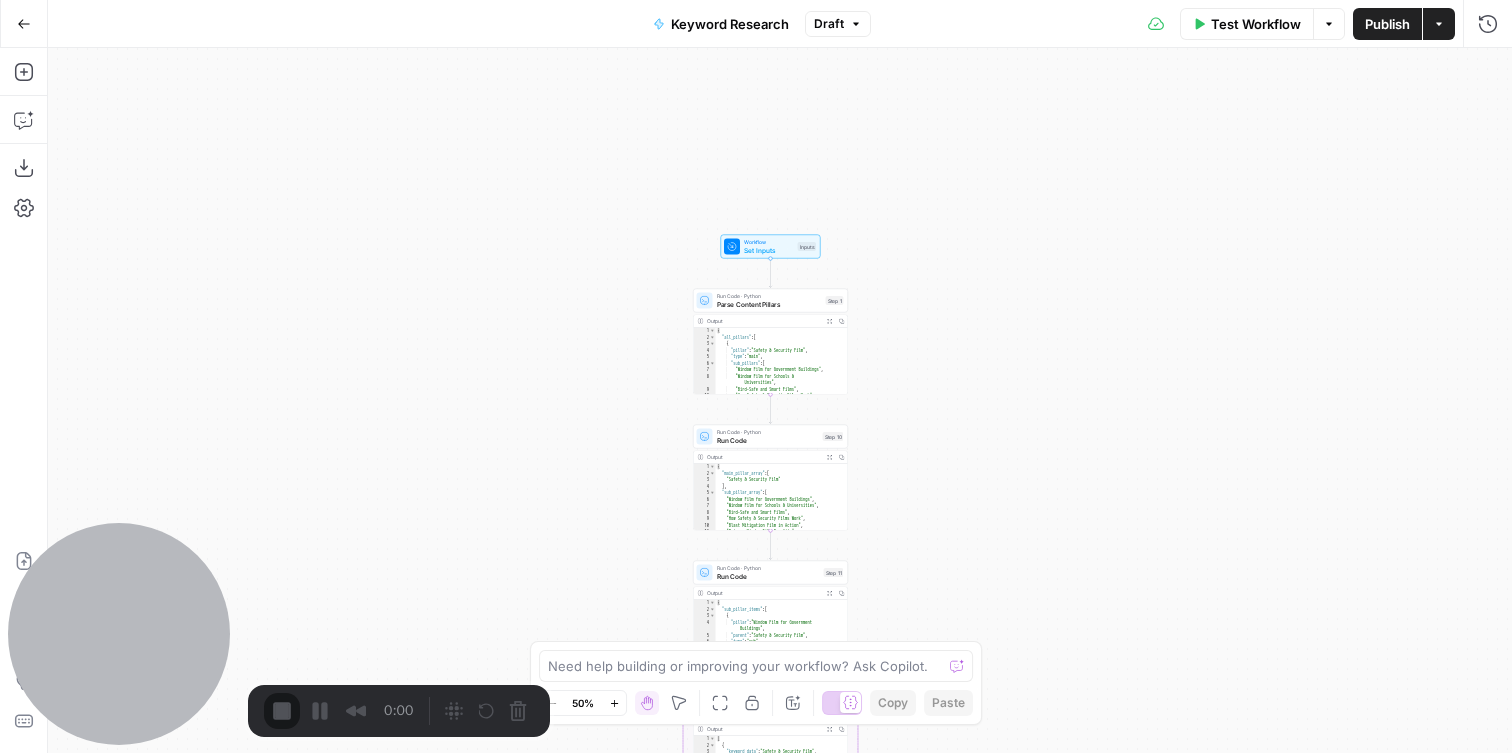 click on "Workflow Set Inputs Inputs Run Code · Python Parse Content Pillars Step 1 Output Expand Output Copy 1 2 3 4 5 6 7 8 9 10 11 {    "all_pillars" :  [      {         "pillar" :  "Safety & Security Film" ,         "type" :  "main" ,         "sub_pillars" :  [           "Window Film for Government Buildings" ,           "Window Film for Schools &               Universities" ,           "Bird-Safe and Smart Films" ,           "How Safety & Security Films Work" ,           "Blast Mitigation Film in Action" ,     Run Code · Python Run Code Step 10 Output Expand Output Copy 1 2 3 4 5 6 7 8 9 10 11 12 {    "main_pillar_array" :  [      "Safety & Security Film"    ] ,    "sub_pillar_array" :  [      "Window Film for Government Buildings" ,      "Window Film for Schools & Universities" ,      "Bird-Safe and Smart Films" ,      "How Safety & Security Films Work" ,      "Blast Mitigation Film in Action" ,      "Privacy Window Film Benefits"    ]     Run Code · Python Run Code Step 11 Output Expand Output" at bounding box center [780, 400] 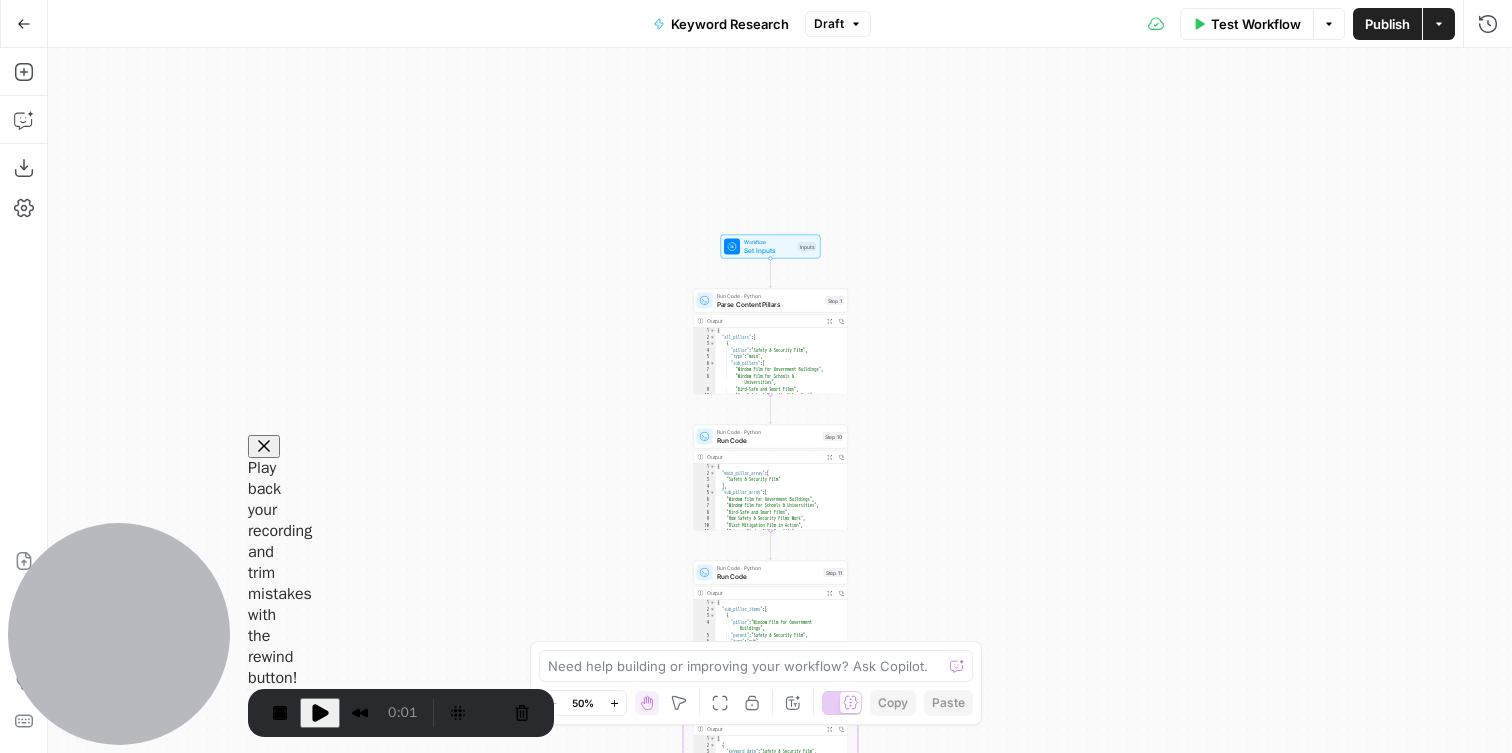 click on "Cancel" at bounding box center [185, 943] 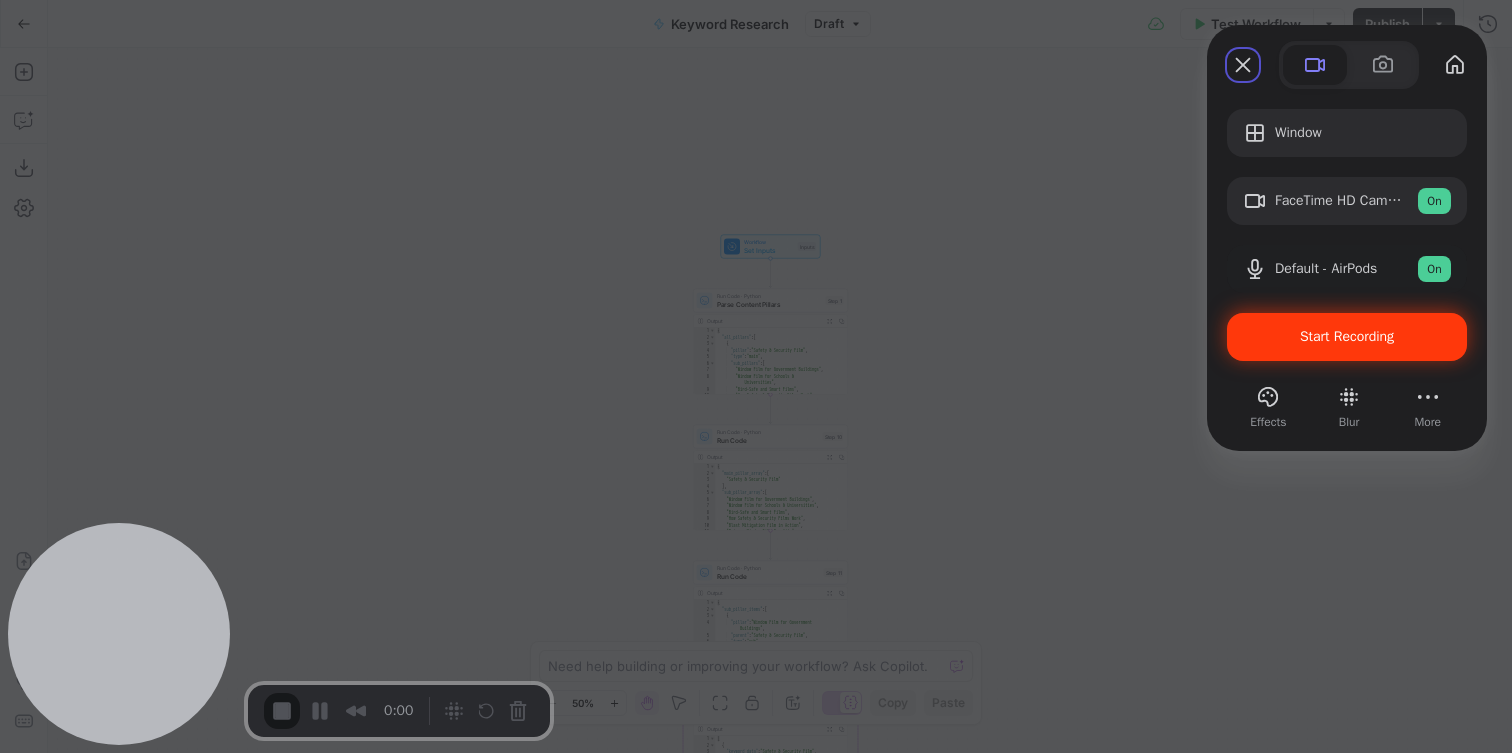 click on "Start Recording" at bounding box center [1347, 337] 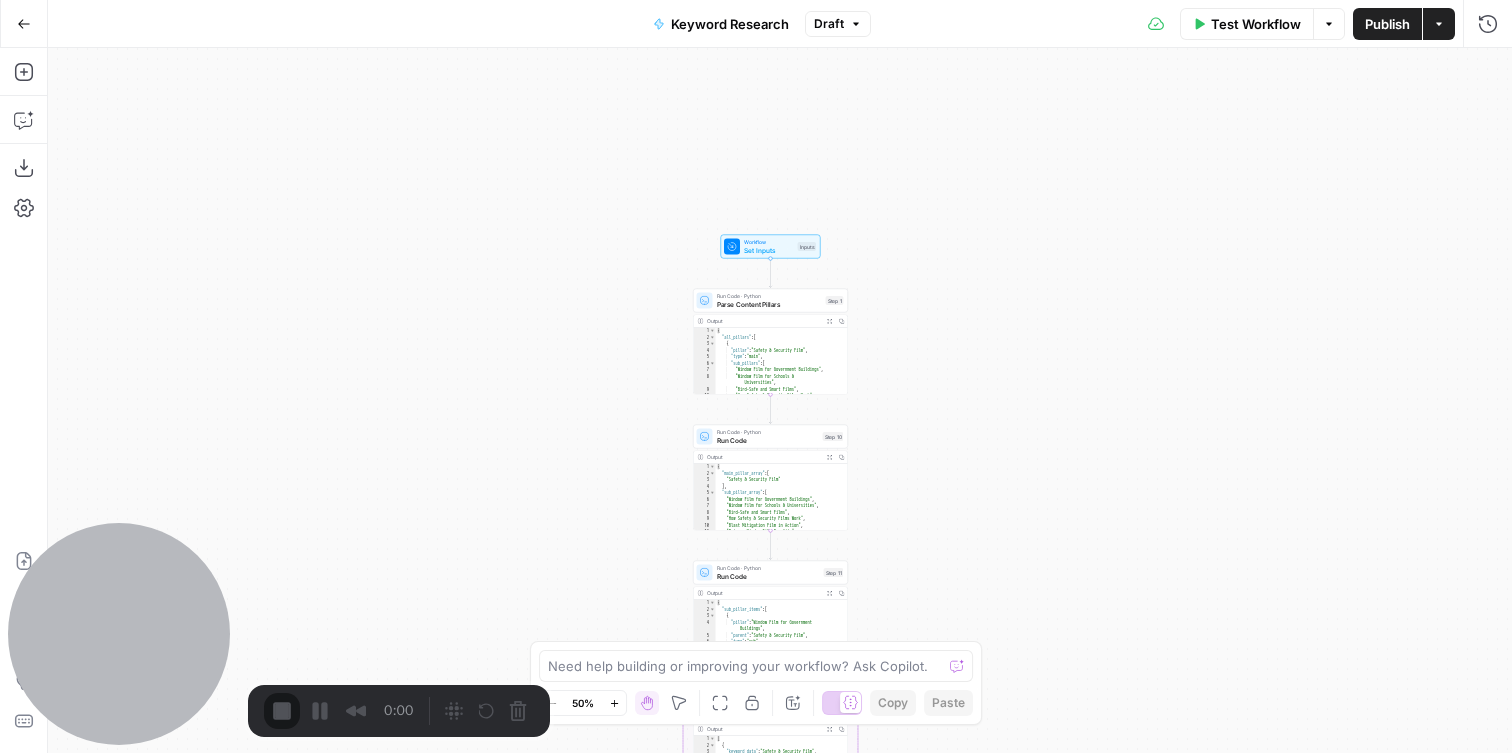 click on "2 Skip You got this. Let’s record   💪 Click anywhere to pause countdown" at bounding box center [756, 793] 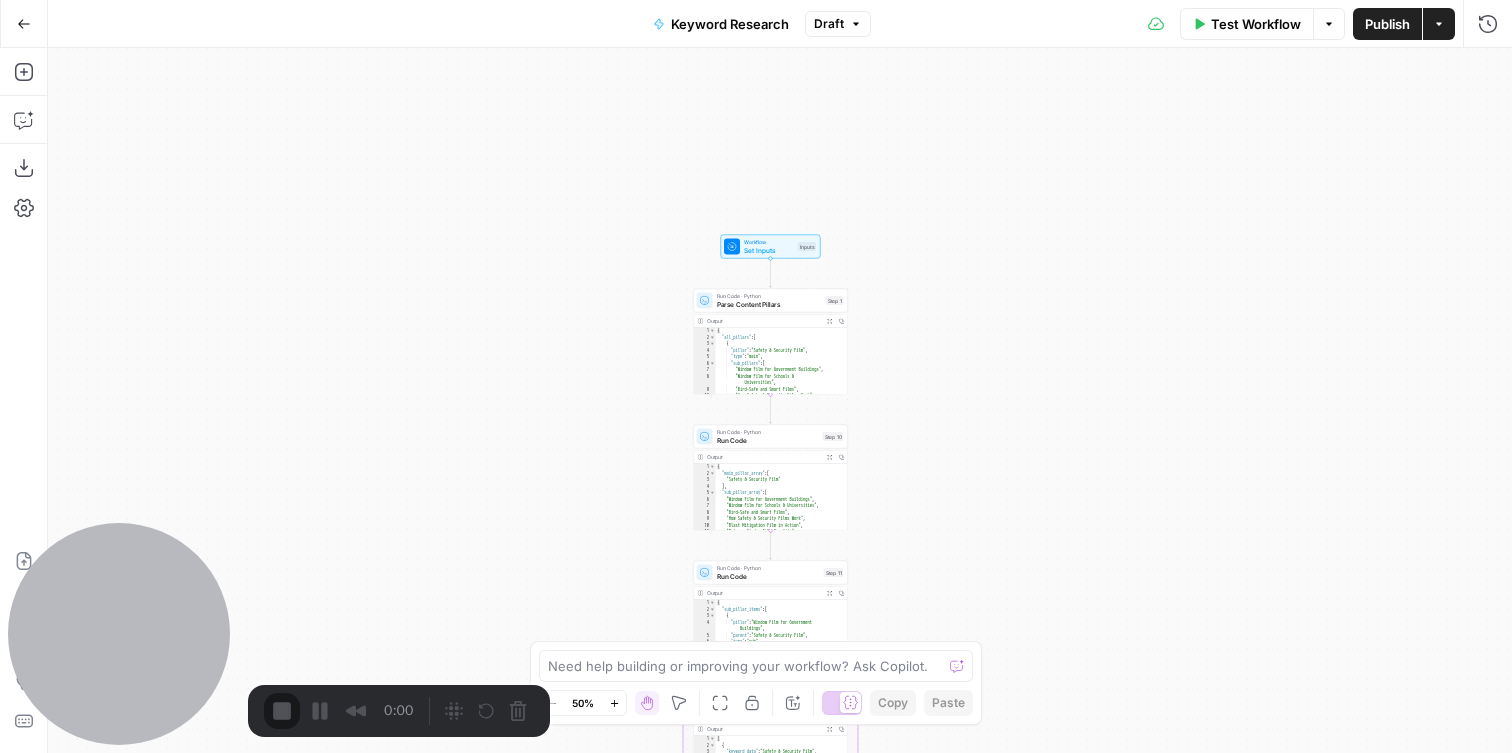 click on "2 Skip You got this. Let’s record   💪 Click anywhere to unpause countdown" at bounding box center (756, 793) 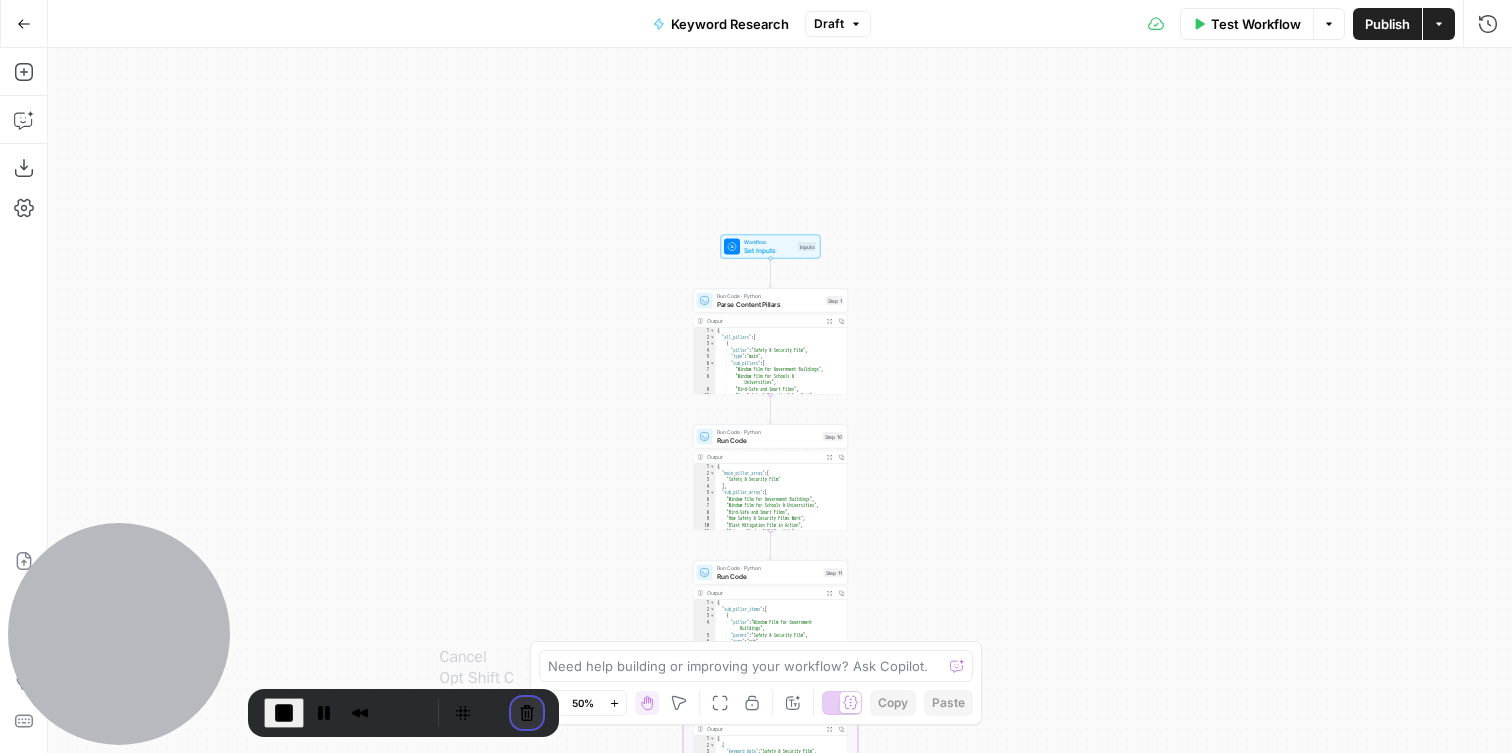 click at bounding box center [527, 713] 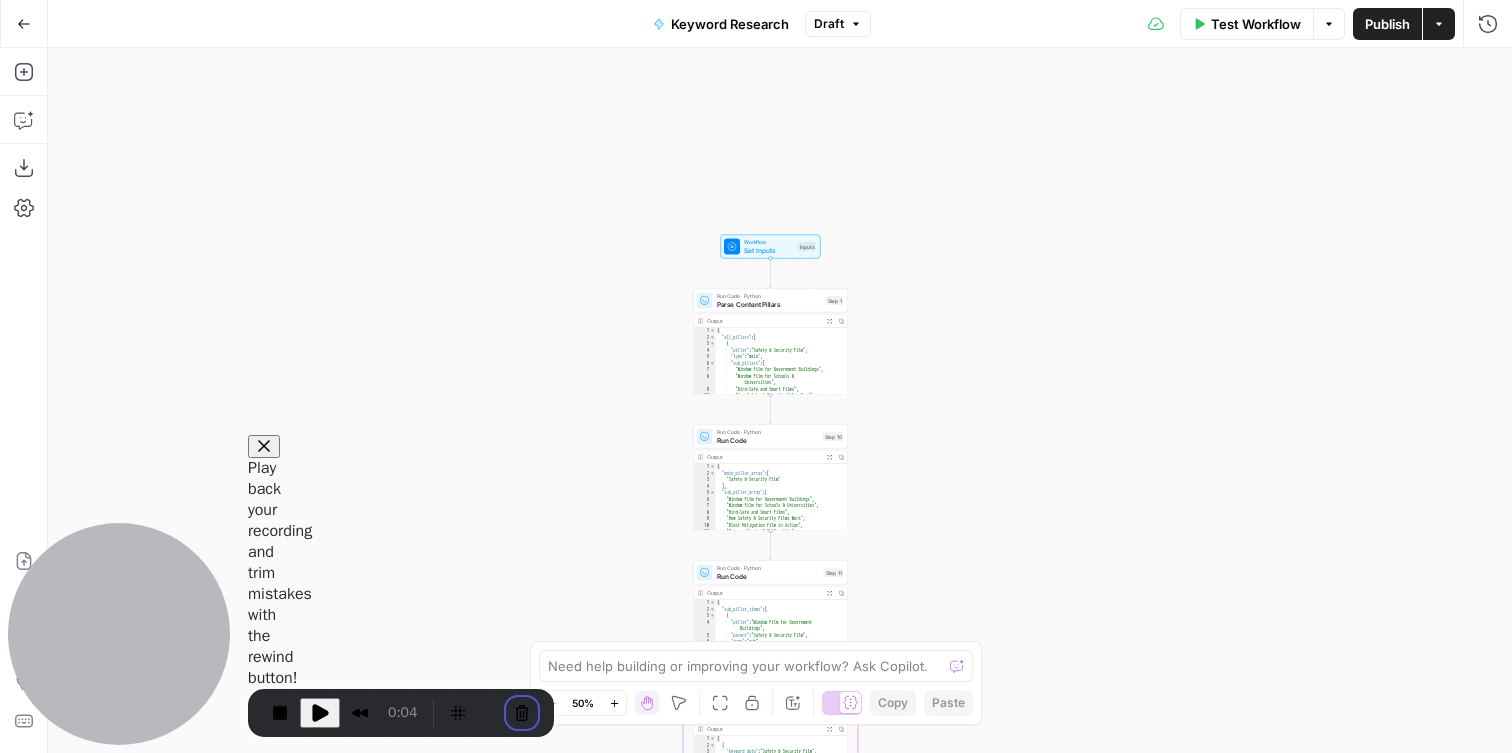 click on "Restart Resume Cancel recording" at bounding box center (755, 889) 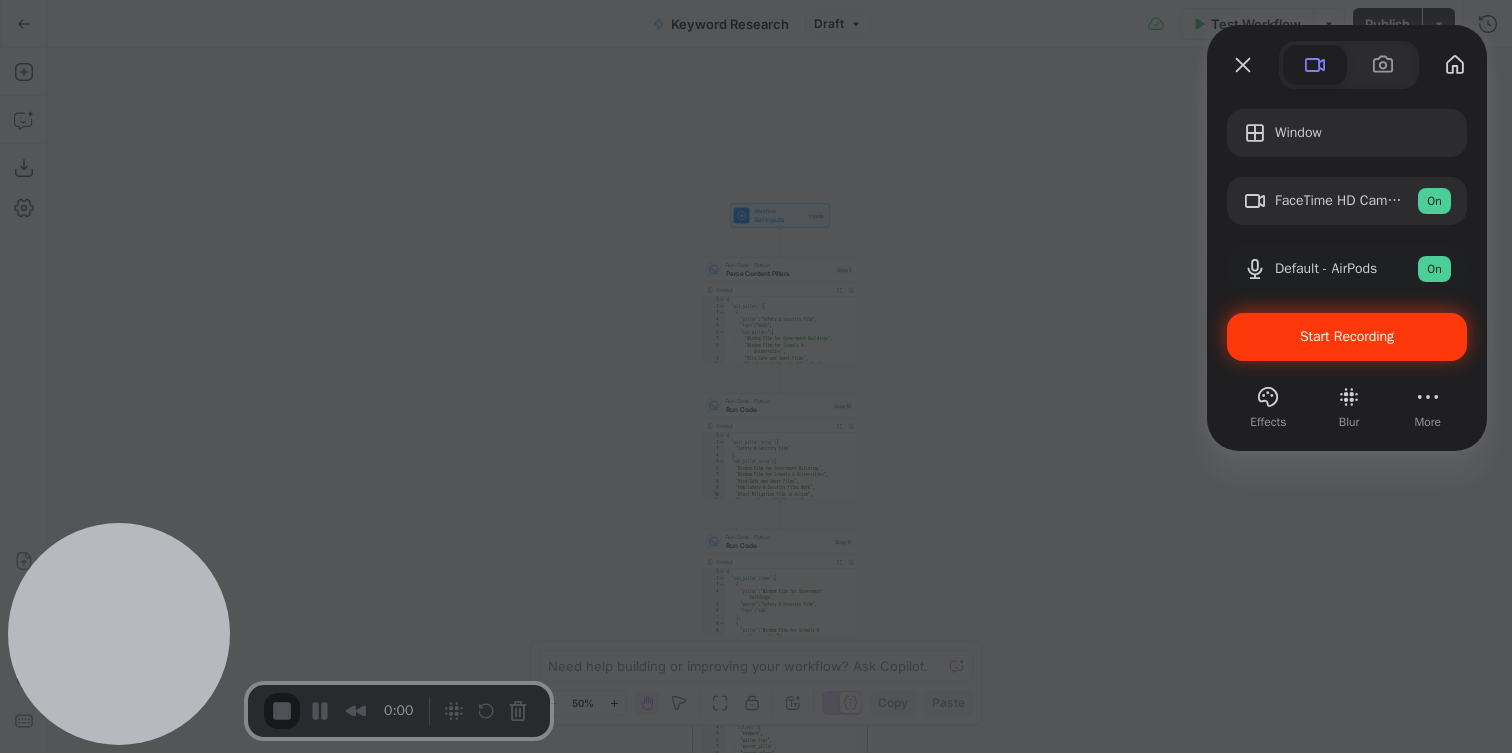 click on "Start Recording" at bounding box center (1347, 337) 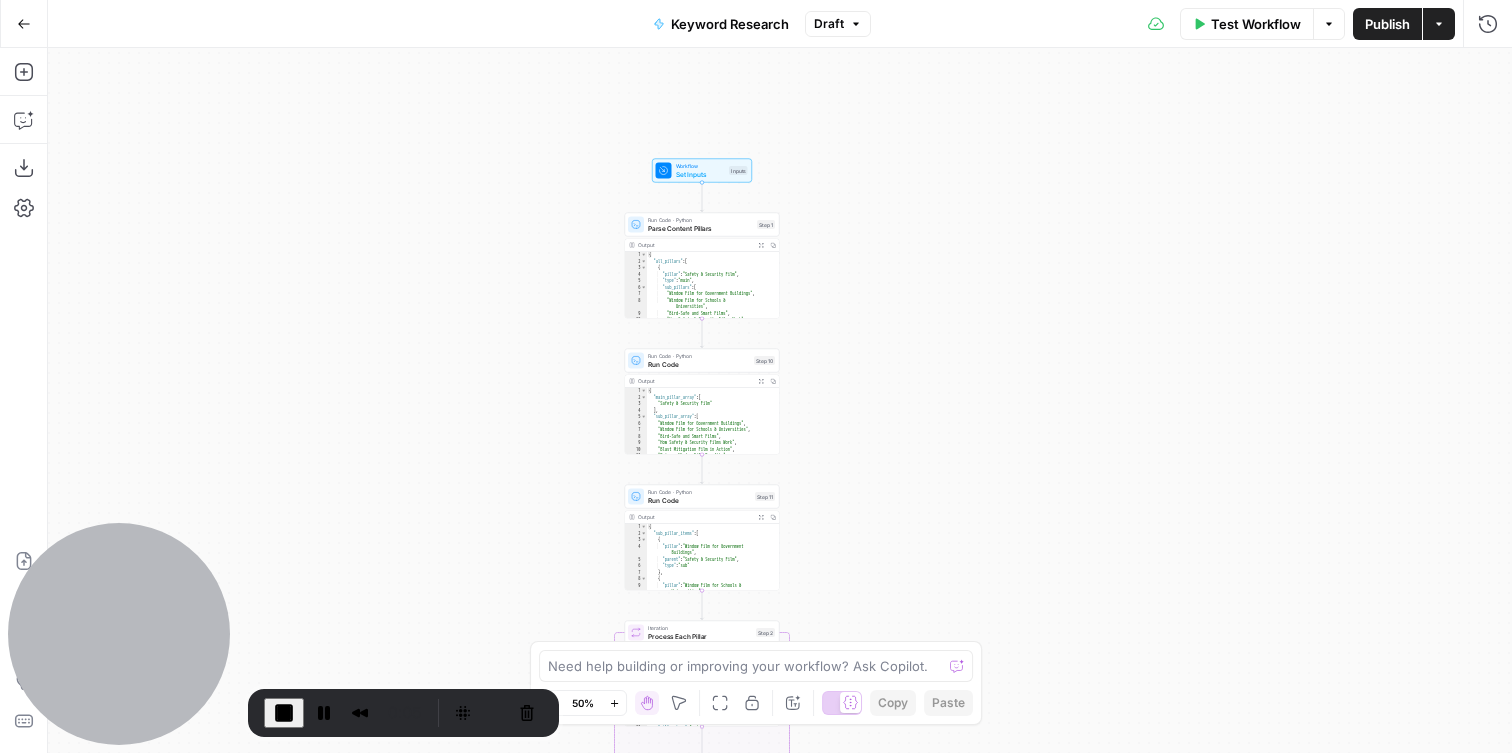 drag, startPoint x: 646, startPoint y: 331, endPoint x: 505, endPoint y: 294, distance: 145.7738 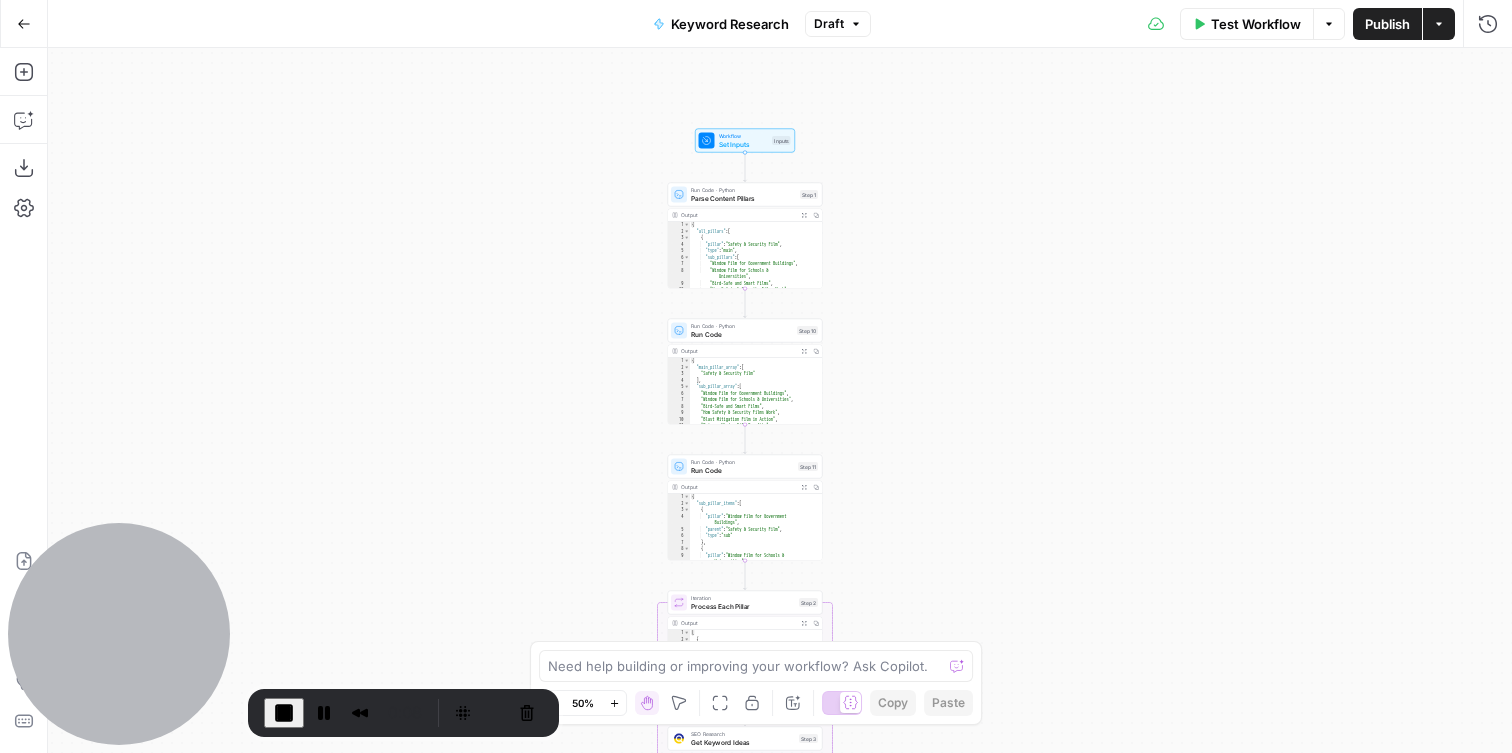 drag, startPoint x: 517, startPoint y: 329, endPoint x: 623, endPoint y: 278, distance: 117.630775 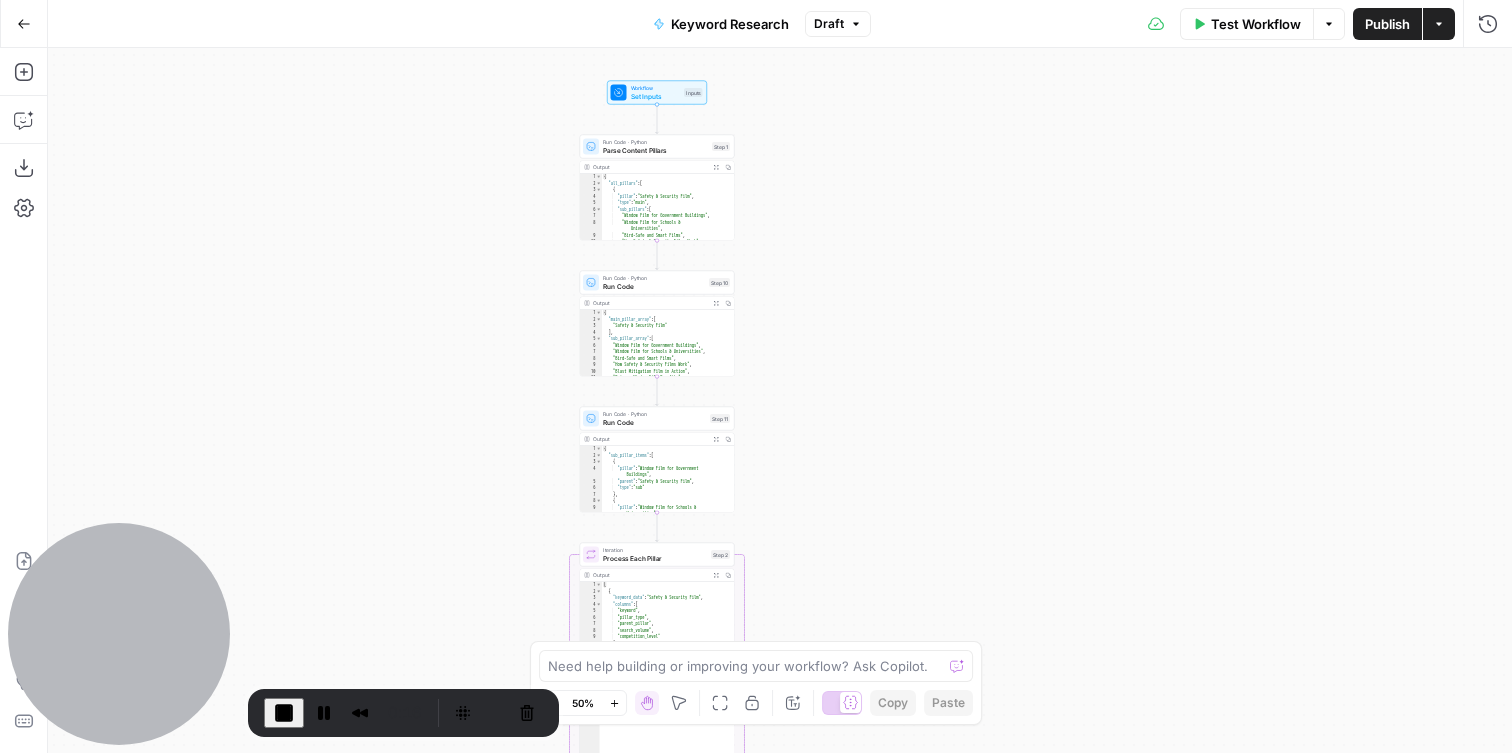 drag, startPoint x: 624, startPoint y: 284, endPoint x: 535, endPoint y: 257, distance: 93.00538 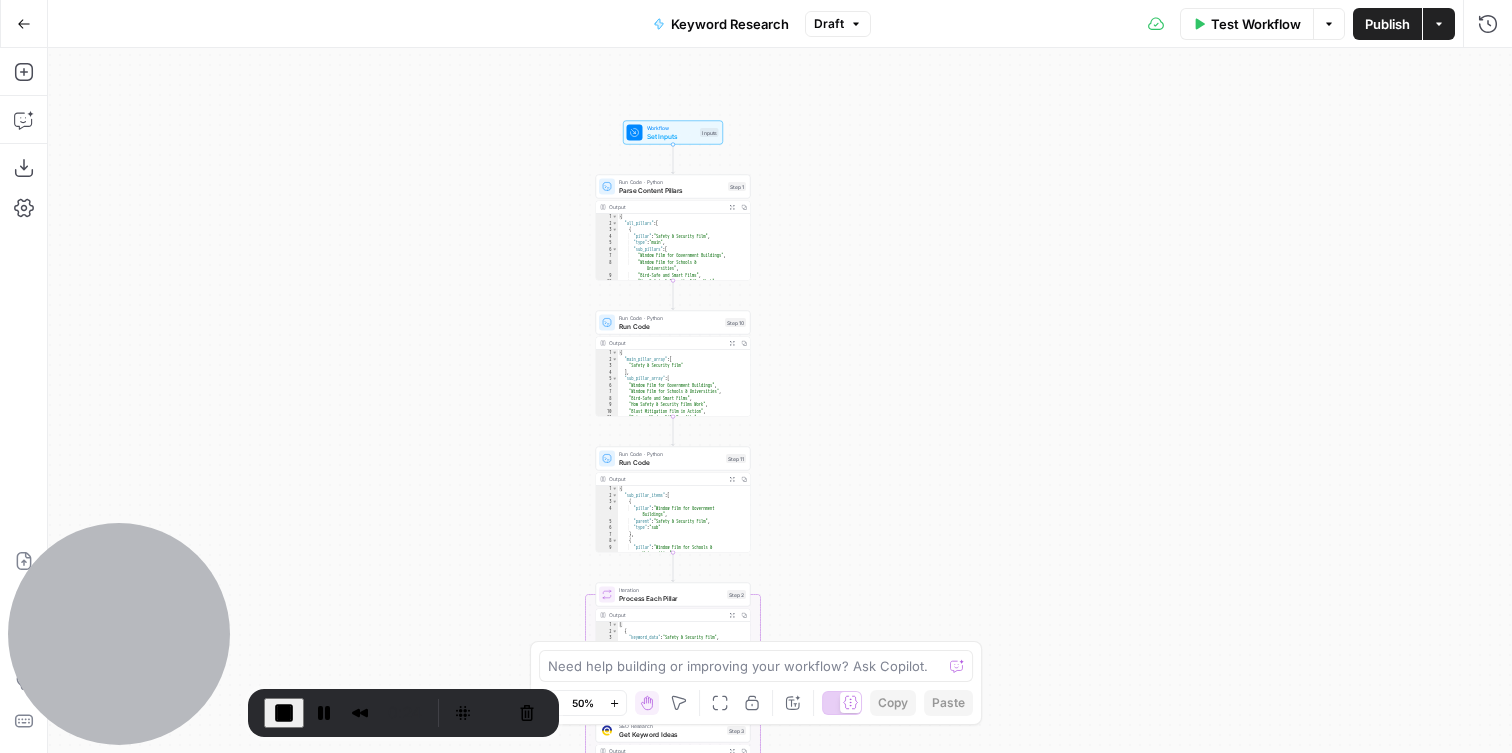 drag, startPoint x: 504, startPoint y: 164, endPoint x: 520, endPoint y: 205, distance: 44.011364 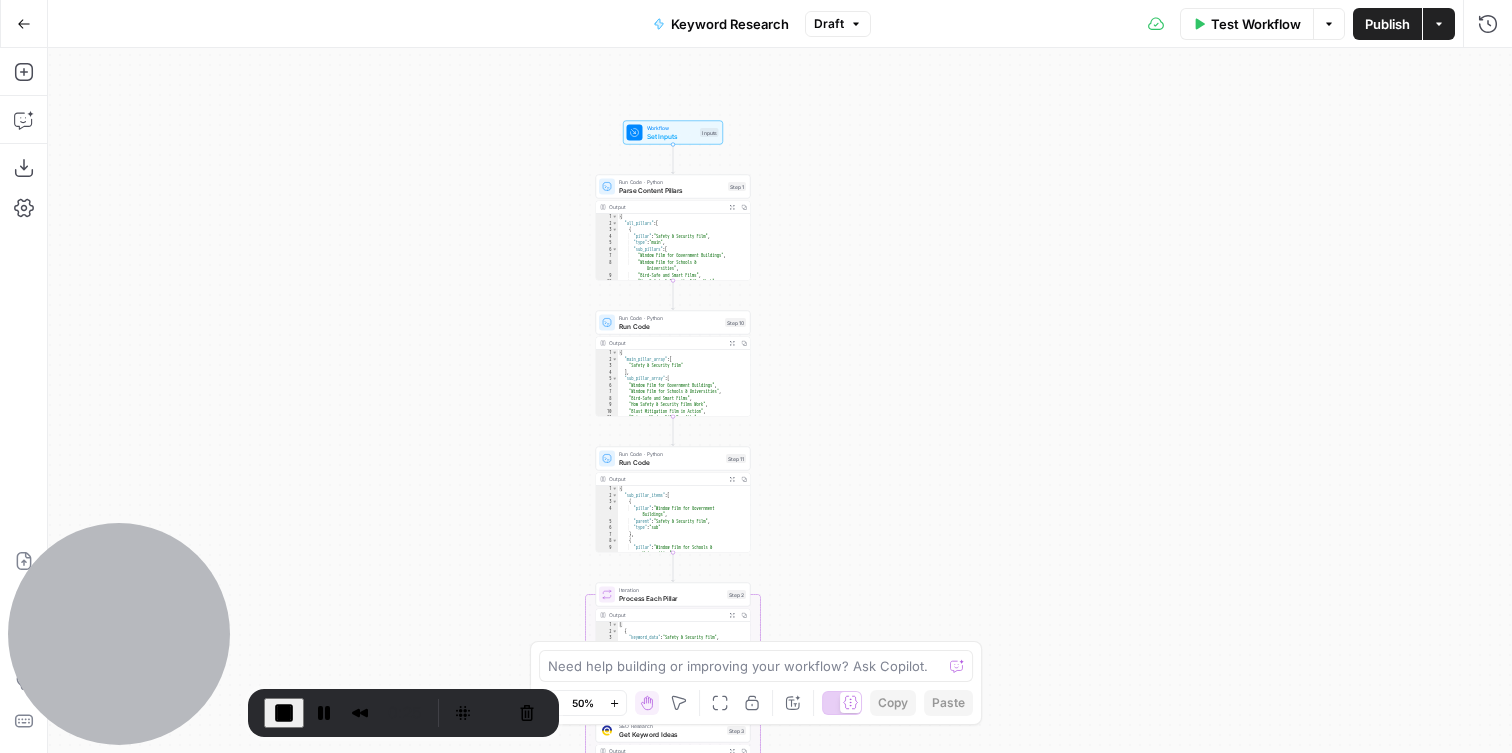 click on "Set Inputs" at bounding box center [672, 136] 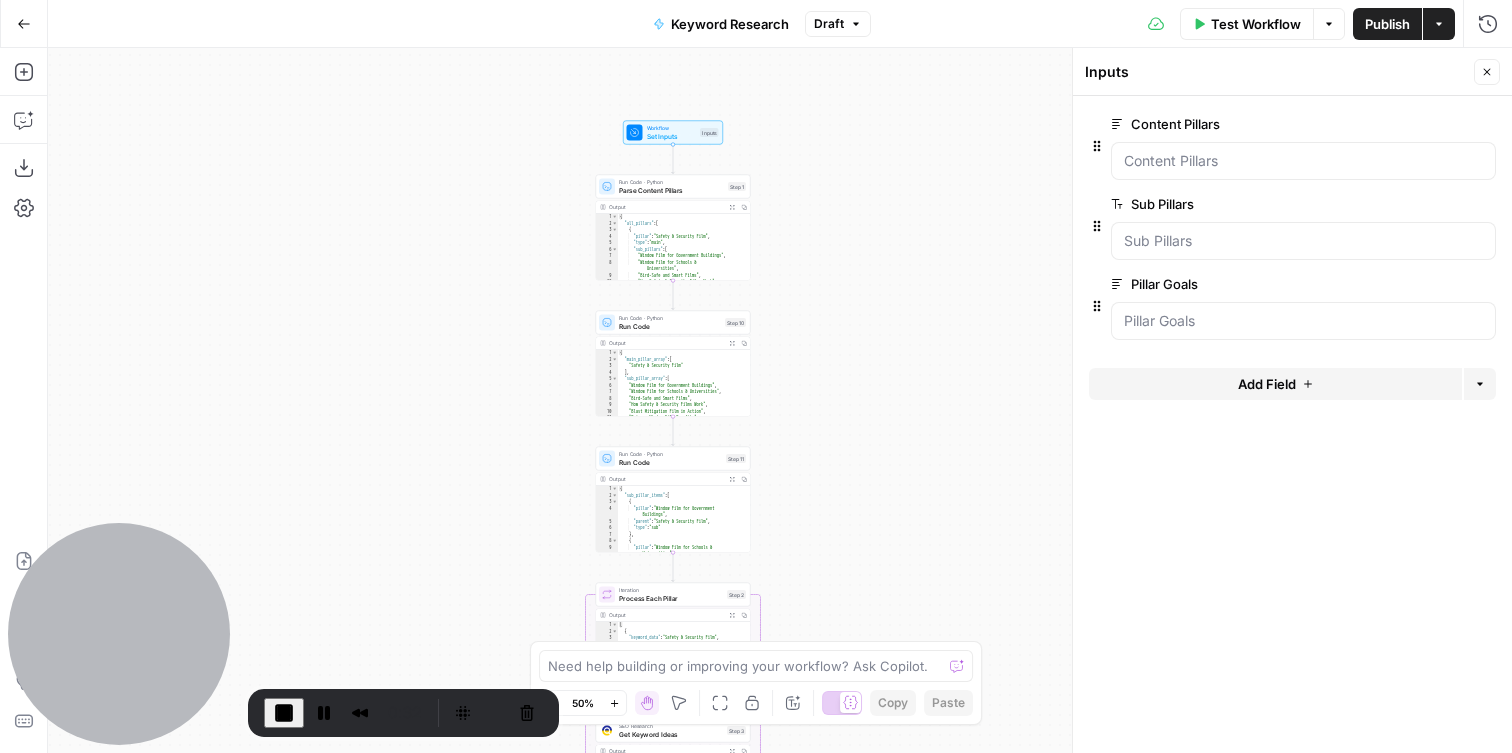 click on "Workflow Set Inputs Inputs Run Code · Python Parse Content Pillars Step 1 Output Expand Output Copy 1 2 3 4 5 6 7 8 9 10 11 {    "all_pillars" :  [      {         "pillar" :  "Safety & Security Film" ,         "type" :  "main" ,         "sub_pillars" :  [           "Window Film for Government Buildings" ,           "Window Film for Schools &               Universities" ,           "Bird-Safe and Smart Films" ,           "How Safety & Security Films Work" ,           "Blast Mitigation Film in Action" ,     Run Code · Python Run Code Step 10 Output Expand Output Copy 1 2 3 4 5 6 7 8 9 10 11 12 {    "main_pillar_array" :  [      "Safety & Security Film"    ] ,    "sub_pillar_array" :  [      "Window Film for Government Buildings" ,      "Window Film for Schools & Universities" ,      "Bird-Safe and Smart Films" ,      "How Safety & Security Films Work" ,      "Blast Mitigation Film in Action" ,      "Privacy Window Film Benefits"    ]     Run Code · Python Run Code Step 11 Output Expand Output" at bounding box center (780, 400) 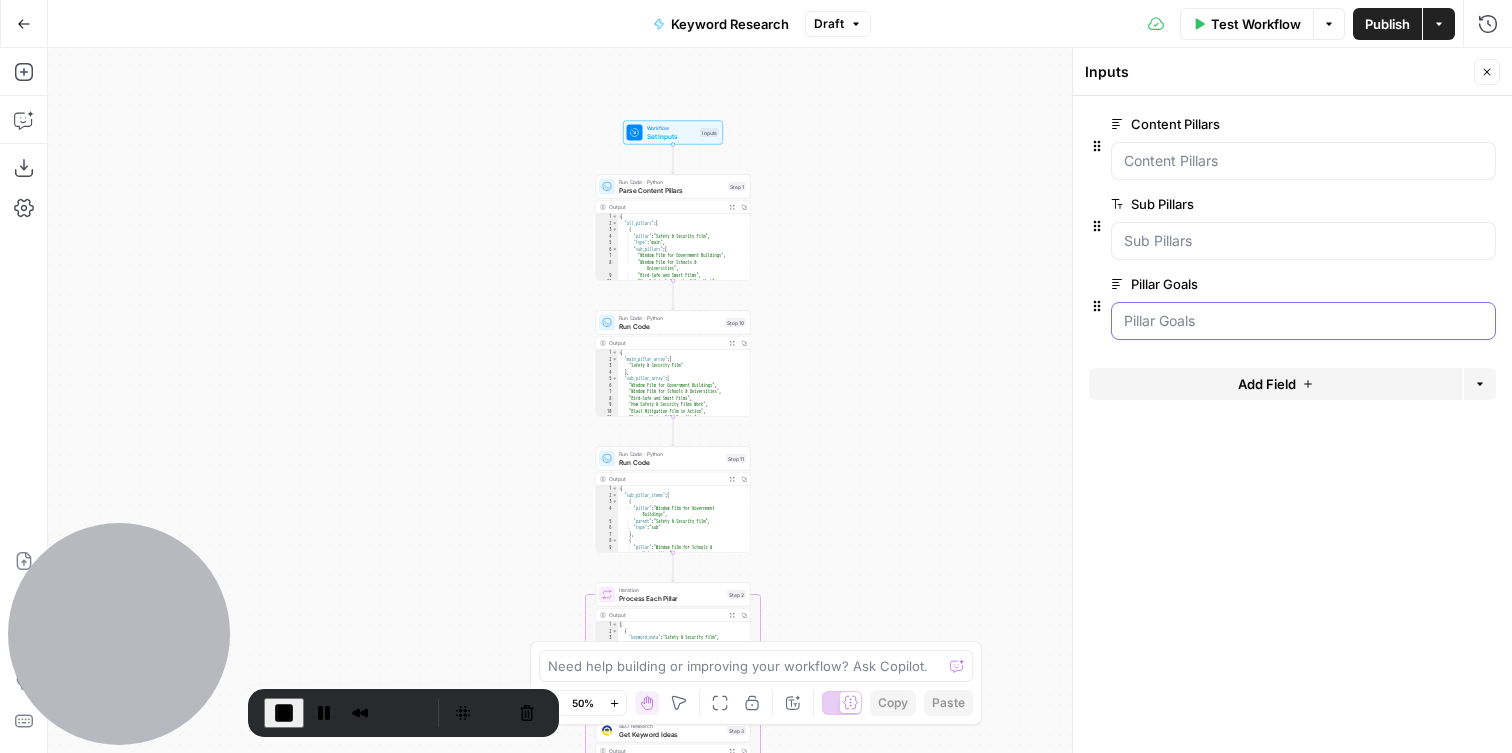 click on "Pillar Goals" at bounding box center (1303, 321) 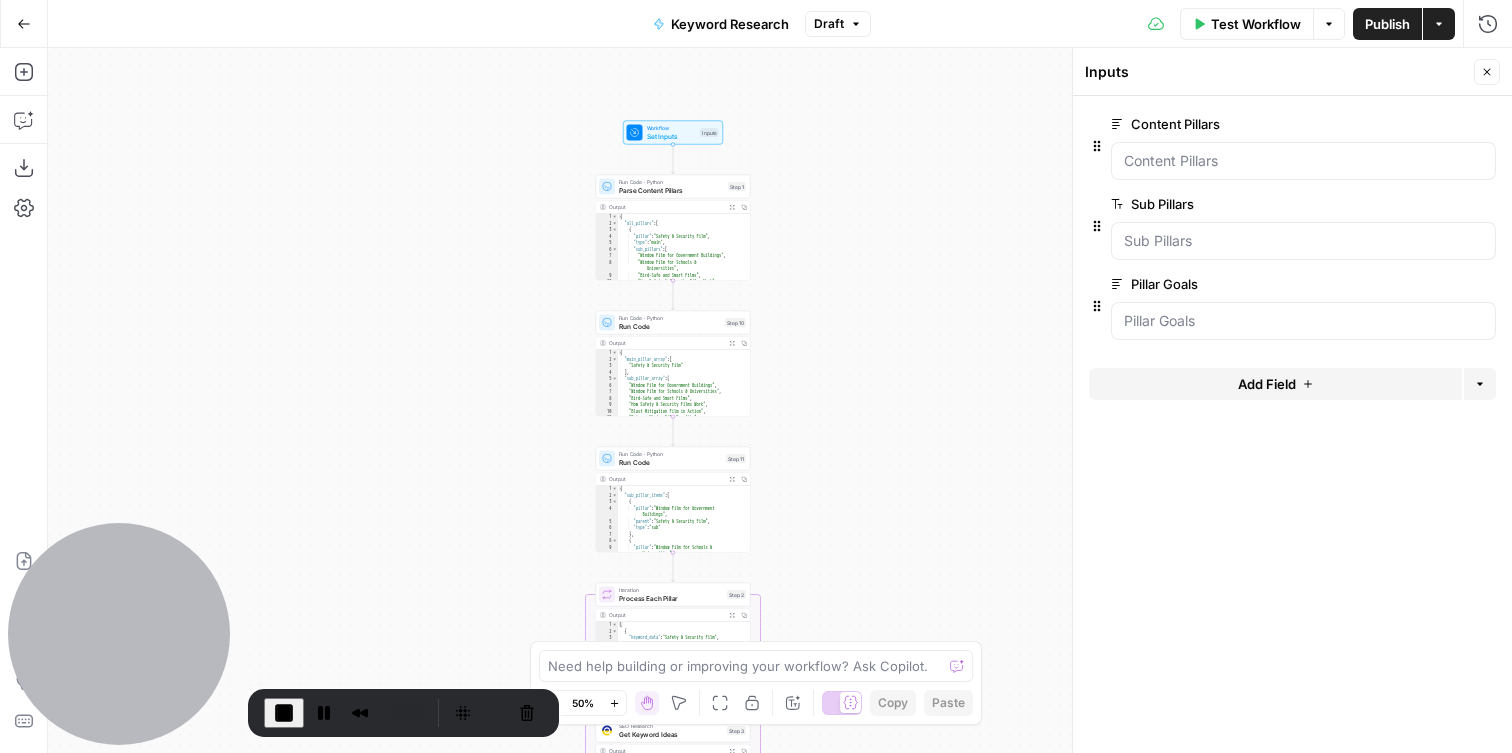 click on "Workflow Set Inputs Inputs Run Code · Python Parse Content Pillars Step 1 Output Expand Output Copy 1 2 3 4 5 6 7 8 9 10 11 {    "all_pillars" :  [      {         "pillar" :  "Safety & Security Film" ,         "type" :  "main" ,         "sub_pillars" :  [           "Window Film for Government Buildings" ,           "Window Film for Schools &               Universities" ,           "Bird-Safe and Smart Films" ,           "How Safety & Security Films Work" ,           "Blast Mitigation Film in Action" ,     Run Code · Python Run Code Step 10 Output Expand Output Copy 1 2 3 4 5 6 7 8 9 10 11 12 {    "main_pillar_array" :  [      "Safety & Security Film"    ] ,    "sub_pillar_array" :  [      "Window Film for Government Buildings" ,      "Window Film for Schools & Universities" ,      "Bird-Safe and Smart Films" ,      "How Safety & Security Films Work" ,      "Blast Mitigation Film in Action" ,      "Privacy Window Film Benefits"    ]     Run Code · Python Run Code Step 11 Output Expand Output" at bounding box center (780, 400) 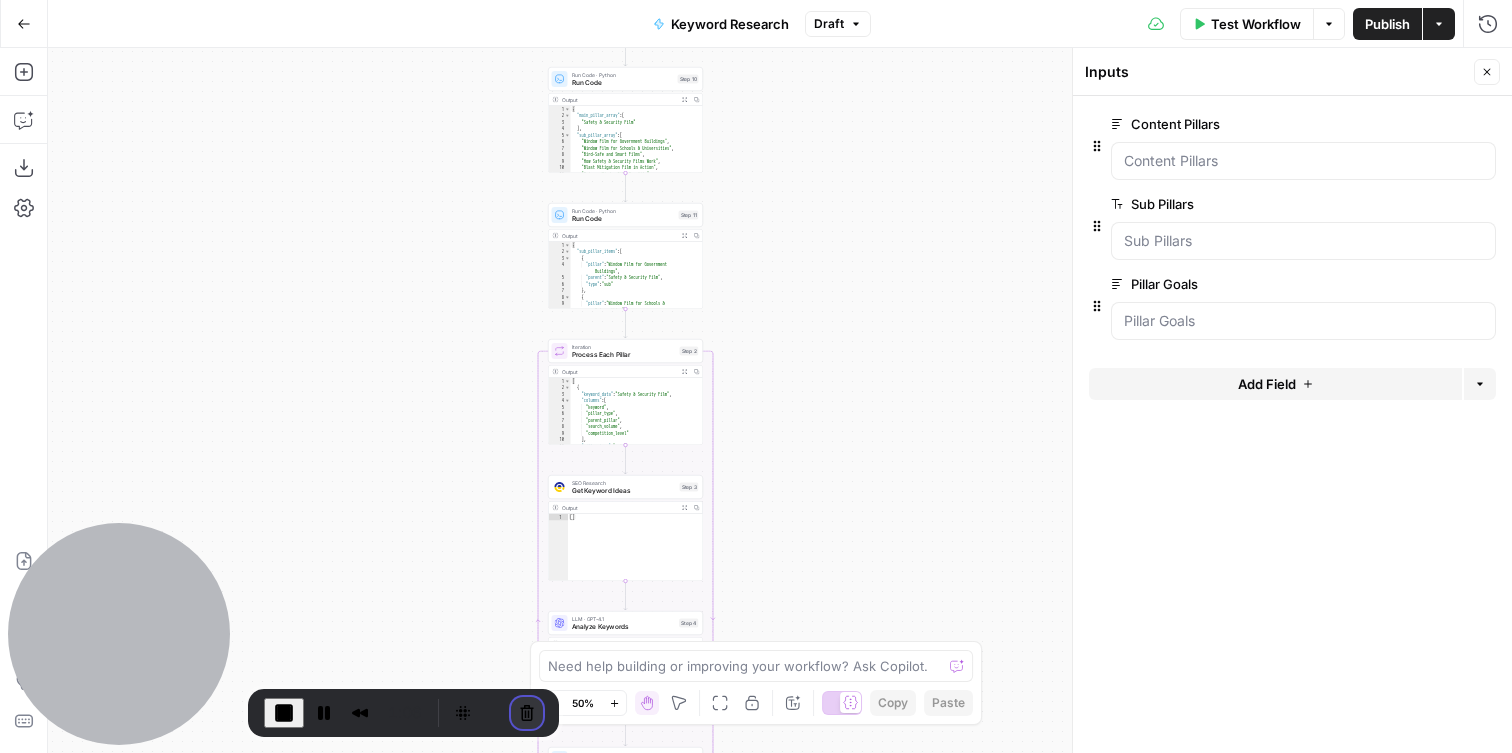 click at bounding box center [527, 713] 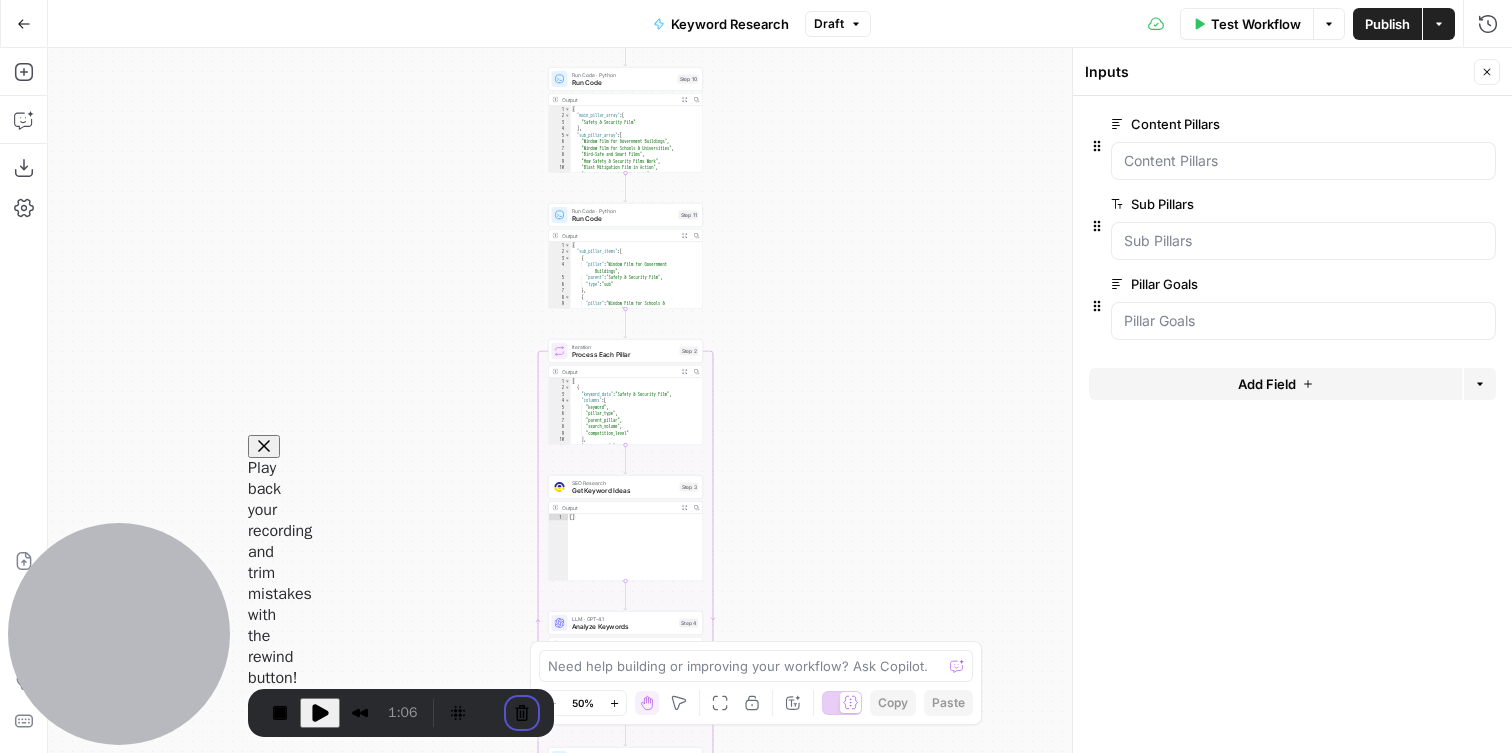 click on "Cancel recording" at bounding box center (587, 922) 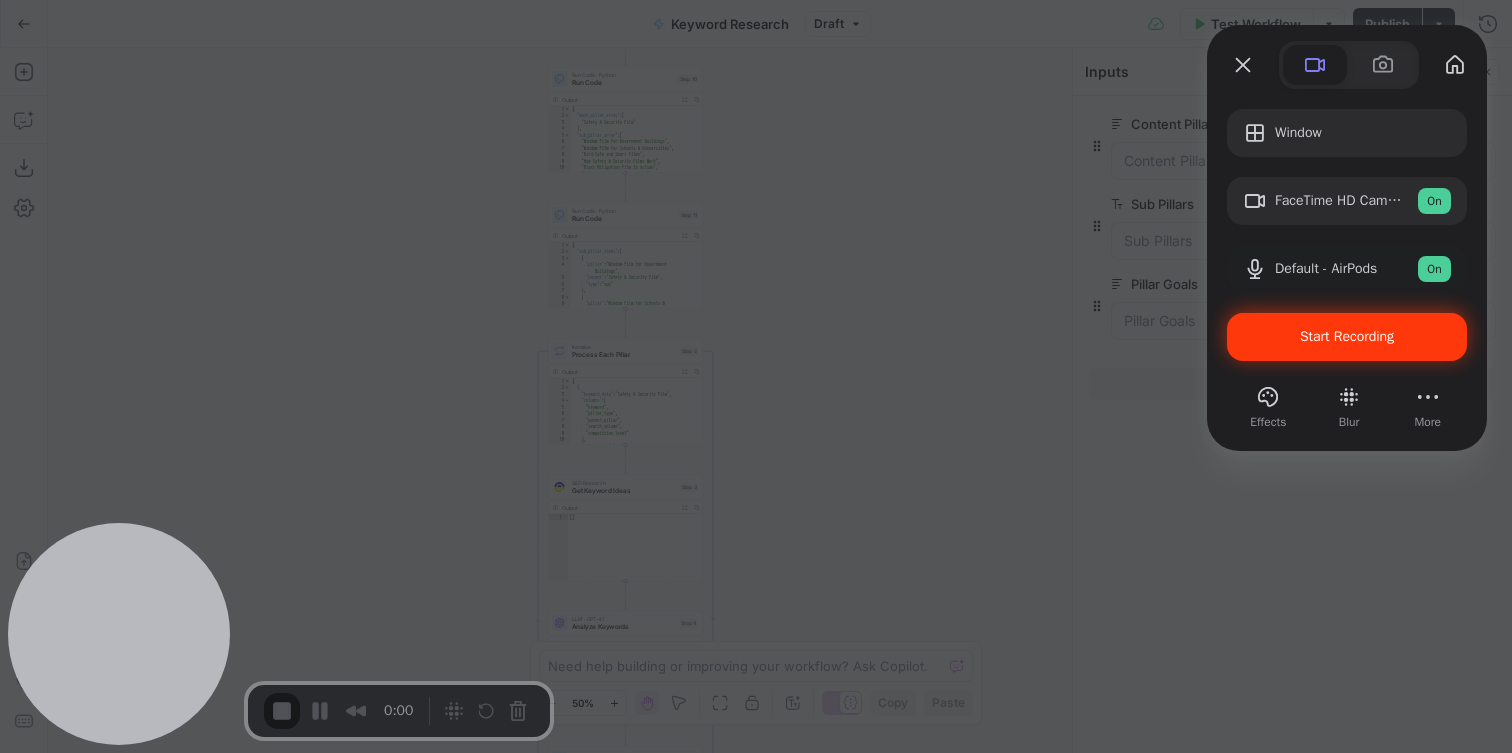 click on "Start Recording" at bounding box center (1347, 336) 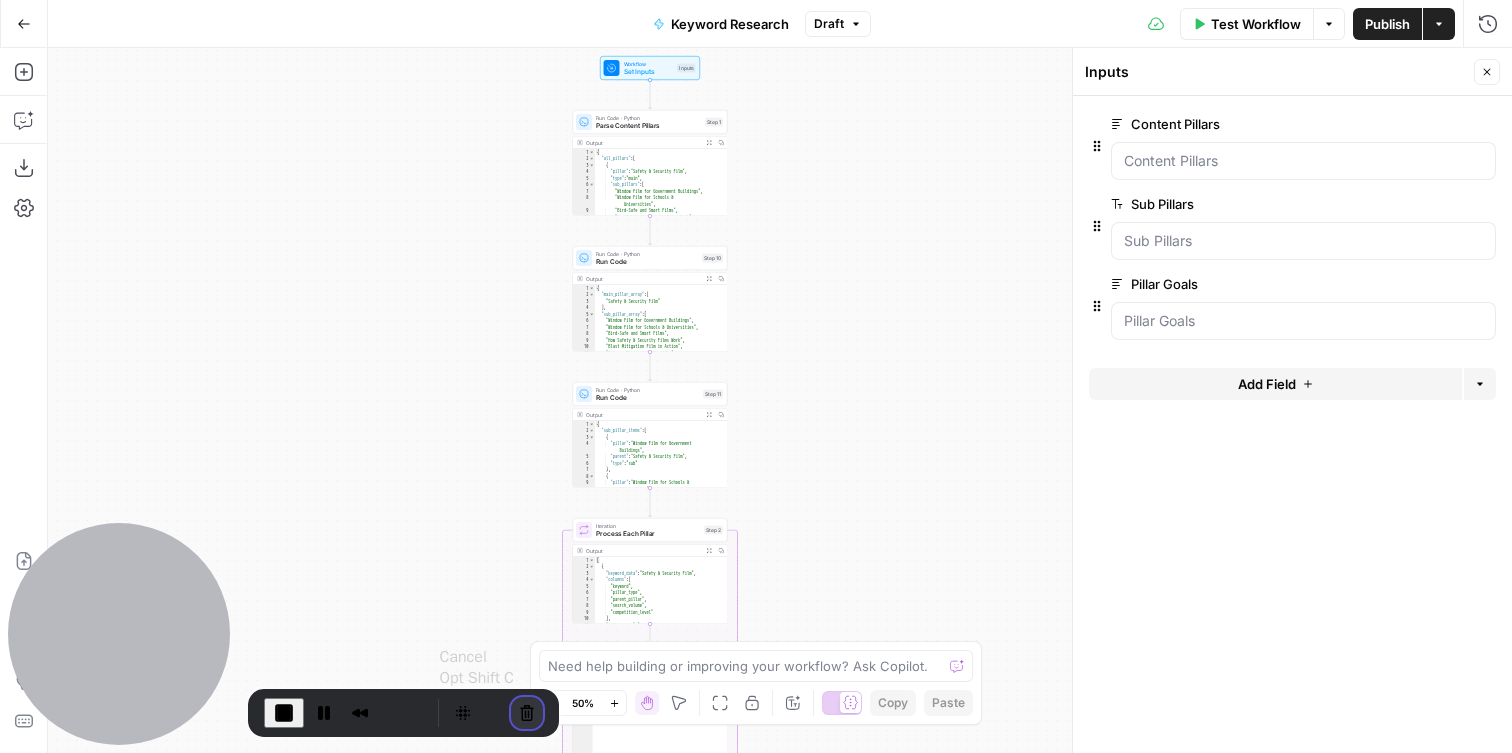 click at bounding box center [527, 713] 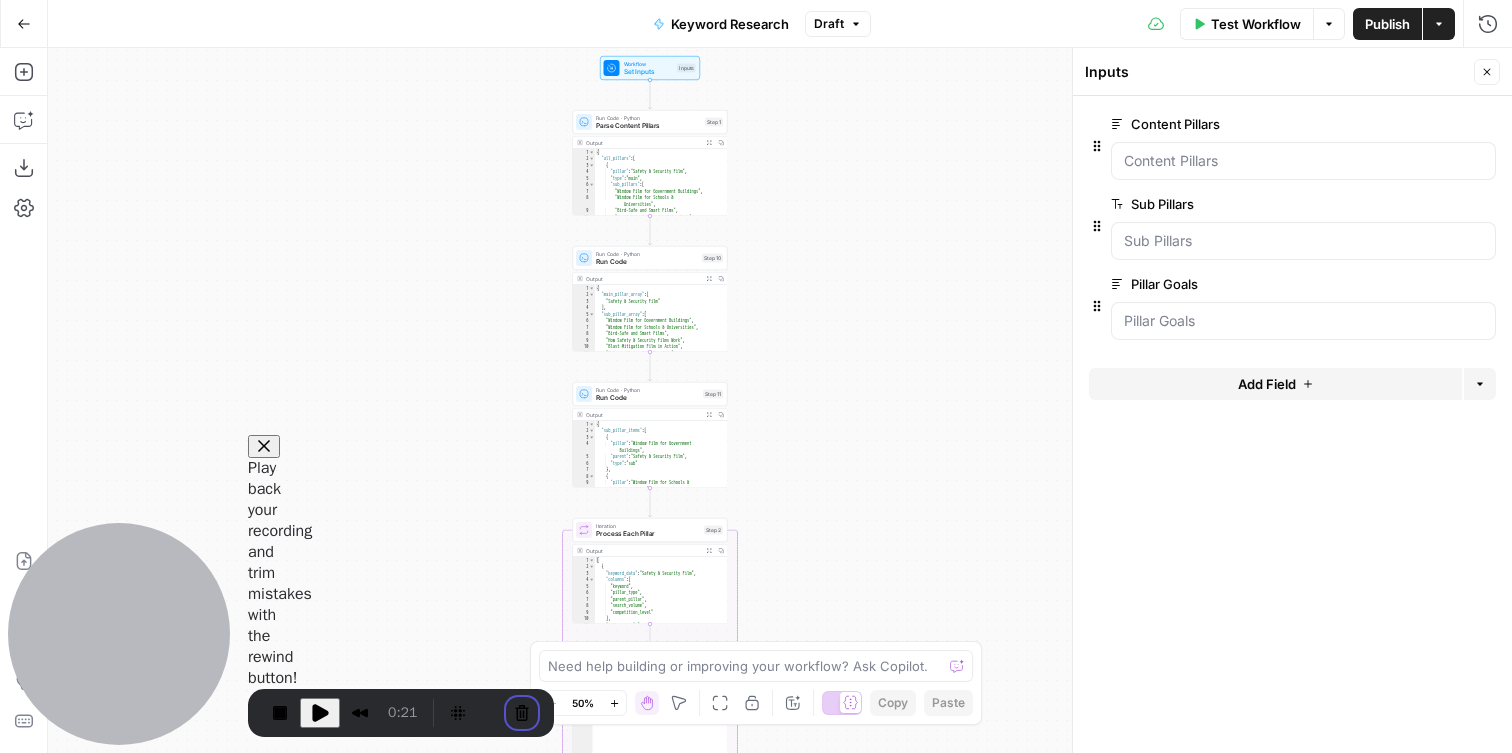 click on "Cancel recording" at bounding box center [587, 922] 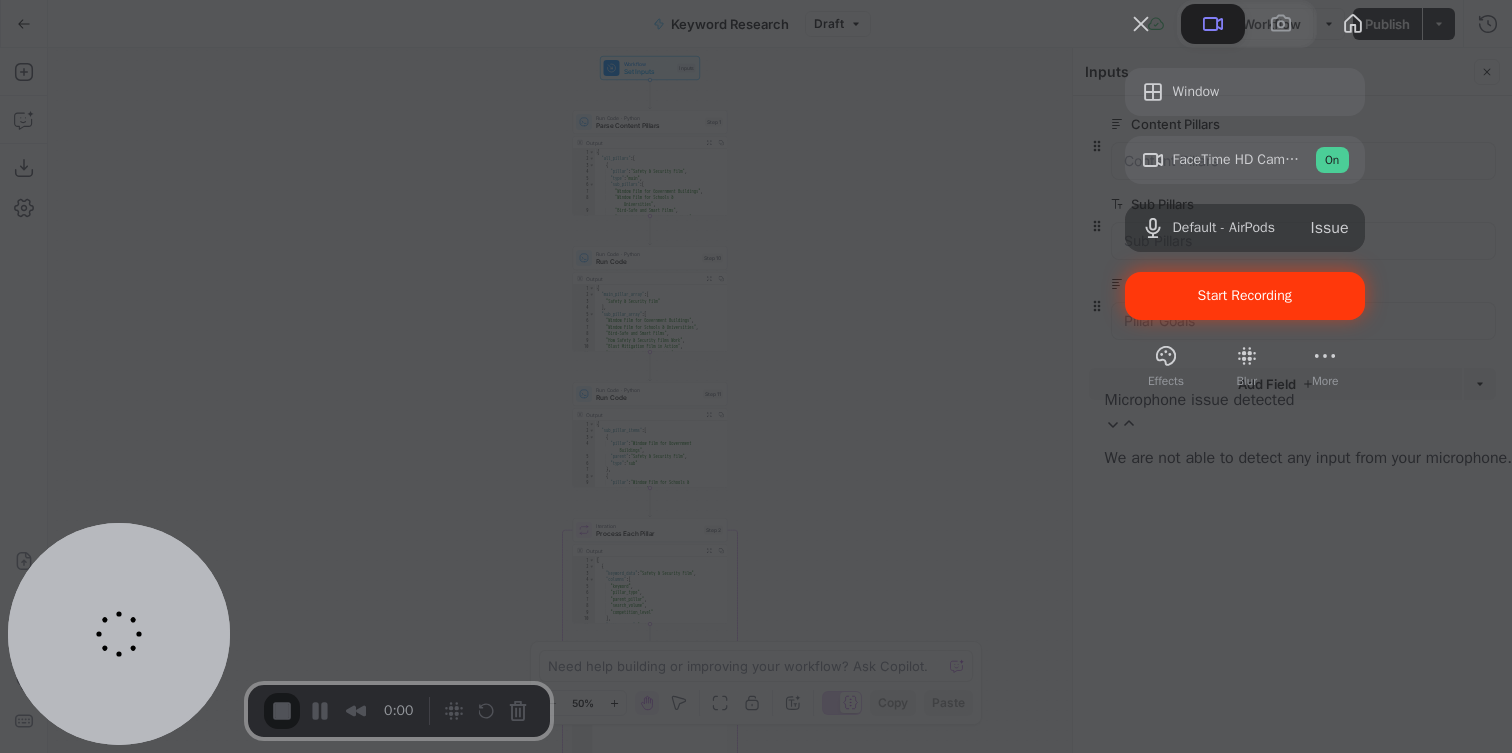click on "Start Recording" at bounding box center [1245, 296] 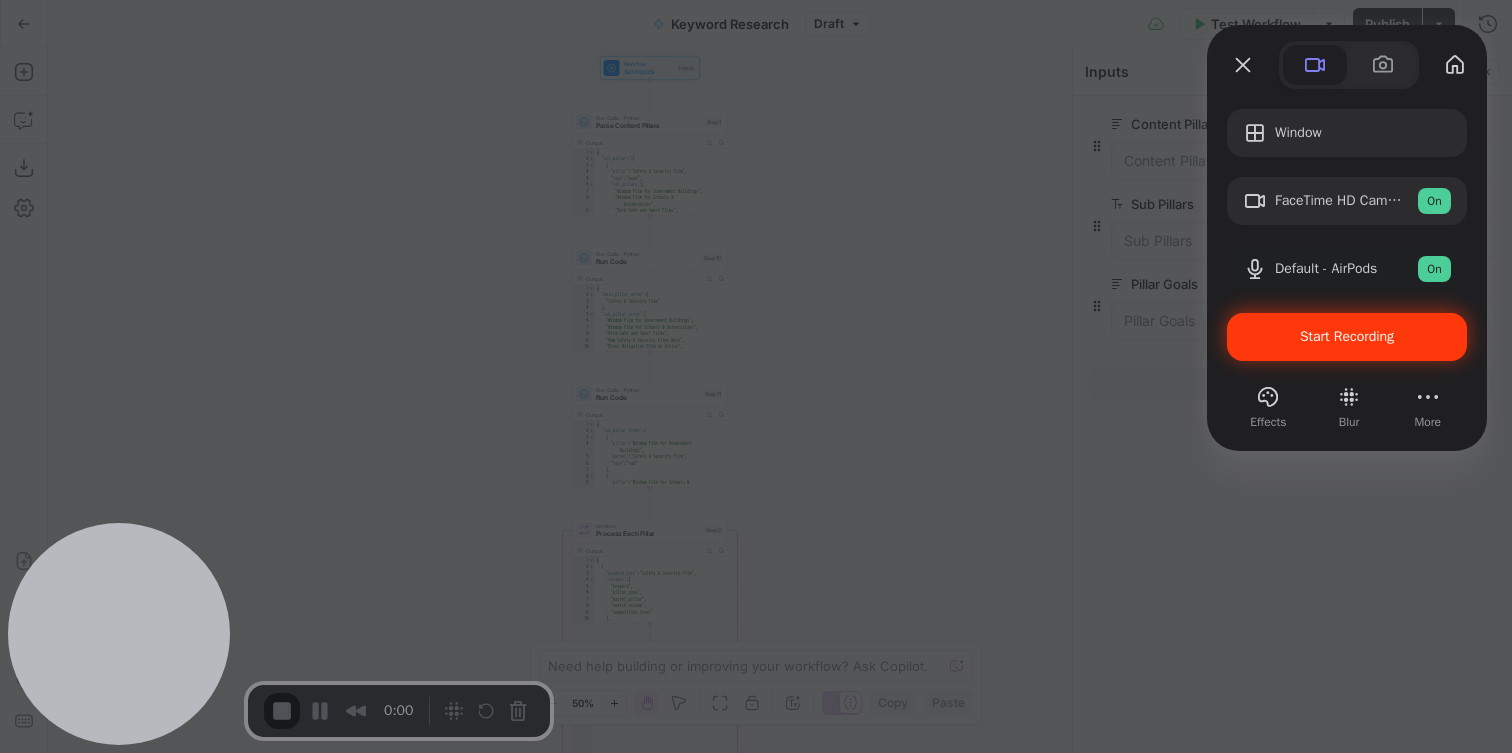 click on "There is an issue with your microphone" at bounding box center [756, 1600] 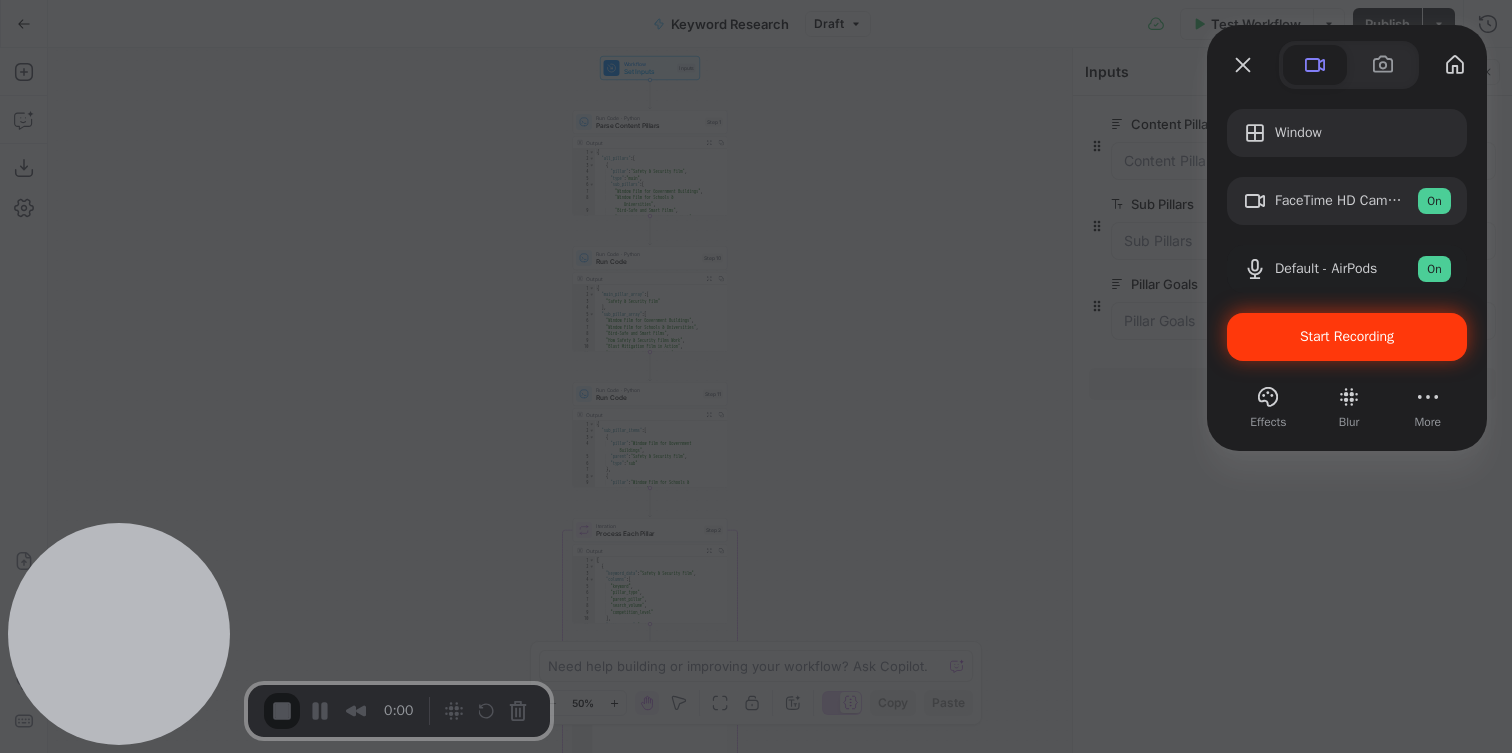 click at bounding box center (756, 376) 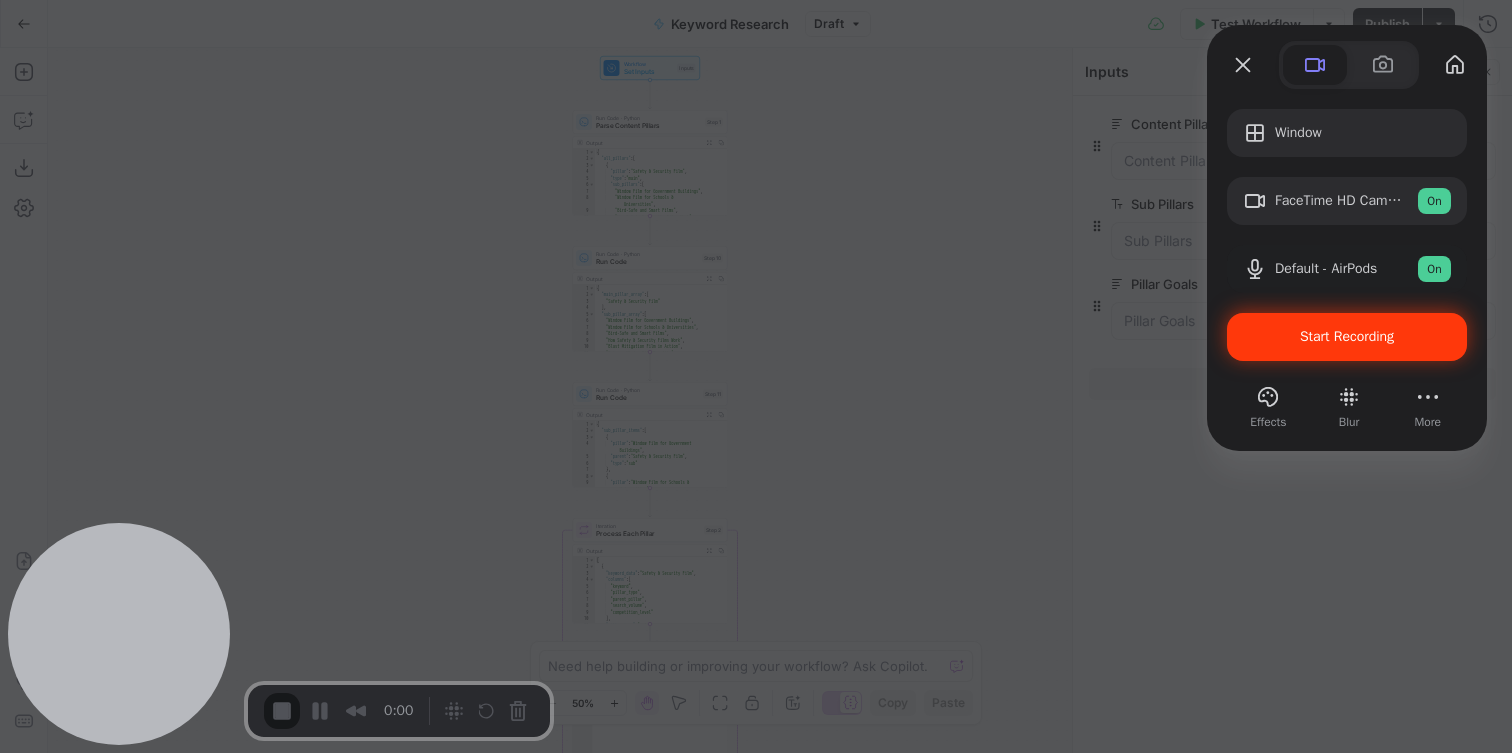 click on "Start Recording" at bounding box center (1347, 337) 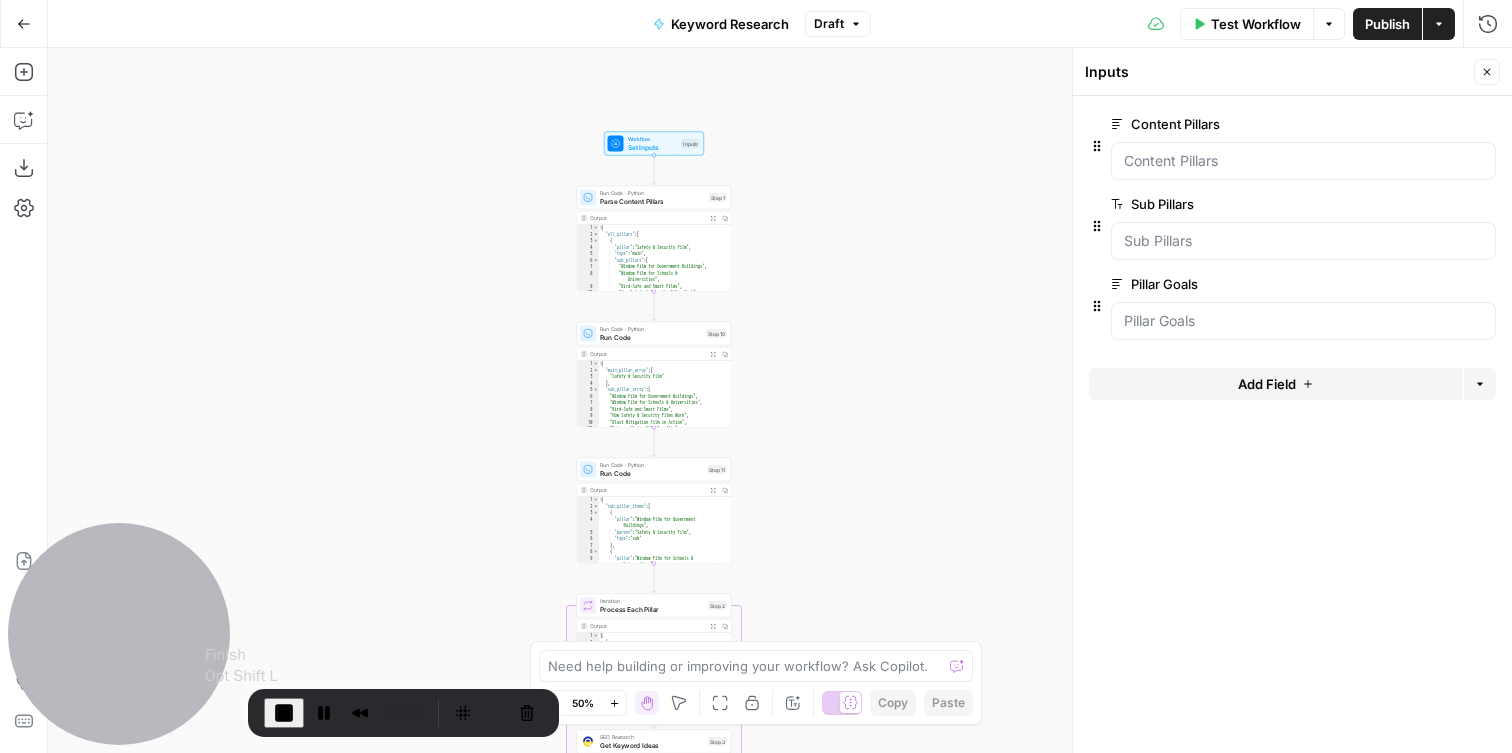 click at bounding box center (284, 713) 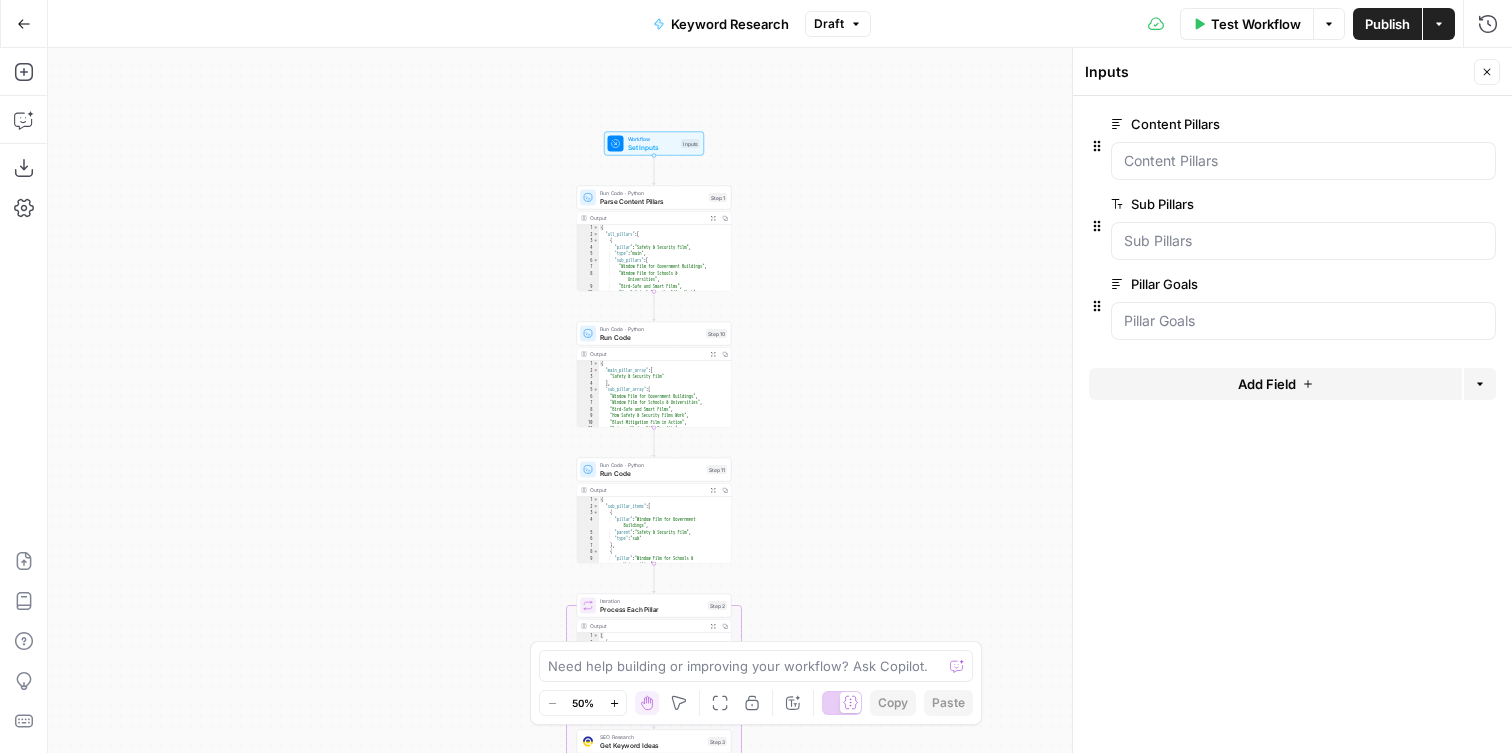 click on "Go Back" at bounding box center [24, 24] 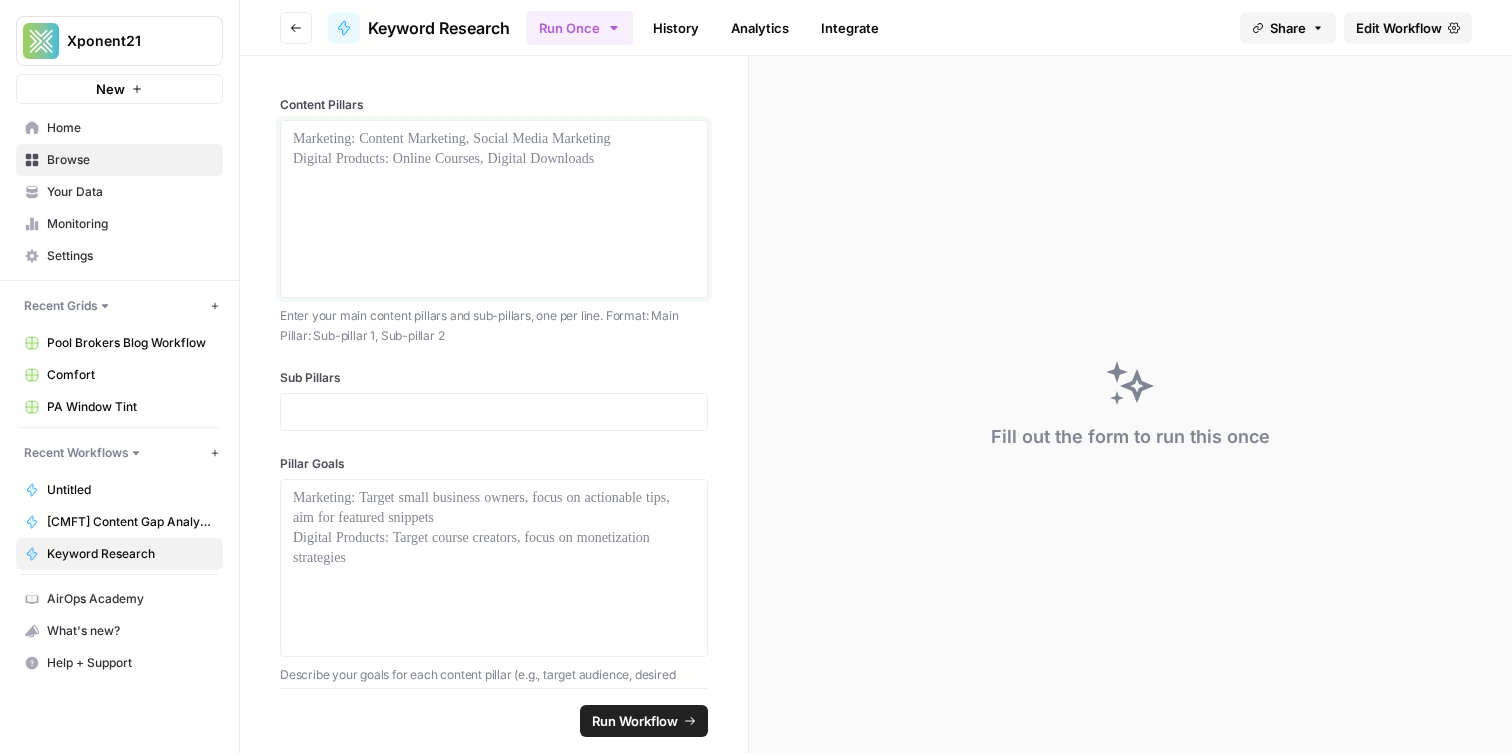 click at bounding box center [494, 209] 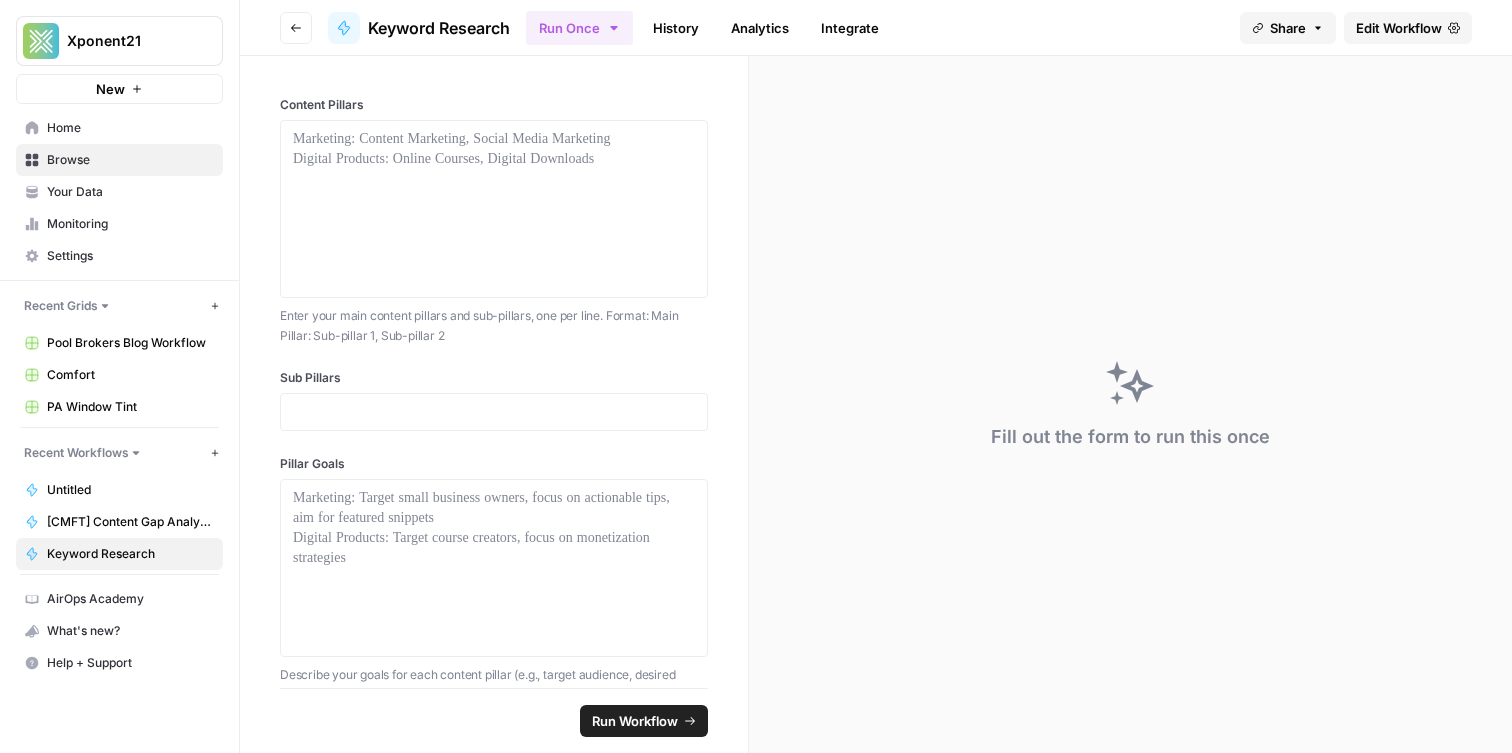 click on "Content Pillars" at bounding box center (494, 105) 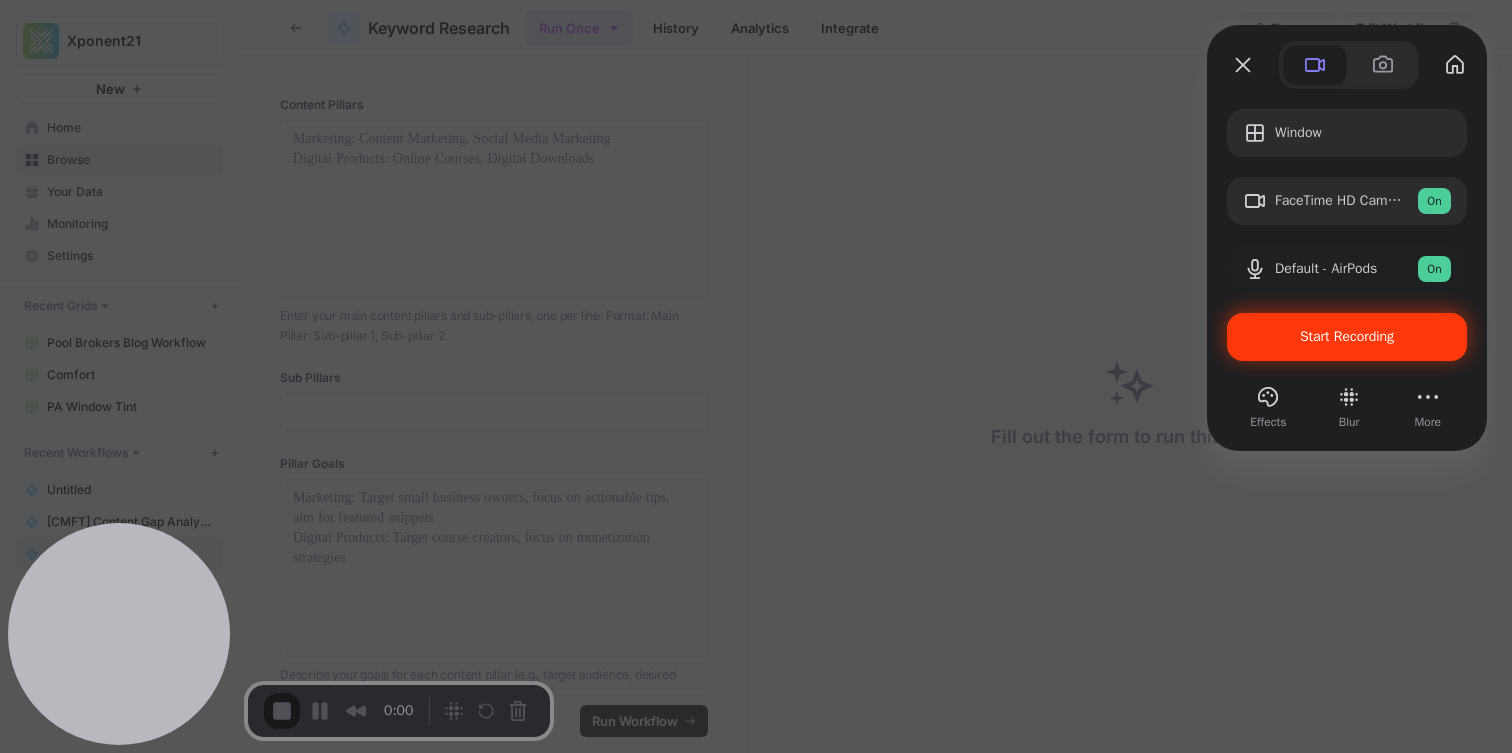 click on "Start Recording" at bounding box center (1347, 337) 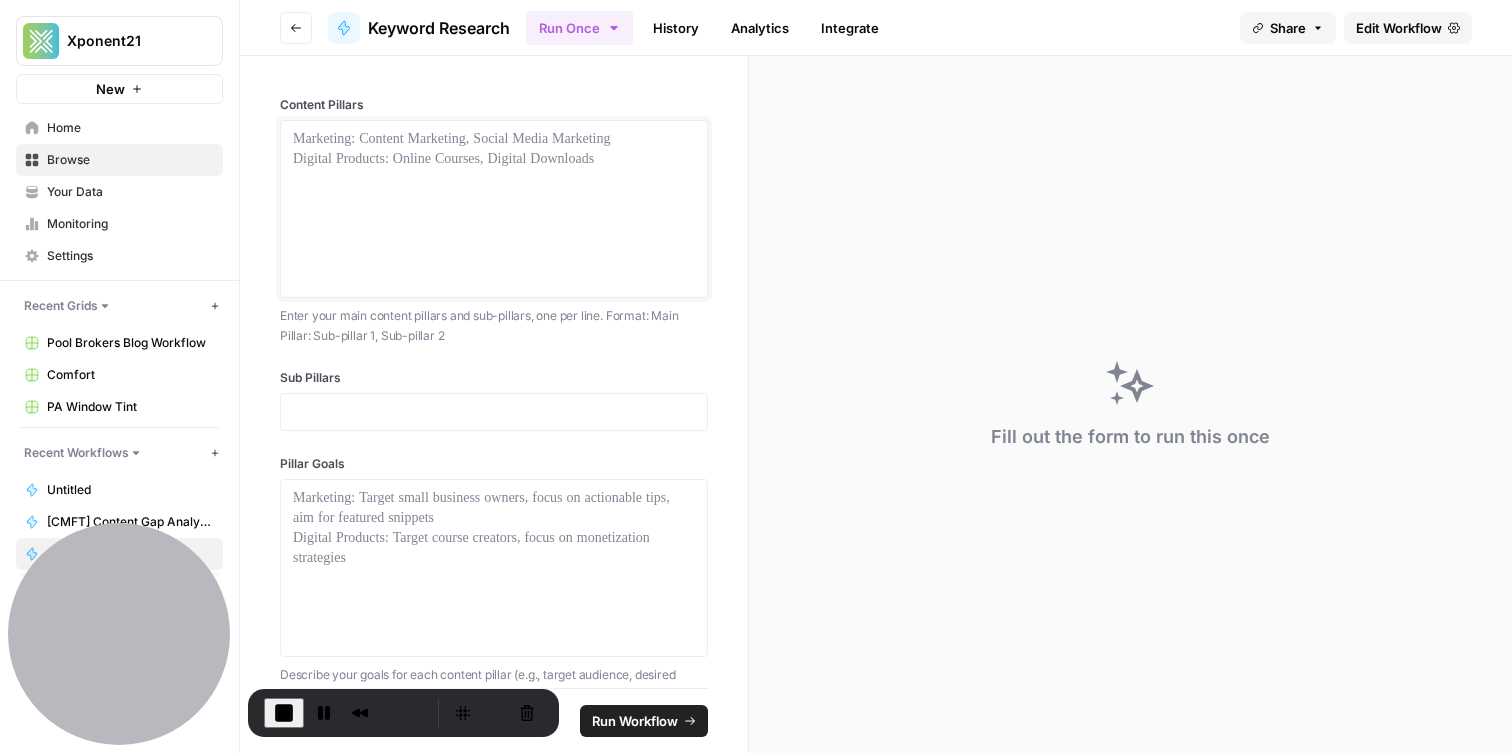 click at bounding box center (494, 209) 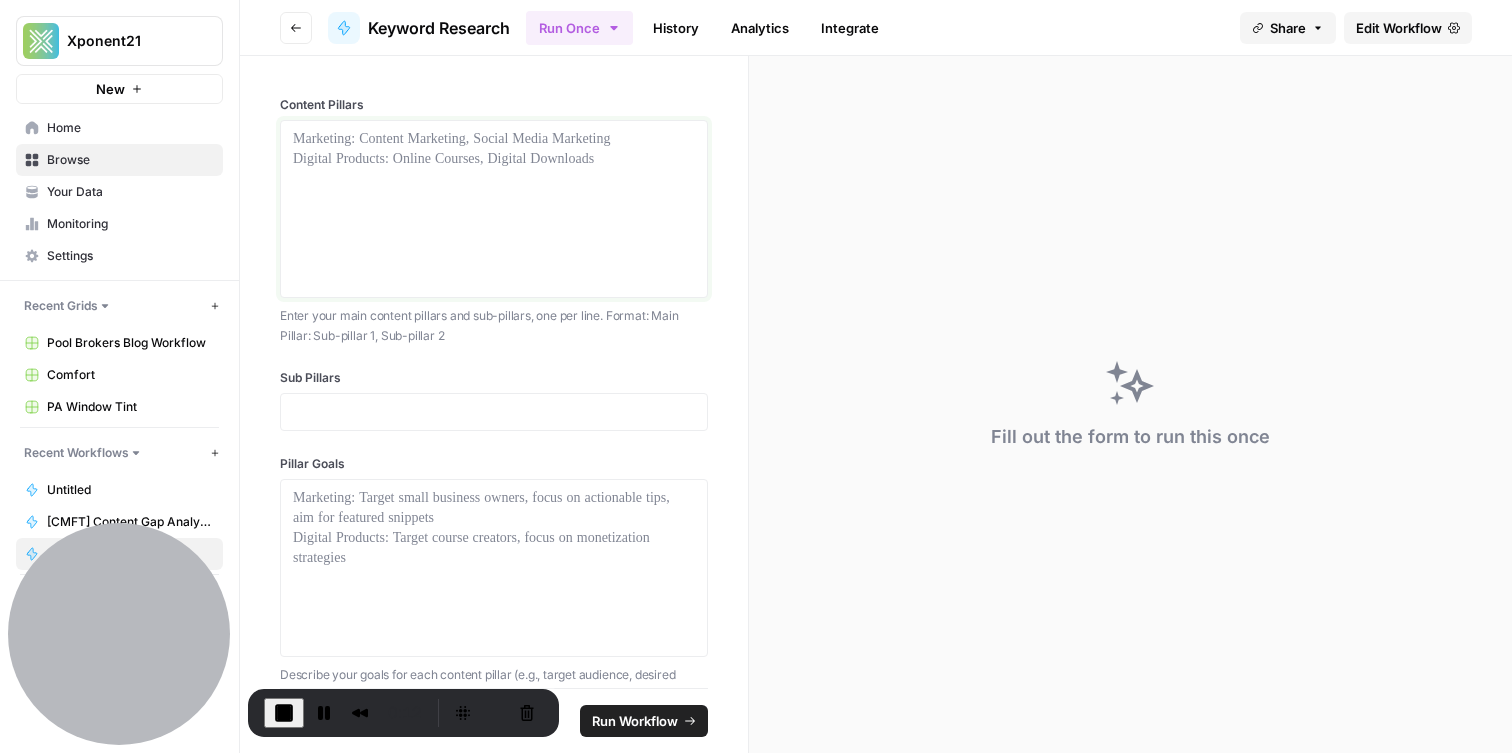 click at bounding box center (494, 209) 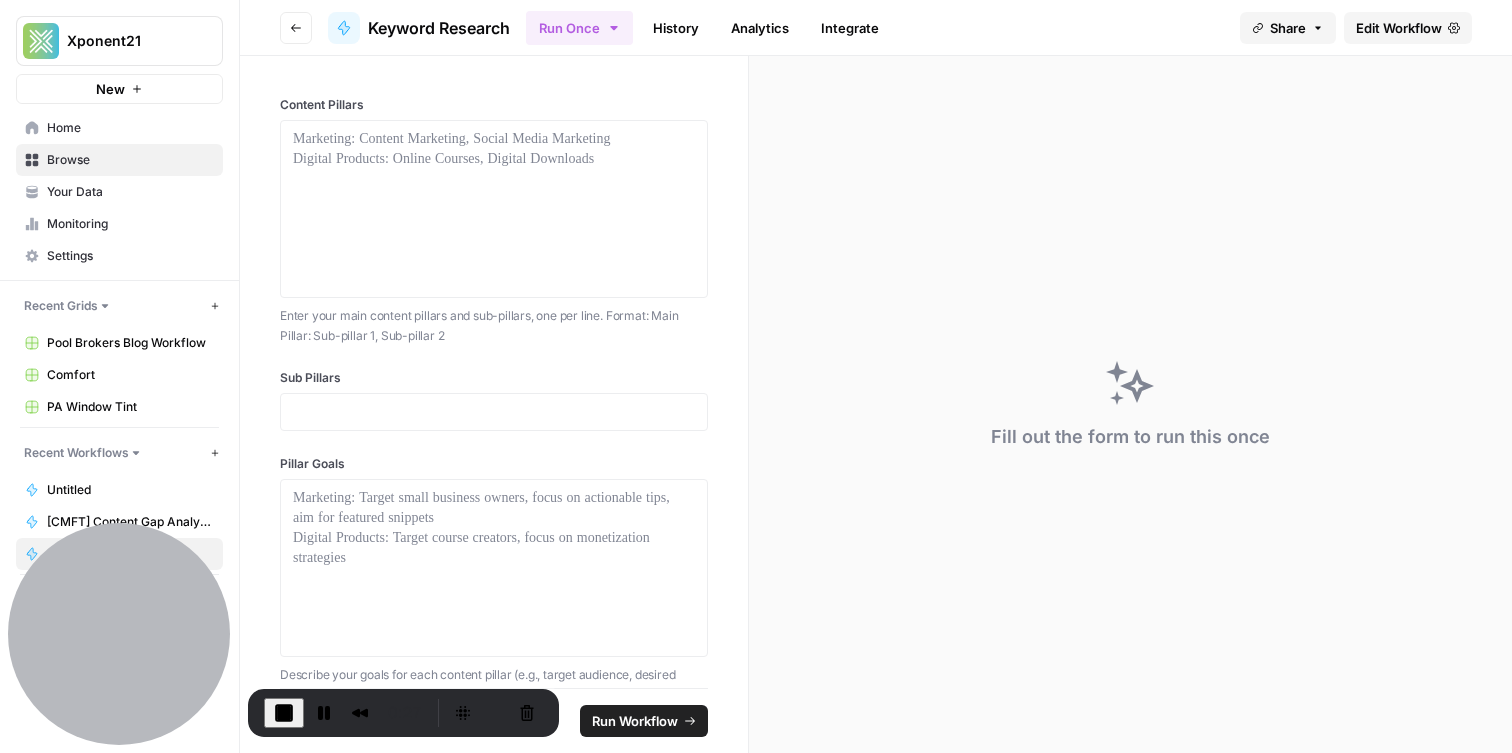 click at bounding box center (494, 412) 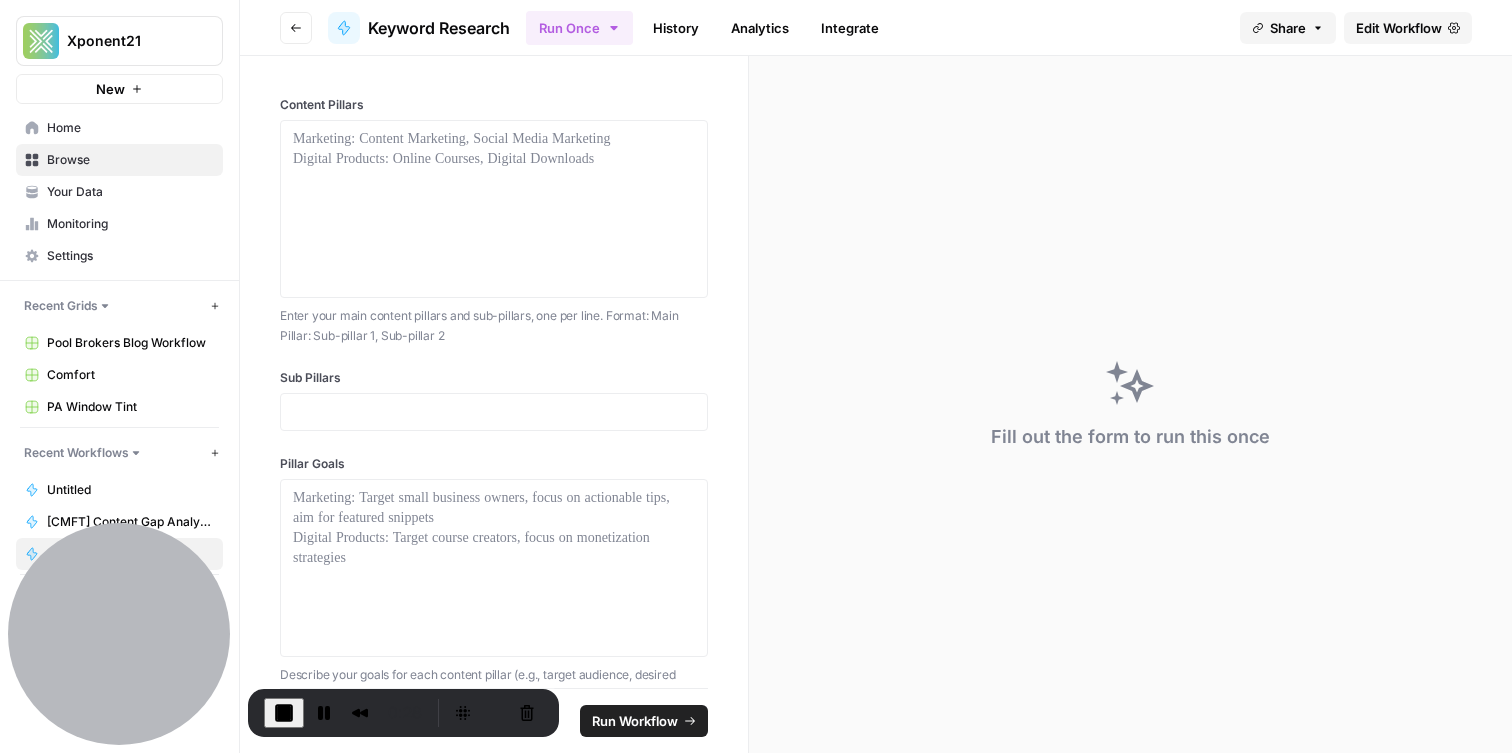 click at bounding box center [494, 412] 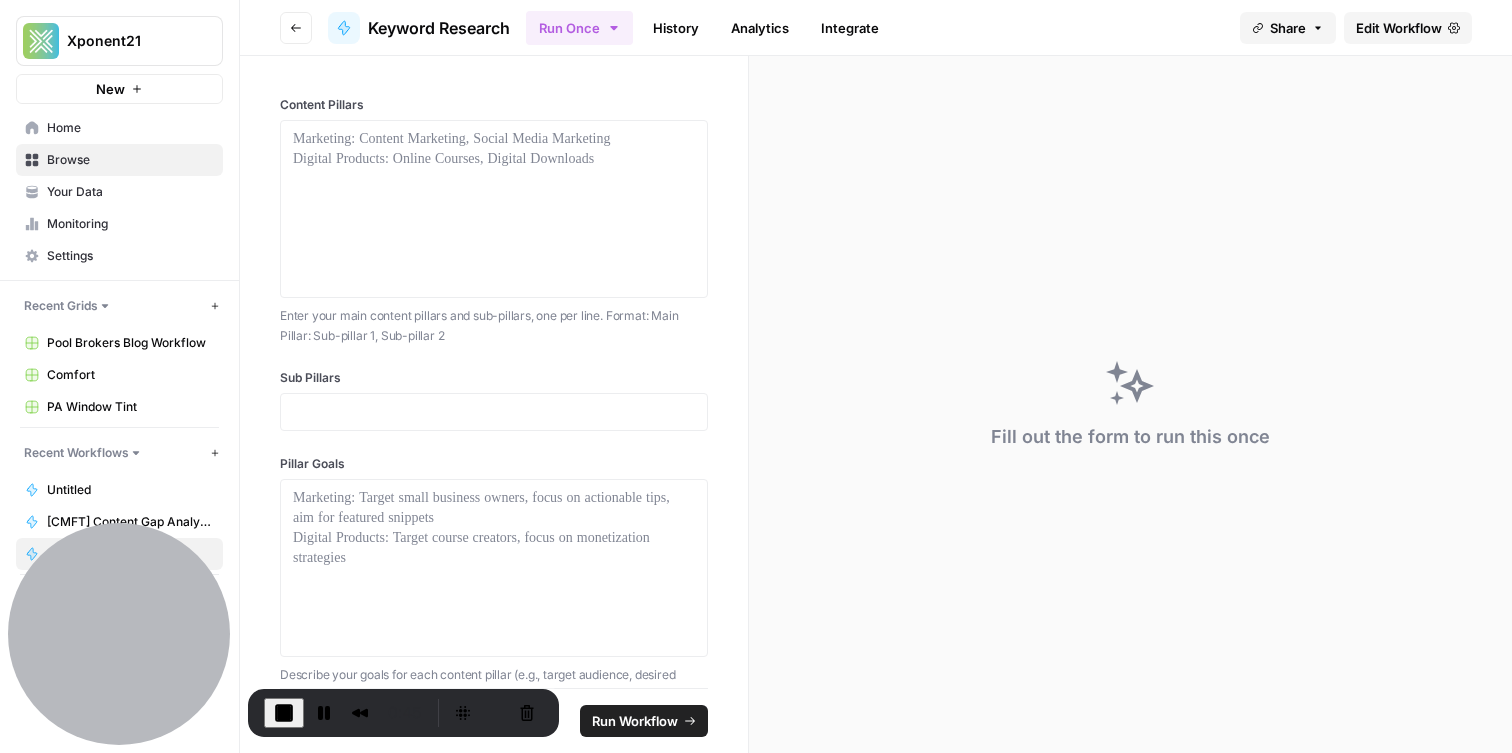 click on "Edit Workflow" at bounding box center (1399, 28) 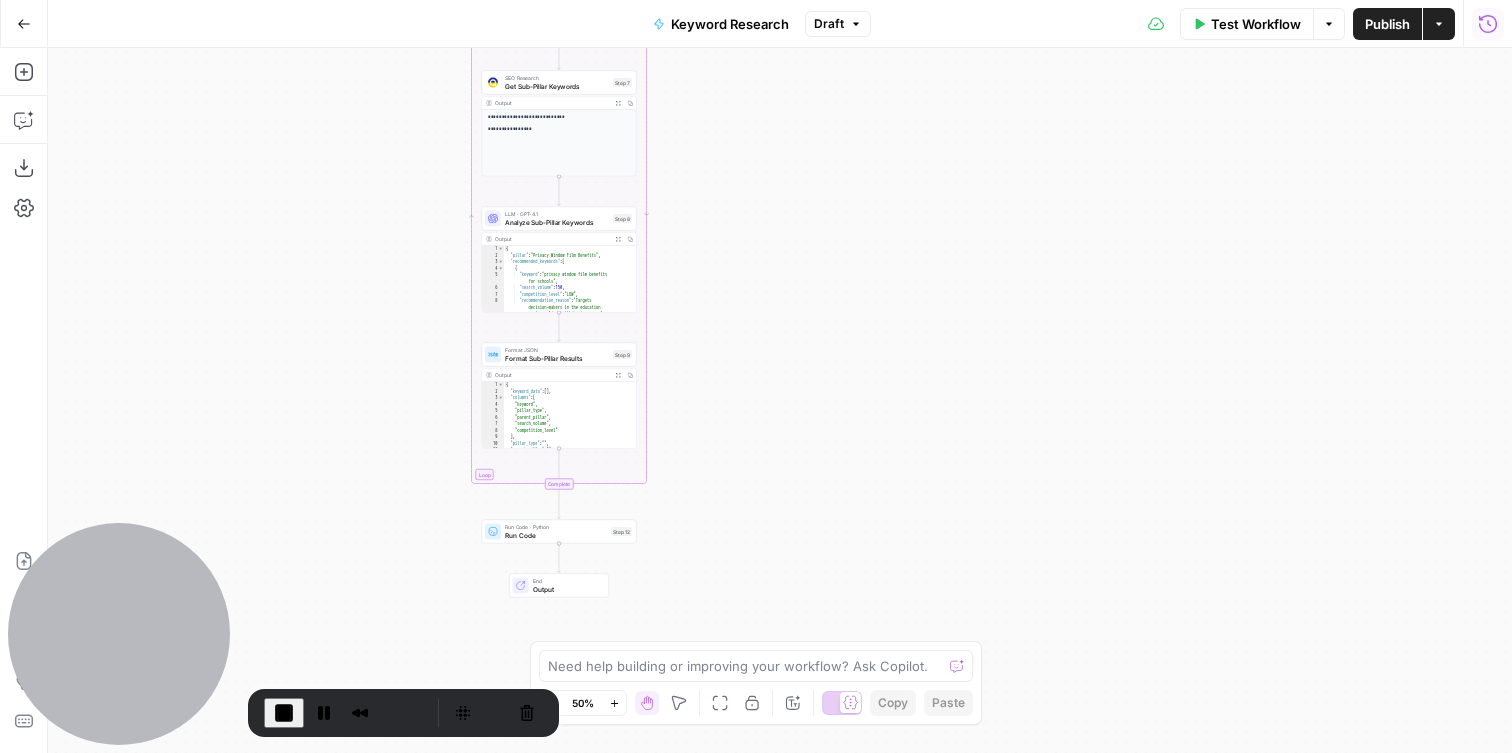 click 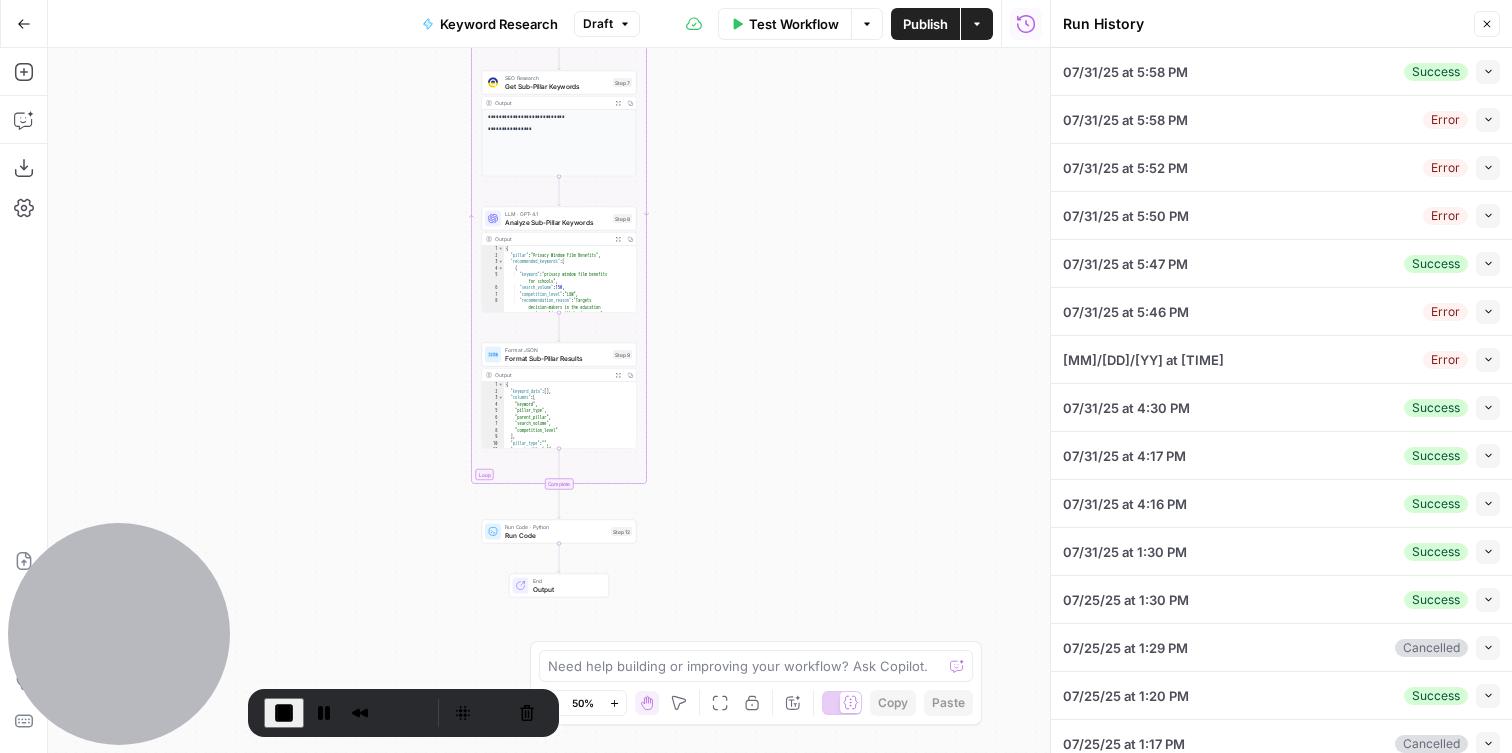 click 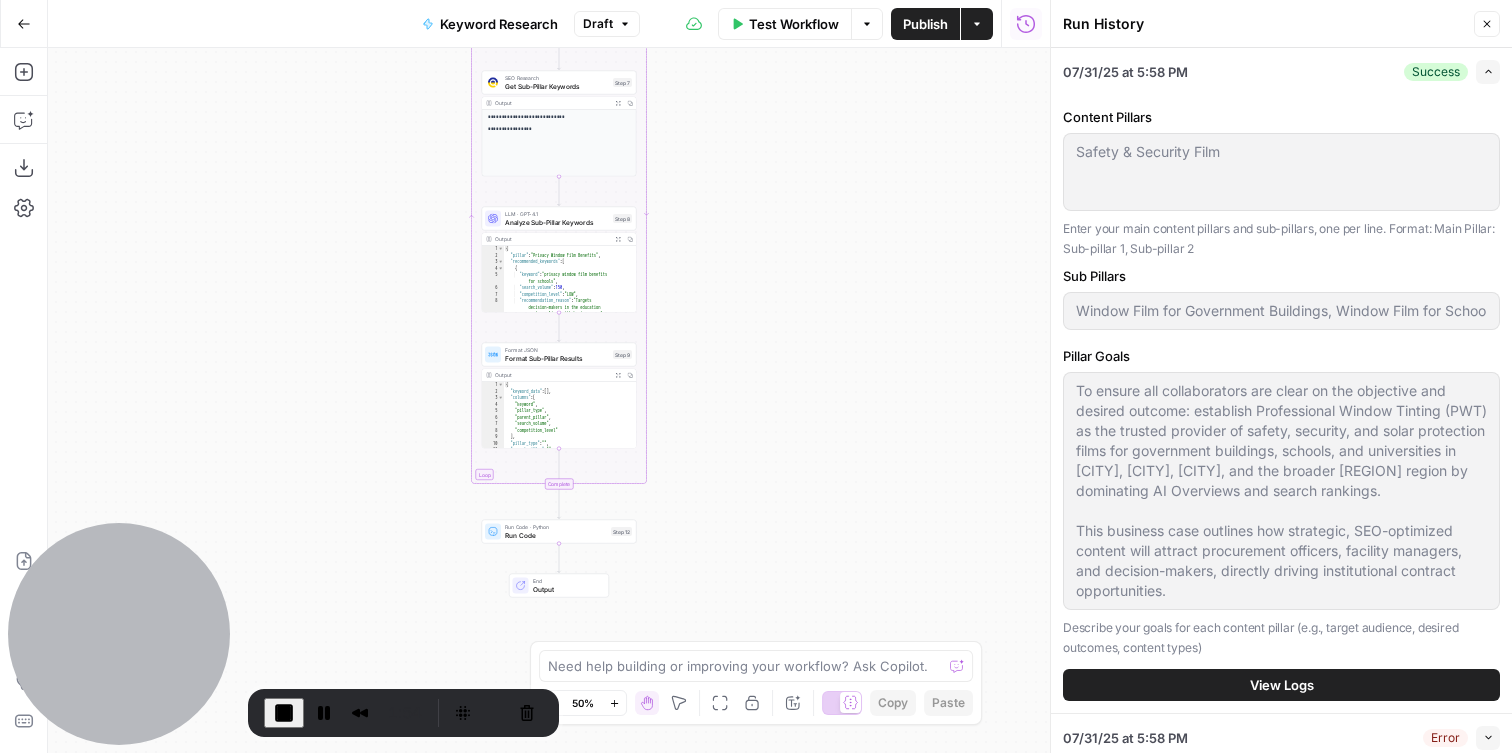 click on "View Logs" at bounding box center (1281, 685) 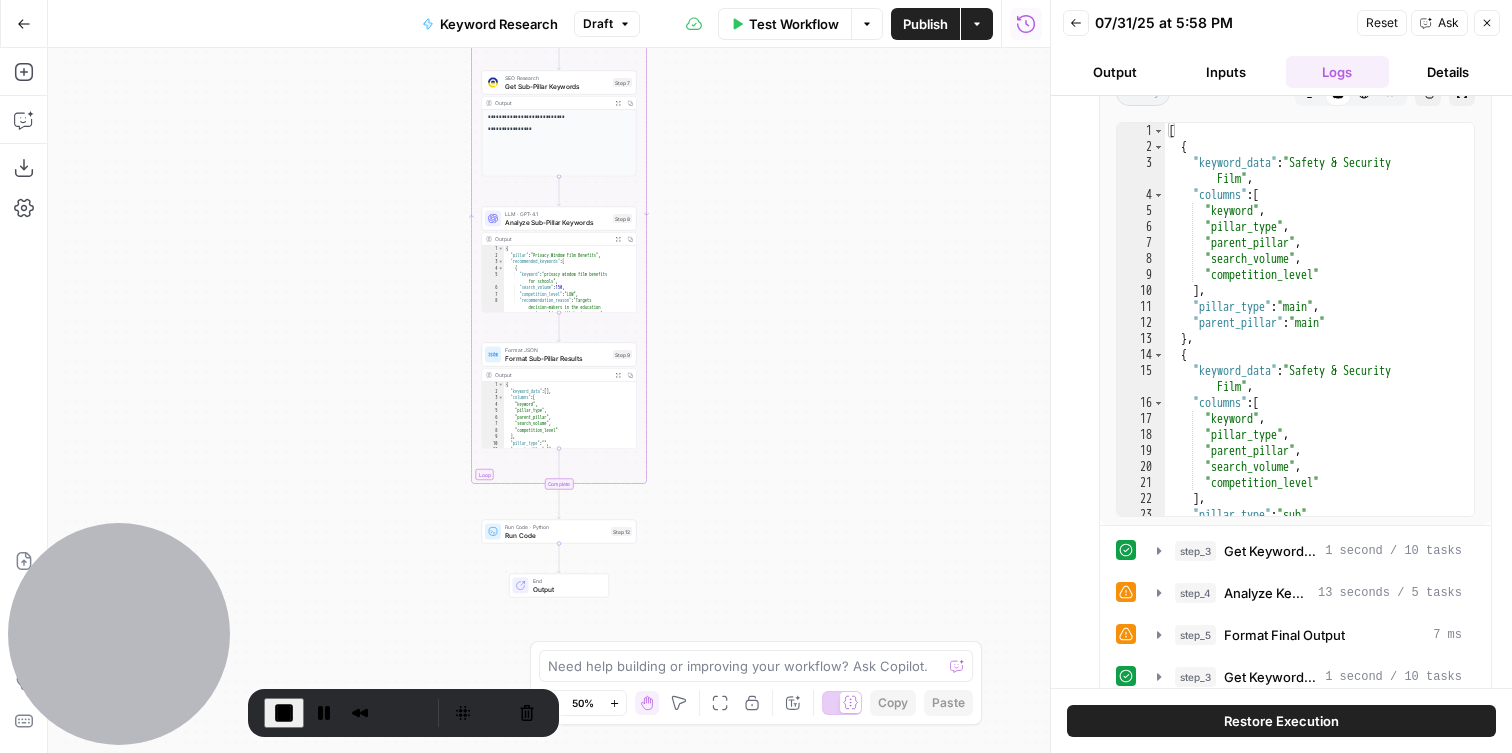 scroll, scrollTop: 243, scrollLeft: 0, axis: vertical 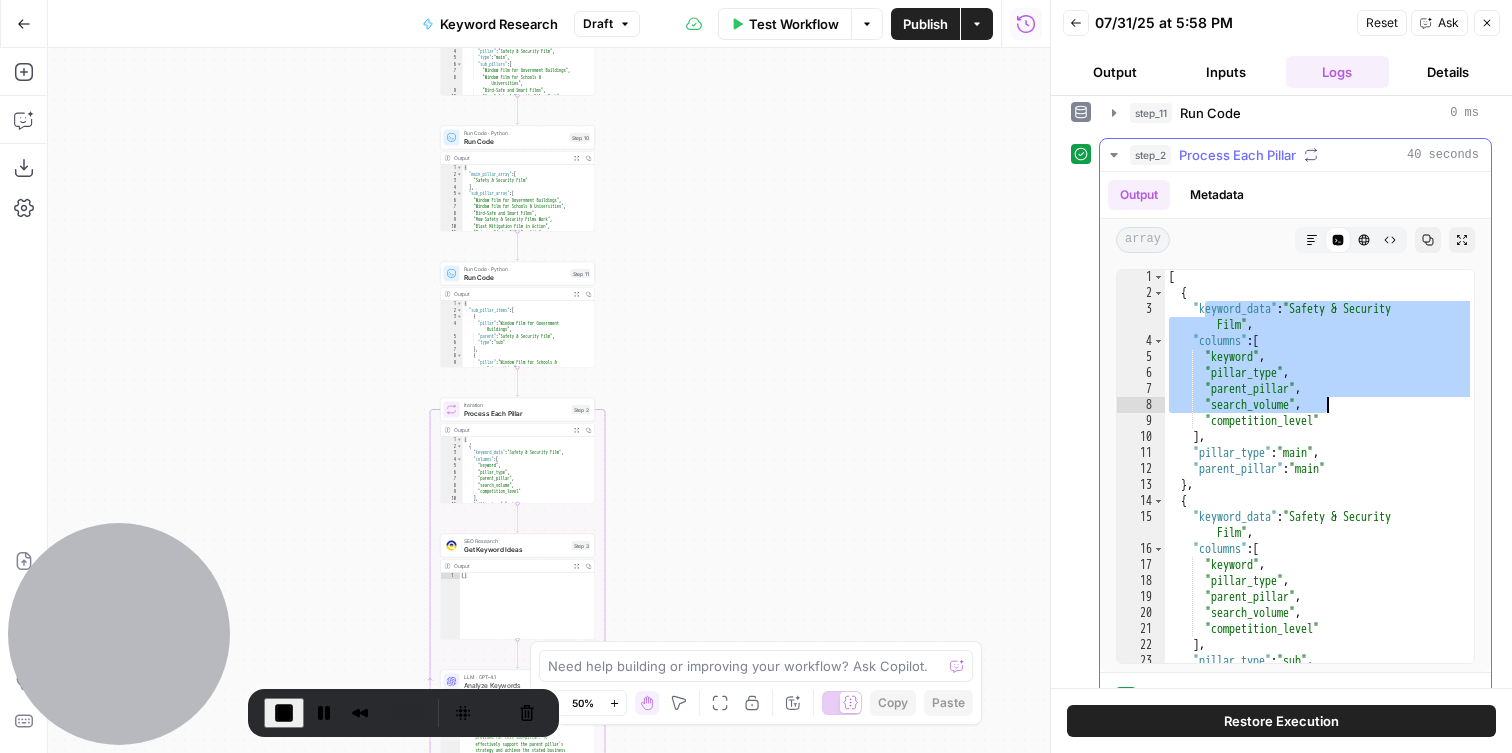 drag, startPoint x: 1205, startPoint y: 310, endPoint x: 1339, endPoint y: 408, distance: 166.01205 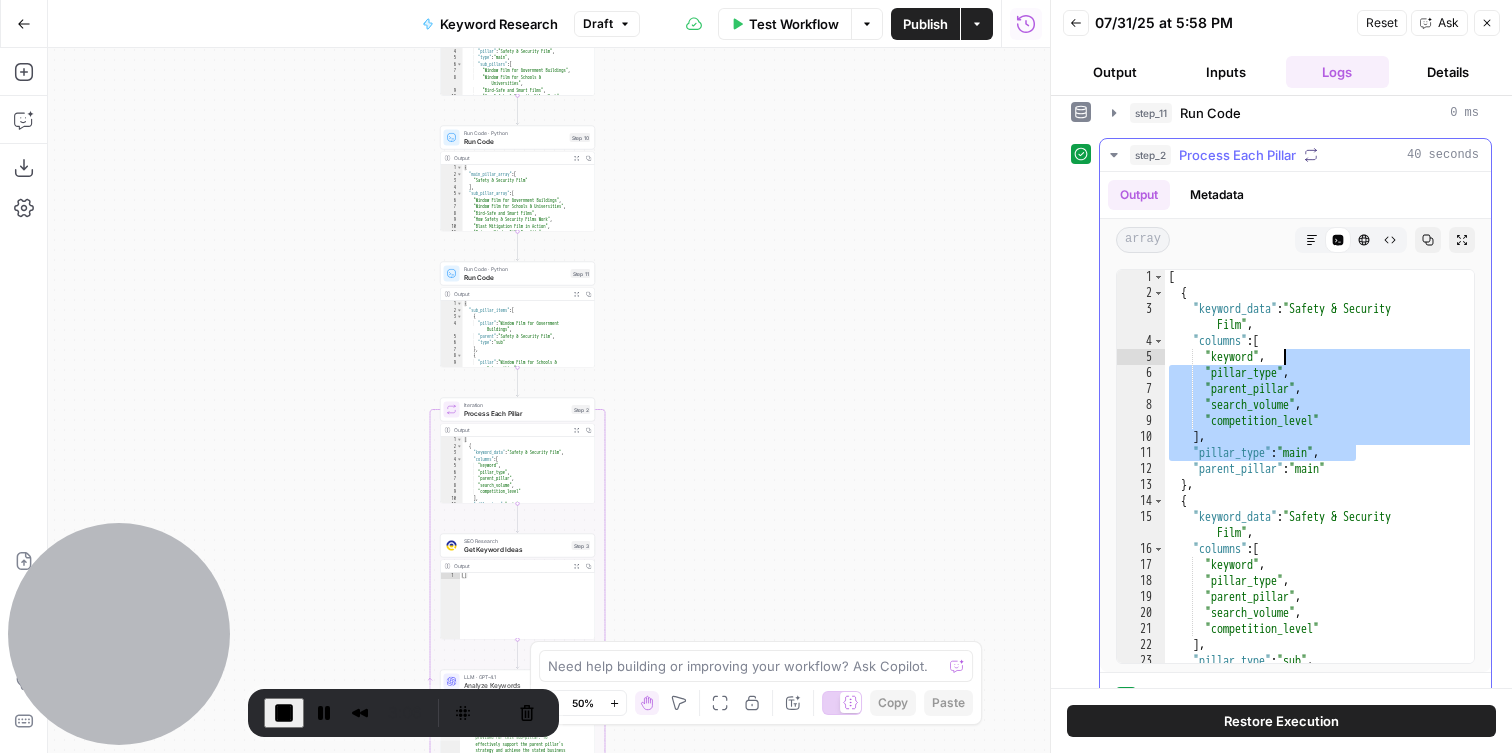 drag, startPoint x: 1370, startPoint y: 447, endPoint x: 1291, endPoint y: 352, distance: 123.55566 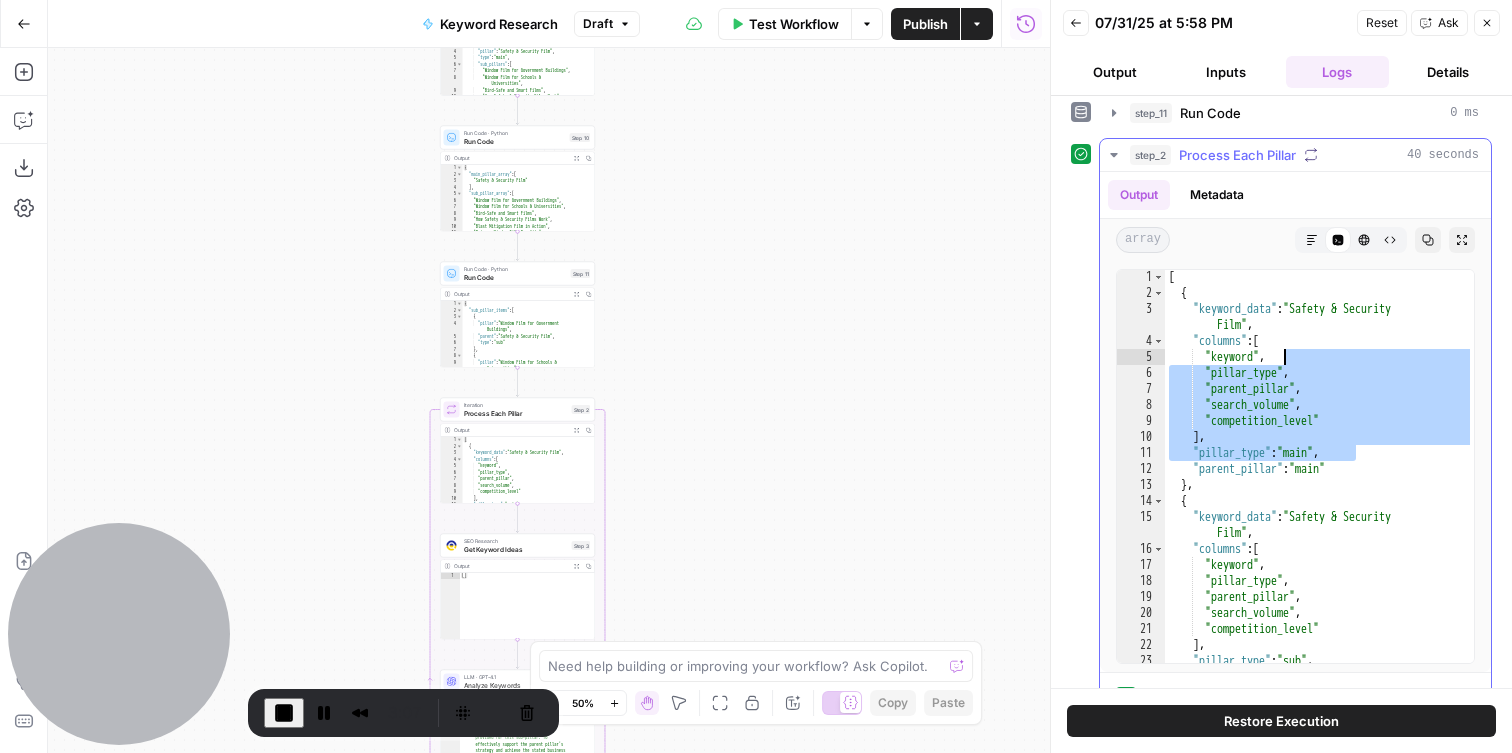 click on "[    {      "keyword_data" :  "Safety & Security         Film" ,      "columns" :  [         "keyword" ,         "pillar_type" ,         "parent_pillar" ,         "search_volume" ,         "competition_level"      ] ,      "pillar_type" :  "main" ,      "parent_pillar" :  "main"    } ,    {      "keyword_data" :  "Safety & Security         Film" ,      "columns" :  [         "keyword" ,         "pillar_type" ,         "parent_pillar" ,         "search_volume" ,         "competition_level"      ] ,      "pillar_type" :  "sub" ,      "parent_pillar" :  "Safety & Security         Film"" at bounding box center [1319, 489] 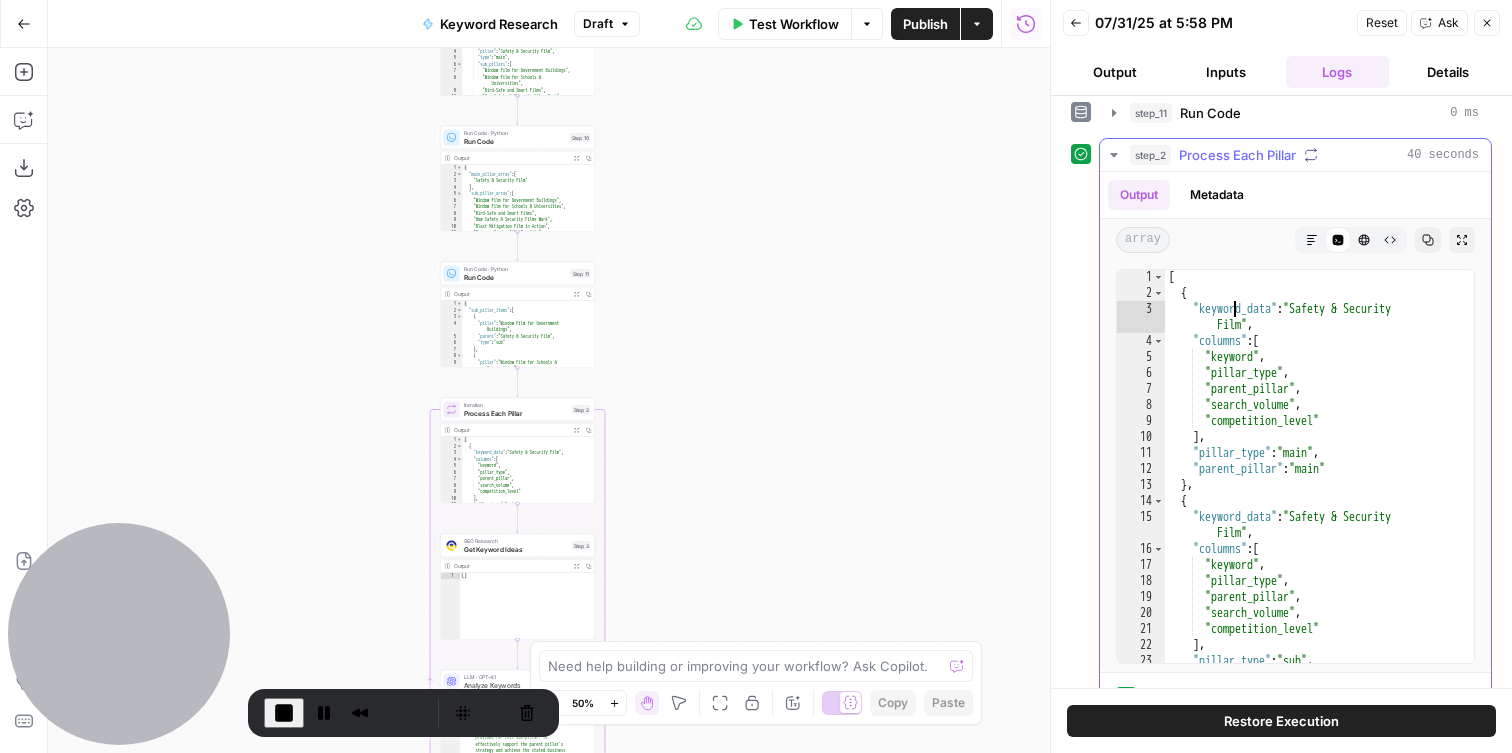 click on "[    {      "keyword_data" :  "Safety & Security         Film" ,      "columns" :  [         "keyword" ,         "pillar_type" ,         "parent_pillar" ,         "search_volume" ,         "competition_level"      ] ,      "pillar_type" :  "main" ,      "parent_pillar" :  "main"    } ,    {      "keyword_data" :  "Safety & Security         Film" ,      "columns" :  [         "keyword" ,         "pillar_type" ,         "parent_pillar" ,         "search_volume" ,         "competition_level"      ] ,      "pillar_type" :  "sub" ,      "parent_pillar" :  "Safety & Security         Film"" at bounding box center [1319, 489] 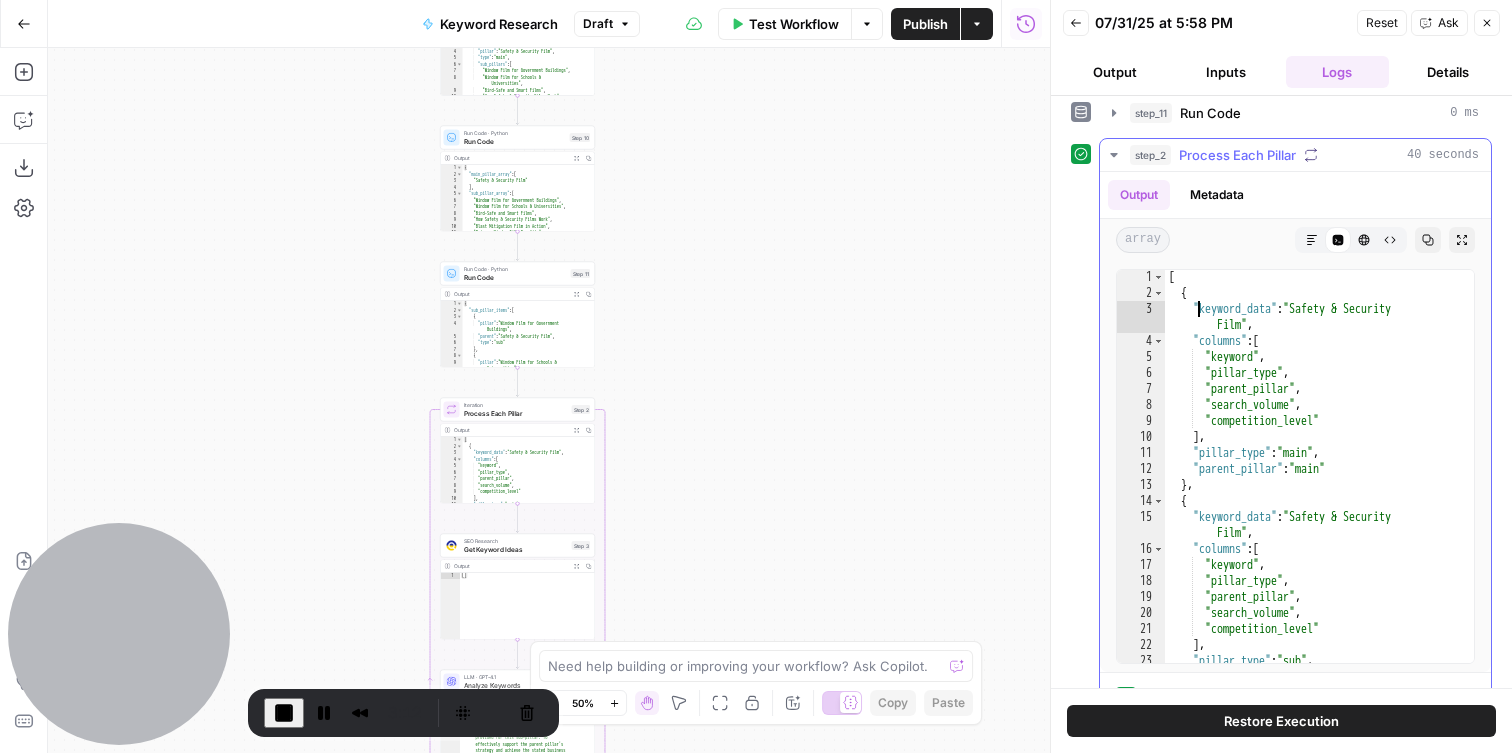 scroll, scrollTop: 20, scrollLeft: 0, axis: vertical 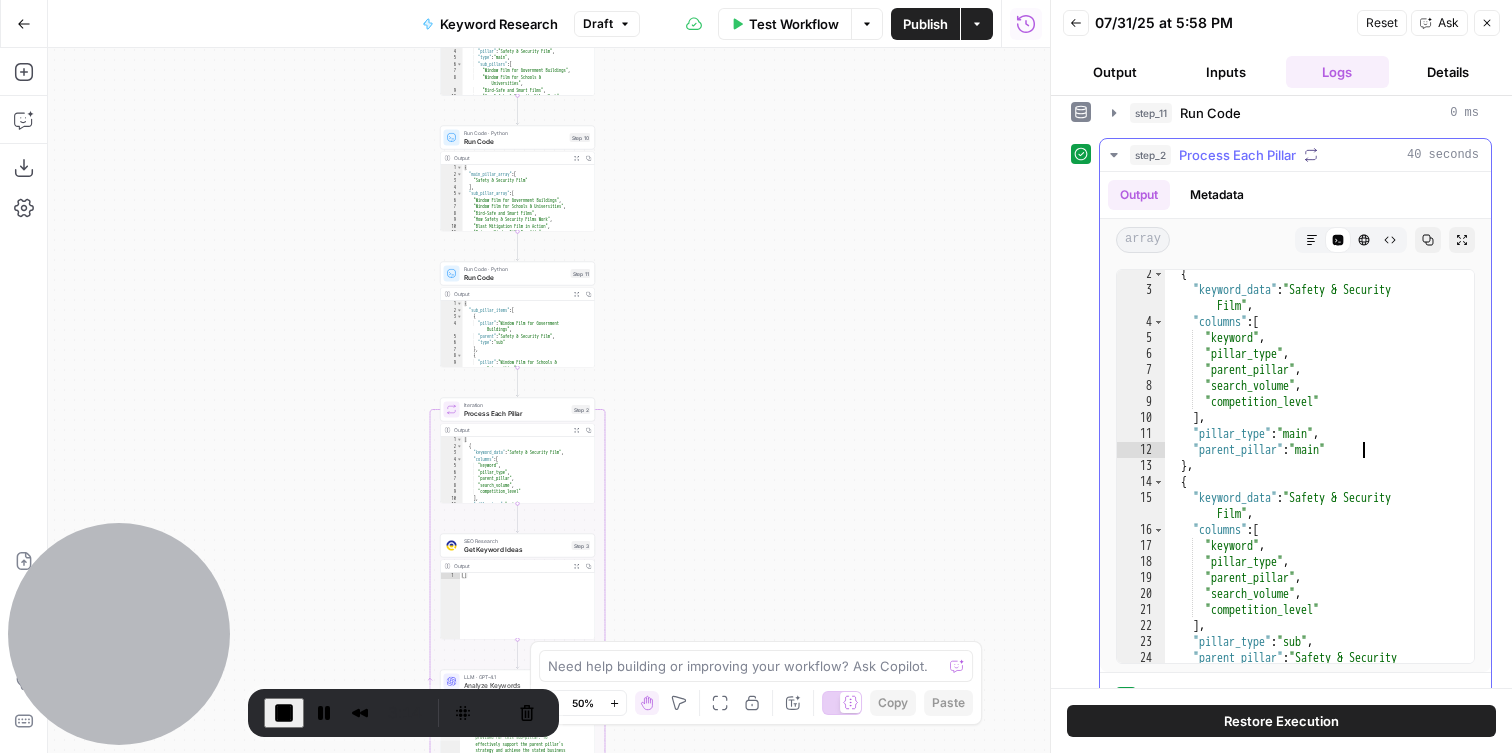 click on "{      "keyword_data" :  "Safety & Security           Film" ,      "columns" :  [         "keyword" ,         "pillar_type" ,         "parent_pillar" ,         "search_volume" ,         "competition_level"      ] ,      "pillar_type" :  "main" ,      "parent_pillar" :  "main"    } ,    {      "keyword_data" :  "Safety & Security           Film" ,      "columns" :  [         "keyword" ,         "pillar_type" ,         "parent_pillar" ,         "search_volume" ,         "competition_level"      ] ,      "pillar_type" :  "sub" ,      "parent_pillar" :  "Safety & Security           Film"" at bounding box center (1319, 486) 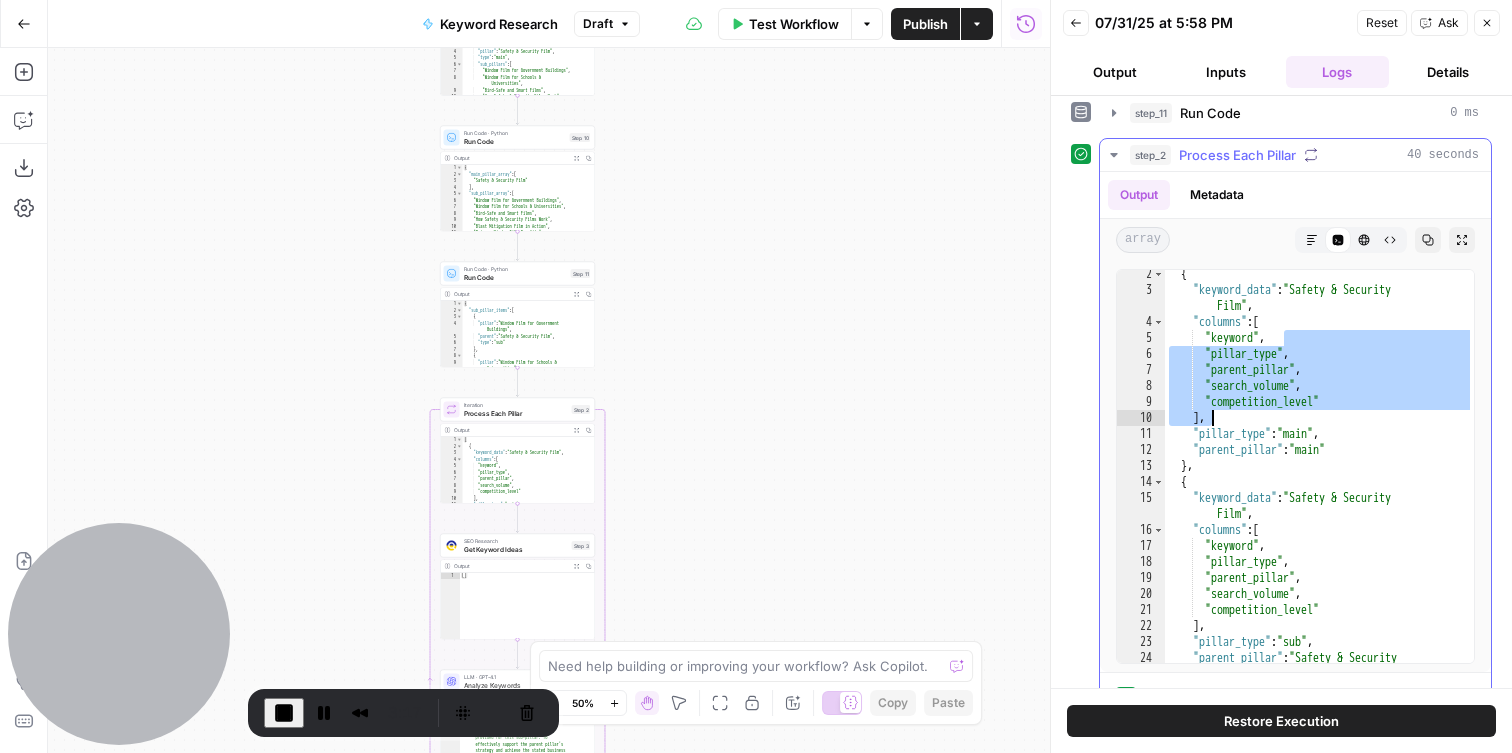 drag, startPoint x: 1298, startPoint y: 340, endPoint x: 1404, endPoint y: 406, distance: 124.86793 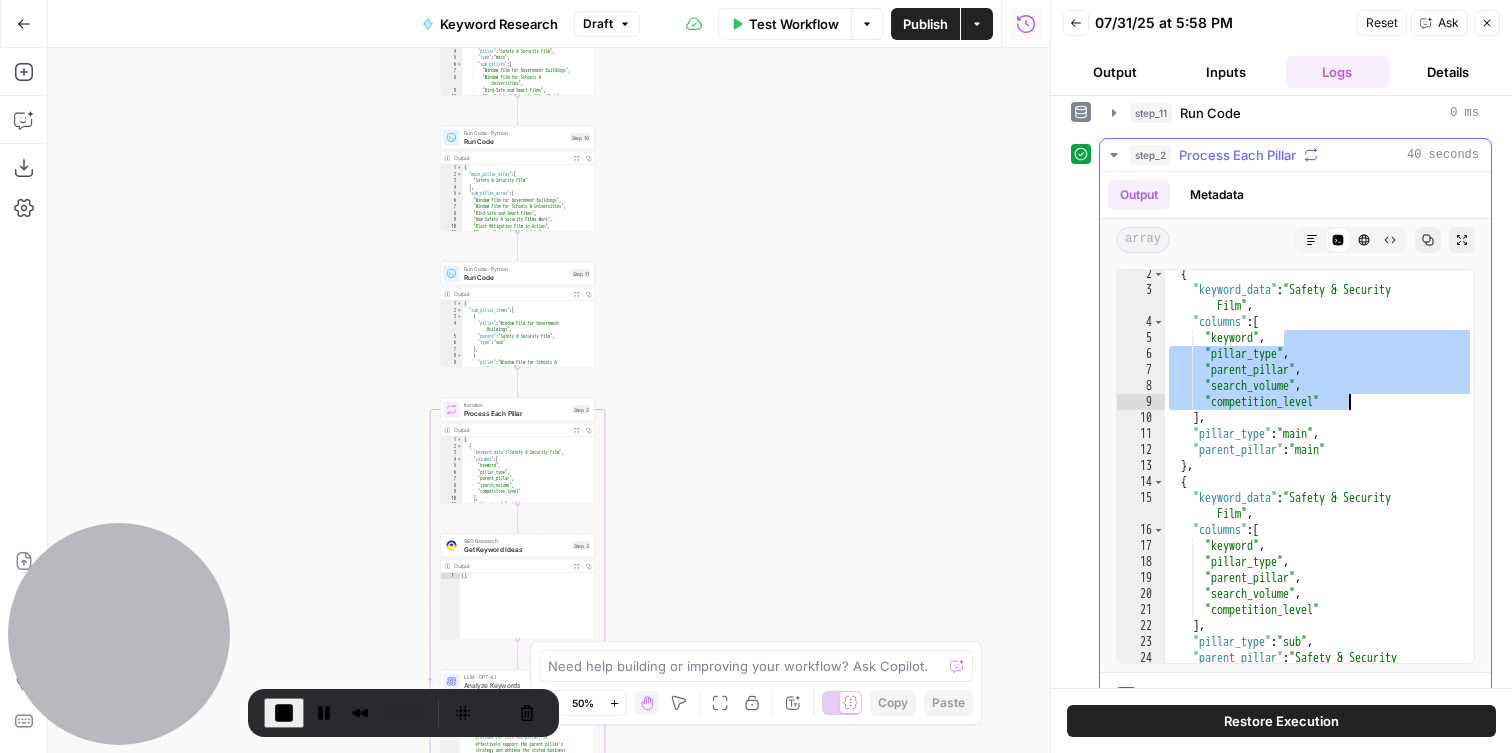 click on "{      "keyword_data" :  "Safety & Security           Film" ,      "columns" :  [         "keyword" ,         "pillar_type" ,         "parent_pillar" ,         "search_volume" ,         "competition_level"      ] ,      "pillar_type" :  "main" ,      "parent_pillar" :  "main"    } ,    {      "keyword_data" :  "Safety & Security           Film" ,      "columns" :  [         "keyword" ,         "pillar_type" ,         "parent_pillar" ,         "search_volume" ,         "competition_level"      ] ,      "pillar_type" :  "sub" ,      "parent_pillar" :  "Safety & Security           Film"" at bounding box center [1319, 486] 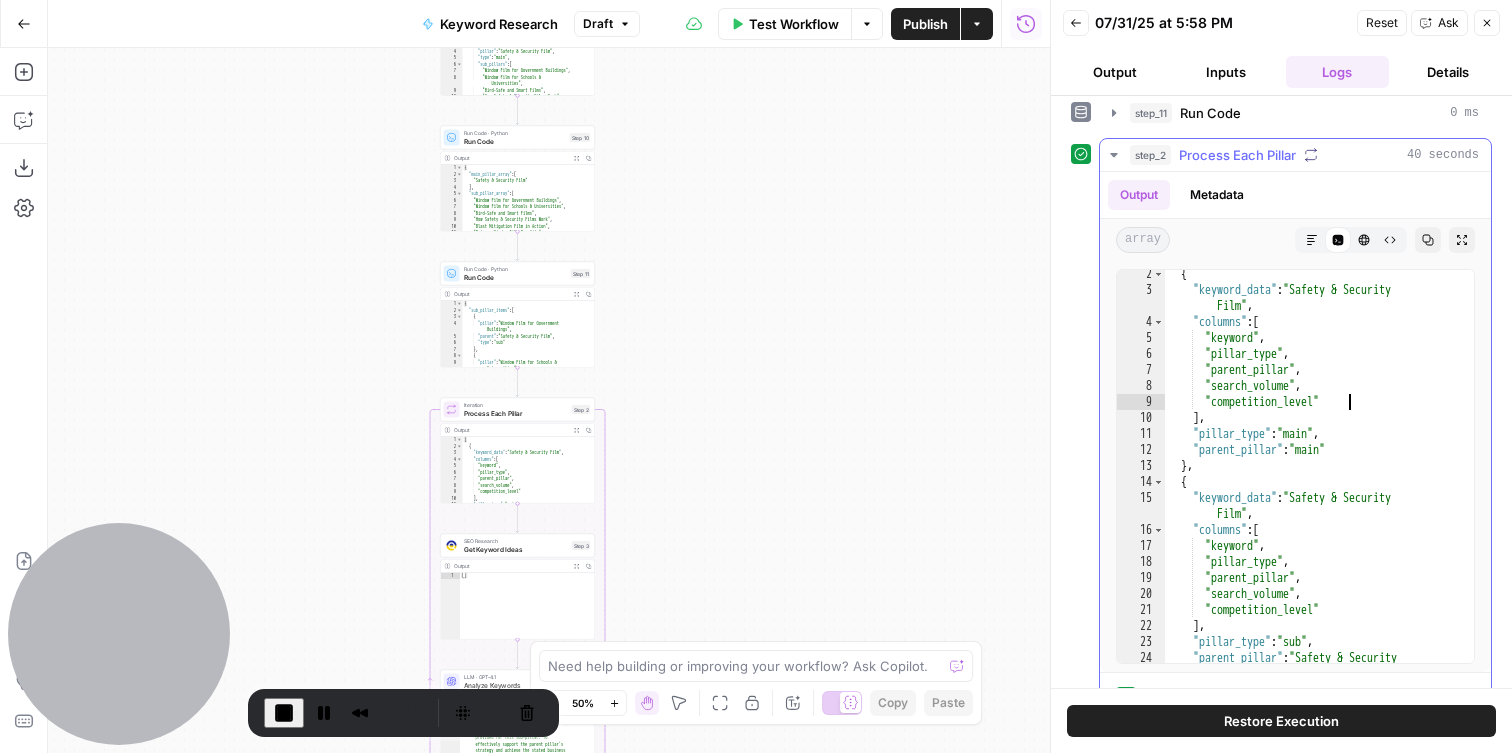 click on "{      "keyword_data" :  "Safety & Security           Film" ,      "columns" :  [         "keyword" ,         "pillar_type" ,         "parent_pillar" ,         "search_volume" ,         "competition_level"      ] ,      "pillar_type" :  "main" ,      "parent_pillar" :  "main"    } ,    {      "keyword_data" :  "Safety & Security           Film" ,      "columns" :  [         "keyword" ,         "pillar_type" ,         "parent_pillar" ,         "search_volume" ,         "competition_level"      ] ,      "pillar_type" :  "sub" ,      "parent_pillar" :  "Safety & Security           Film"" at bounding box center (1319, 486) 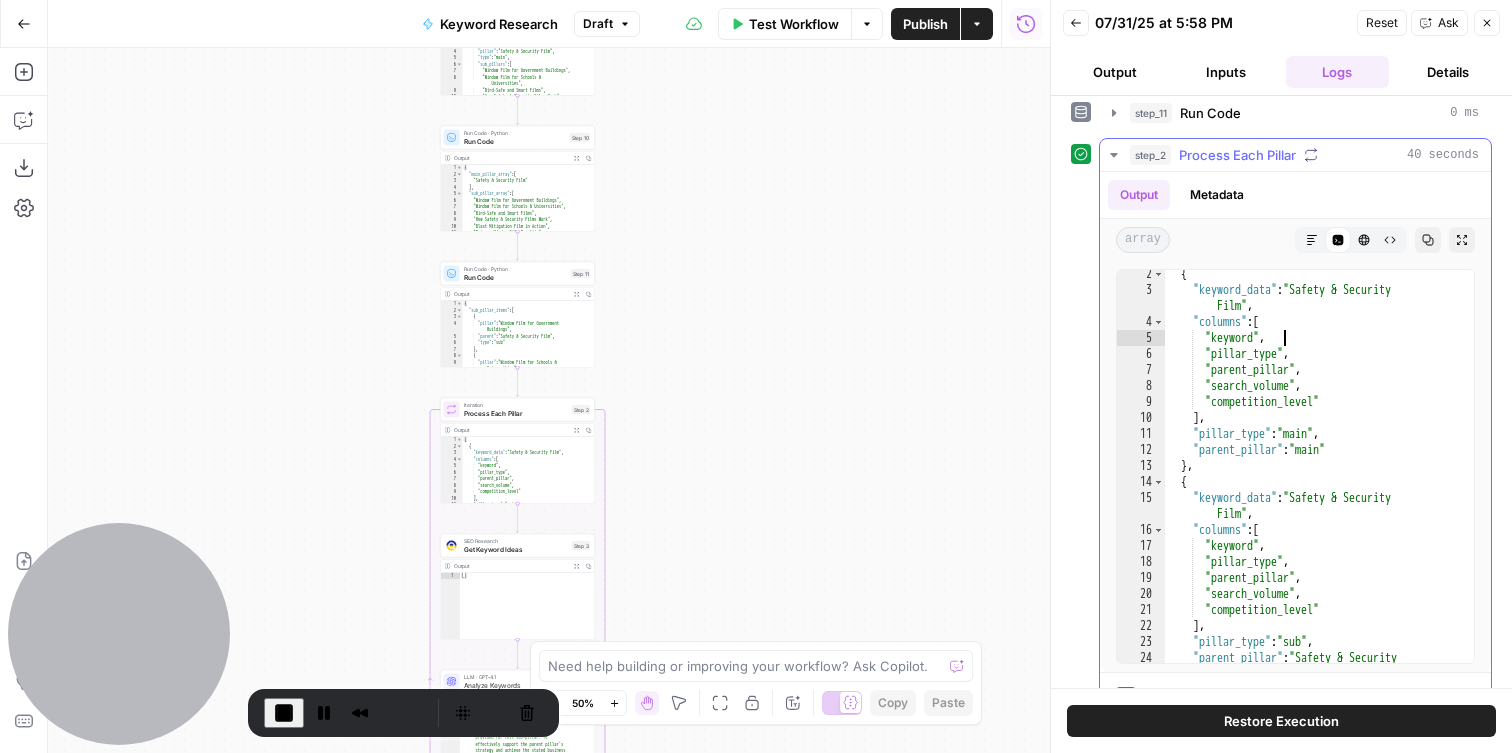 click on "{      "keyword_data" :  "Safety & Security           Film" ,      "columns" :  [         "keyword" ,         "pillar_type" ,         "parent_pillar" ,         "search_volume" ,         "competition_level"      ] ,      "pillar_type" :  "main" ,      "parent_pillar" :  "main"    } ,    {      "keyword_data" :  "Safety & Security           Film" ,      "columns" :  [         "keyword" ,         "pillar_type" ,         "parent_pillar" ,         "search_volume" ,         "competition_level"      ] ,      "pillar_type" :  "sub" ,      "parent_pillar" :  "Safety & Security           Film"" at bounding box center (1319, 486) 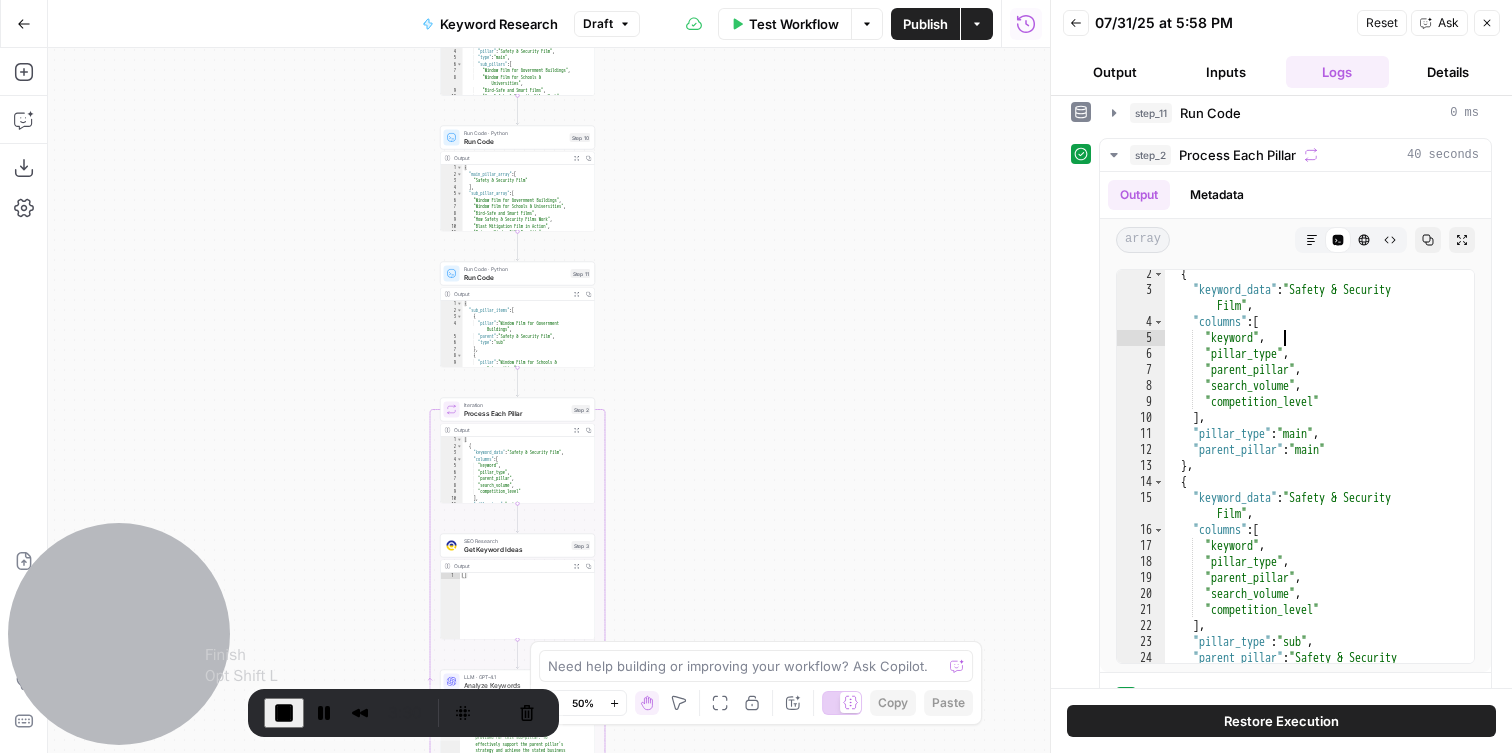 click at bounding box center [284, 713] 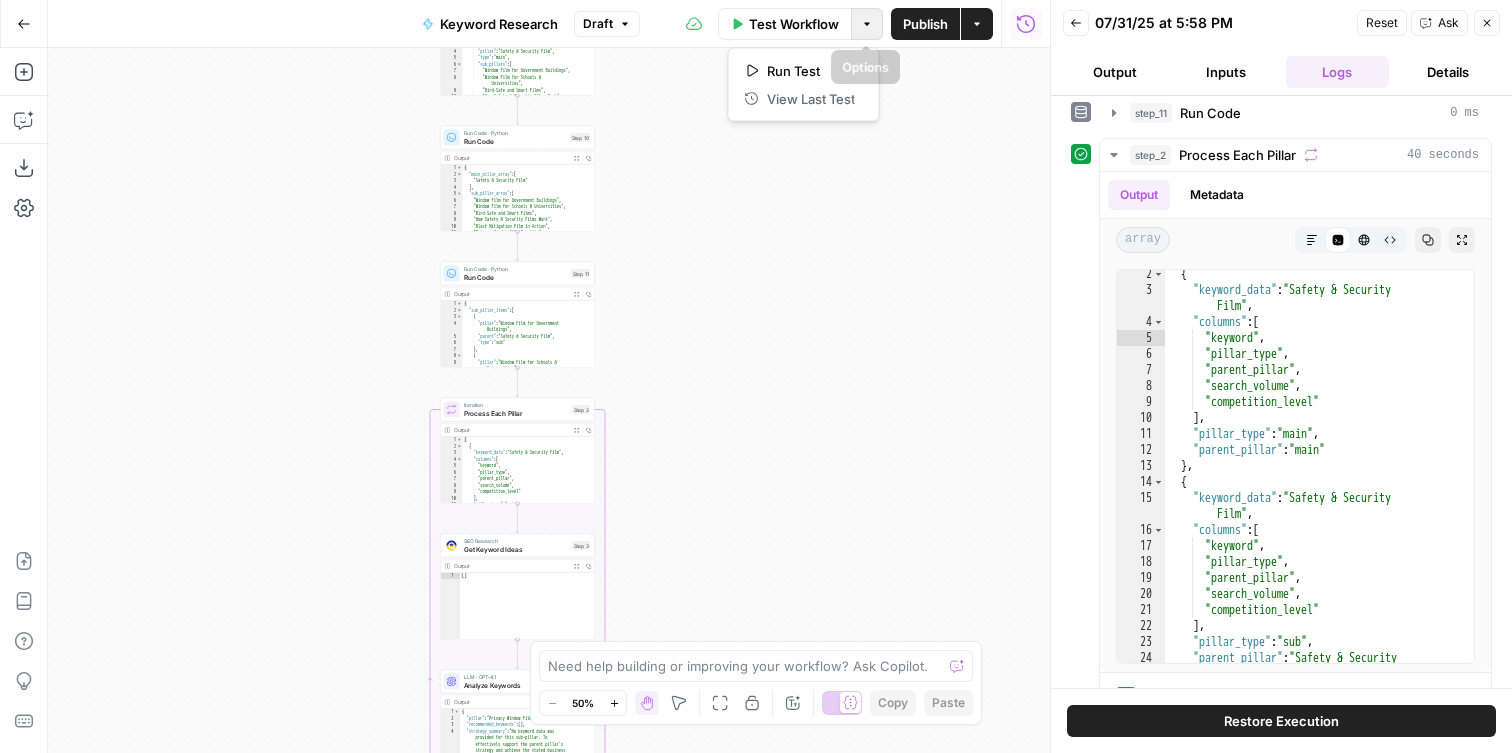 click 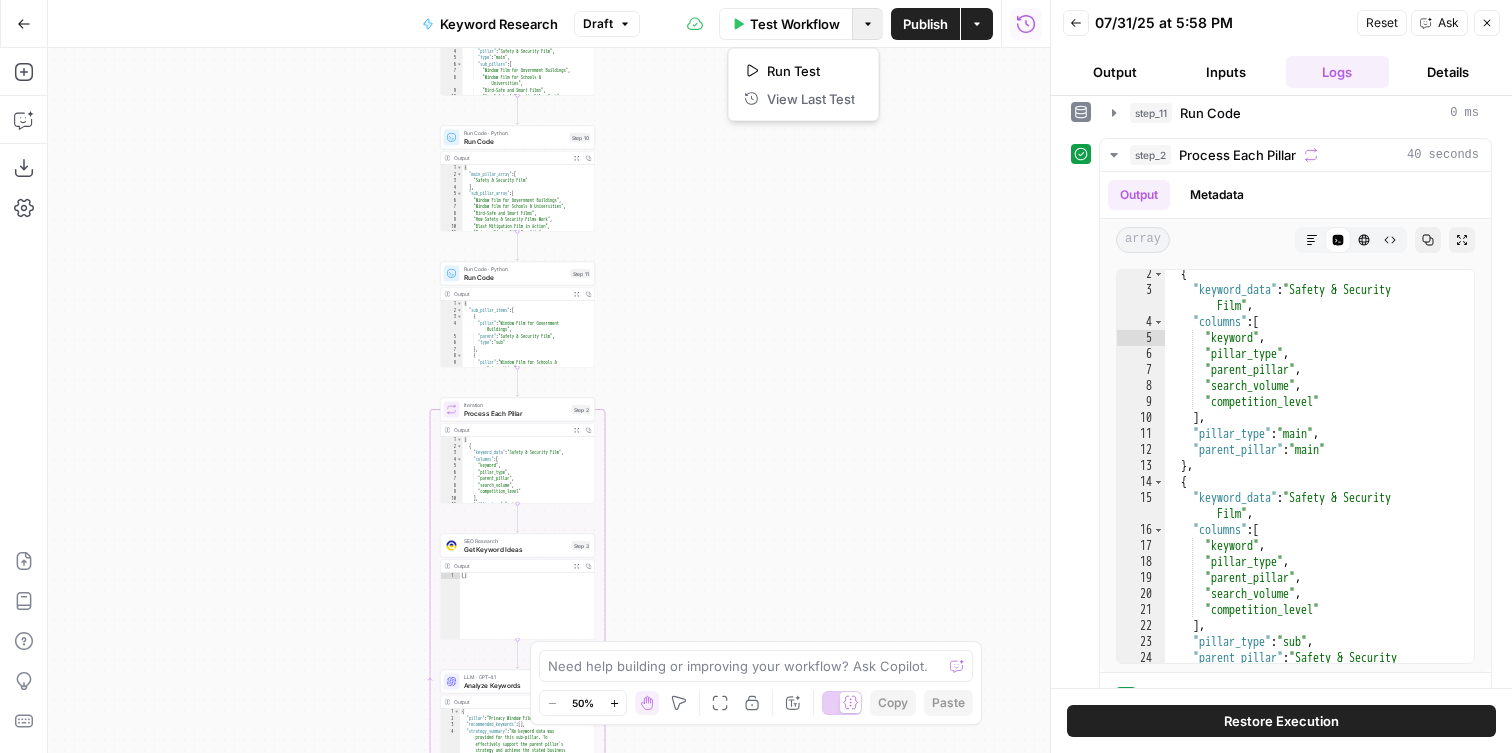 click on "Workflow Set Inputs Inputs Run Code · Python Parse Content Pillars Step 1 Output Expand Output Copy 1 2 3 4 5 6 7 8 9 10 11 {    "all_pillars" :  [      {         "pillar" :  "Safety & Security Film" ,         "type" :  "main" ,         "sub_pillars" :  [           "Window Film for Government Buildings" ,           "Window Film for Schools &               Universities" ,           "Bird-Safe and Smart Films" ,           "How Safety & Security Films Work" ,           "Blast Mitigation Film in Action" ,     Run Code · Python Run Code Step 10 Output Expand Output Copy 1 2 3 4 5 6 7 8 9 10 11 12 {    "main_pillar_array" :  [      "Safety & Security Film"    ] ,    "sub_pillar_array" :  [      "Window Film for Government Buildings" ,      "Window Film for Schools & Universities" ,      "Bird-Safe and Smart Films" ,      "How Safety & Security Films Work" ,      "Blast Mitigation Film in Action" ,      "Privacy Window Film Benefits"    ]     Run Code · Python Run Code Step 11 Output Expand Output" at bounding box center (549, 400) 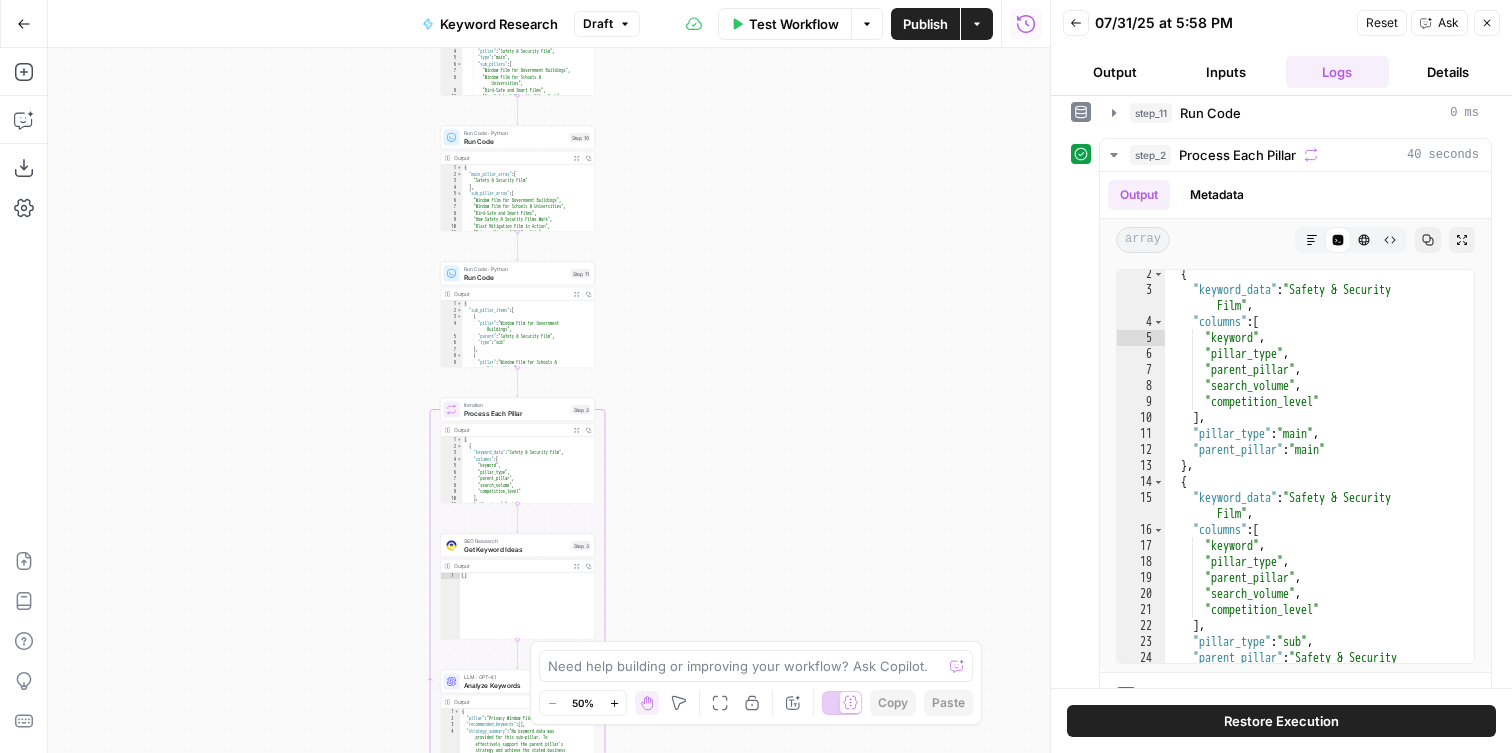 click on "Workflow Set Inputs Inputs Run Code · Python Parse Content Pillars Step 1 Output Expand Output Copy 1 2 3 4 5 6 7 8 9 10 11 {    "all_pillars" :  [      {         "pillar" :  "Safety & Security Film" ,         "type" :  "main" ,         "sub_pillars" :  [           "Window Film for Government Buildings" ,           "Window Film for Schools &               Universities" ,           "Bird-Safe and Smart Films" ,           "How Safety & Security Films Work" ,           "Blast Mitigation Film in Action" ,     Run Code · Python Run Code Step 10 Output Expand Output Copy 1 2 3 4 5 6 7 8 9 10 11 12 {    "main_pillar_array" :  [      "Safety & Security Film"    ] ,    "sub_pillar_array" :  [      "Window Film for Government Buildings" ,      "Window Film for Schools & Universities" ,      "Bird-Safe and Smart Films" ,      "How Safety & Security Films Work" ,      "Blast Mitigation Film in Action" ,      "Privacy Window Film Benefits"    ]     Run Code · Python Run Code Step 11 Output Expand Output" at bounding box center [549, 400] 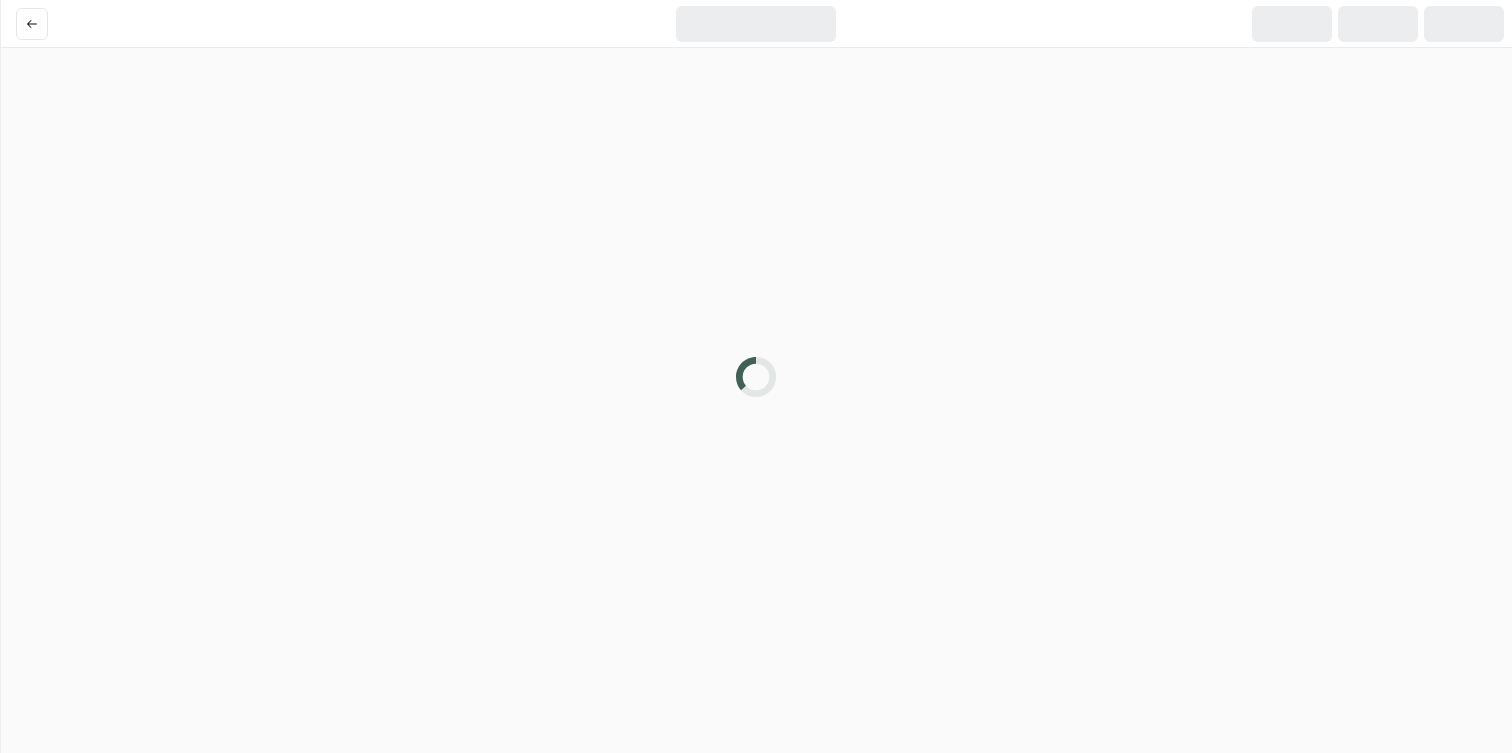 scroll, scrollTop: 0, scrollLeft: 0, axis: both 